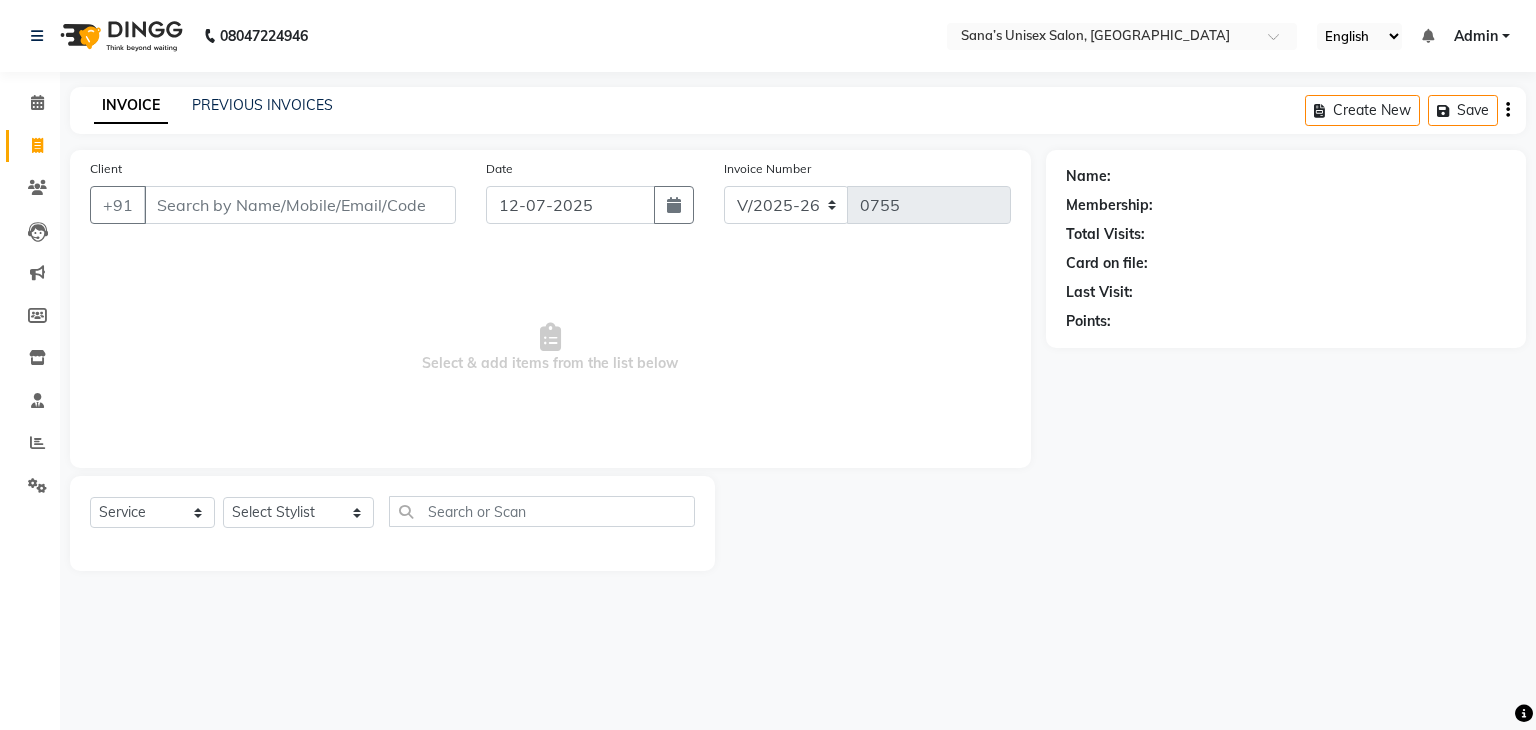 select on "6091" 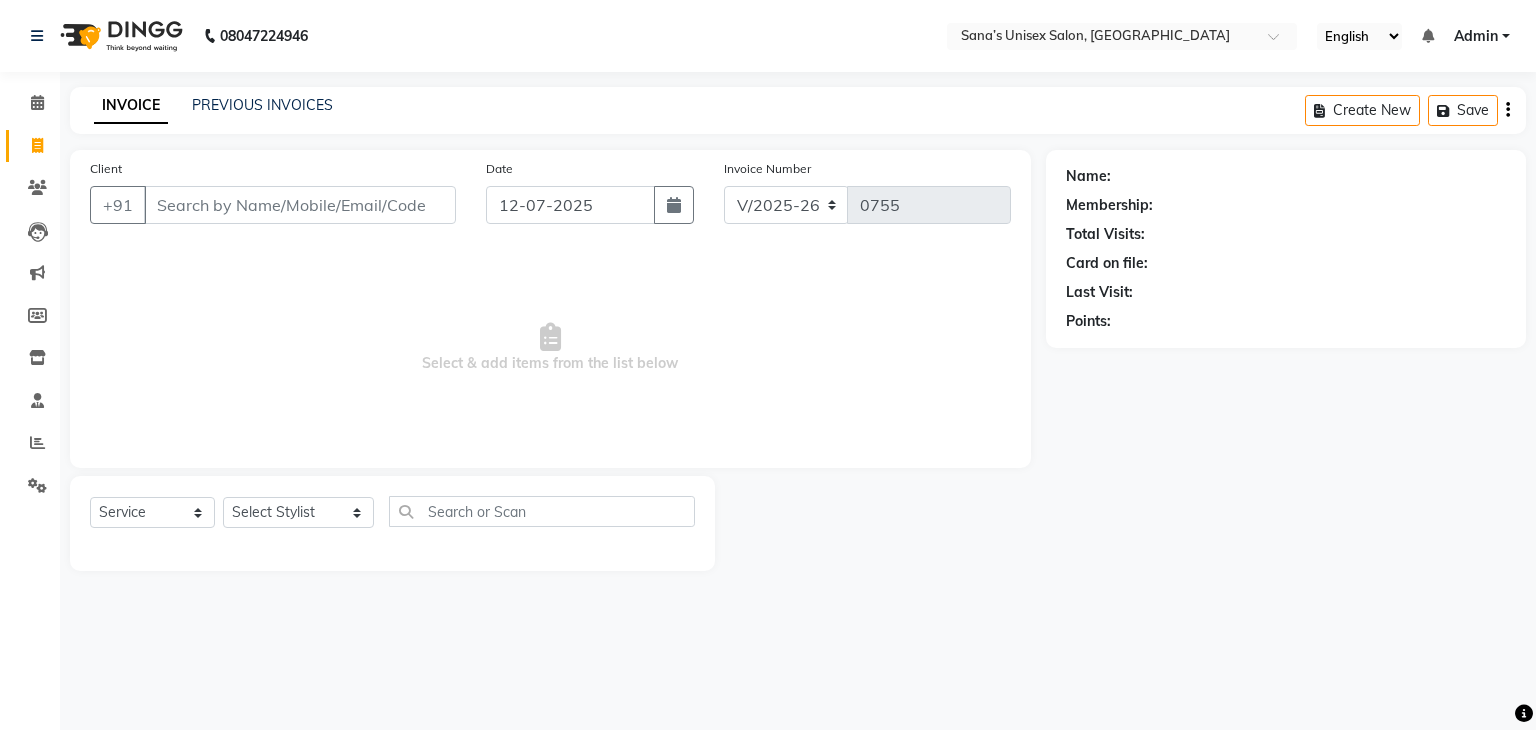 scroll, scrollTop: 0, scrollLeft: 0, axis: both 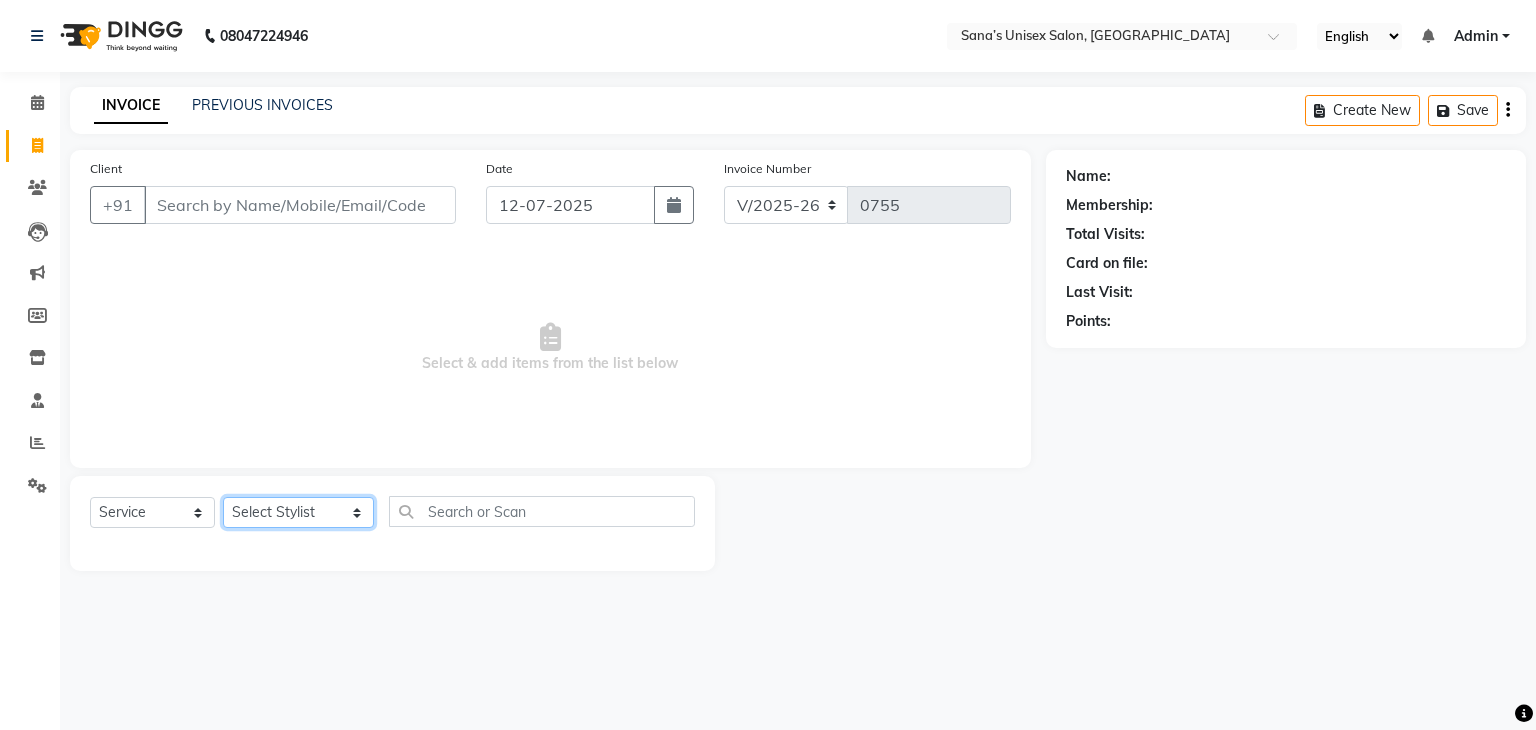 click on "Select Stylist anjali beauty MADHU [PERSON_NAME] (BEAUTY THERAPIST) [PERSON_NAME] [PERSON_NAME]" 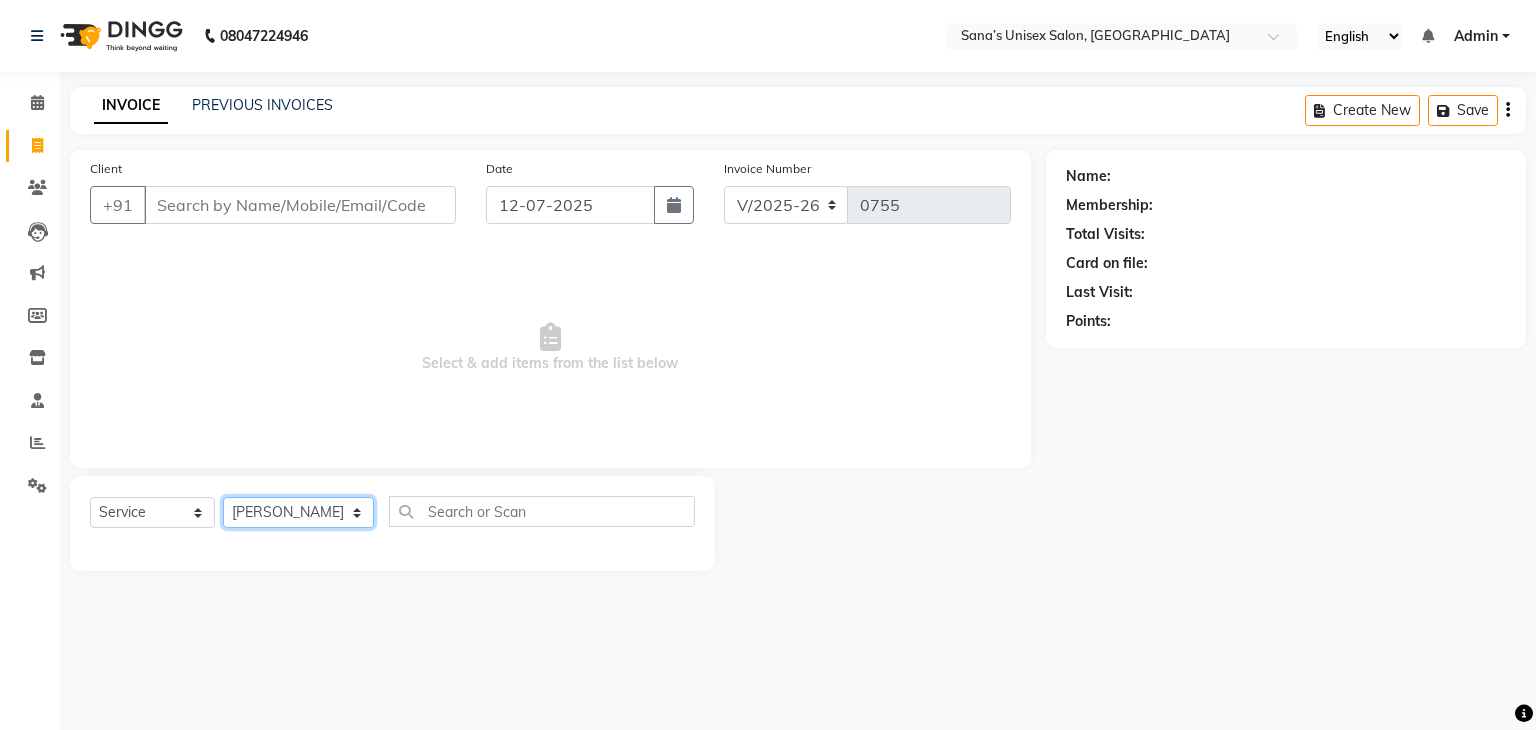 click on "Select Stylist anjali beauty MADHU [PERSON_NAME] (BEAUTY THERAPIST) [PERSON_NAME] [PERSON_NAME]" 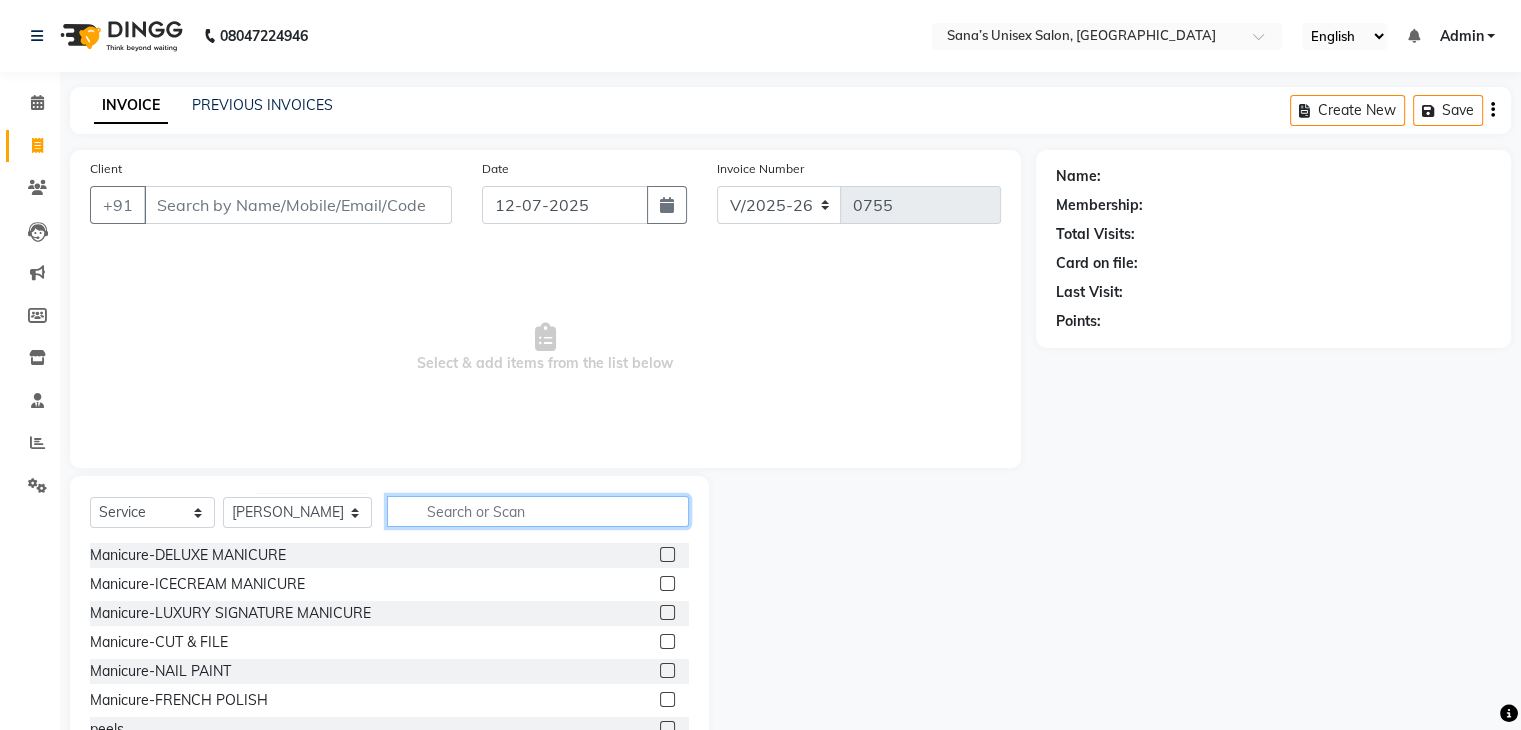 click 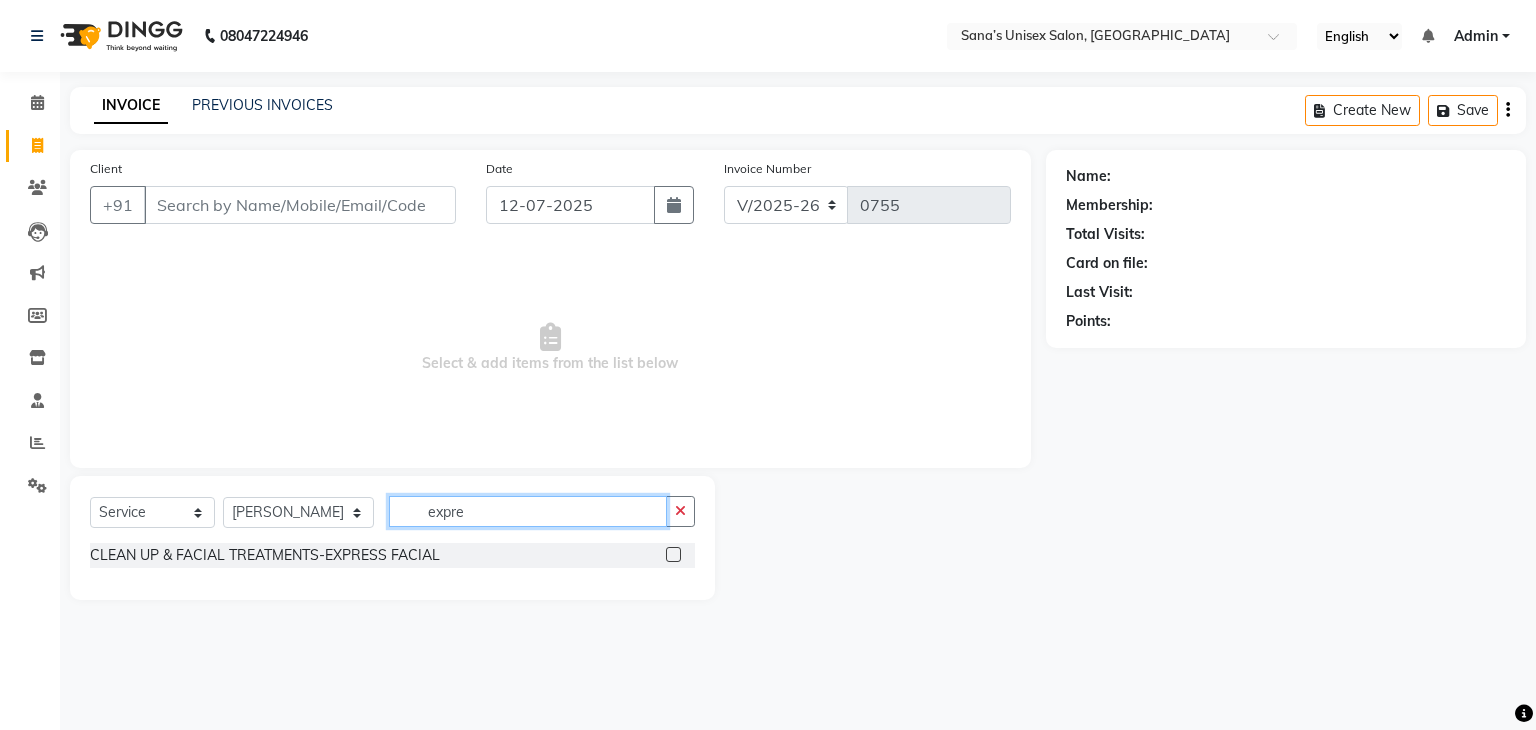 type on "expre" 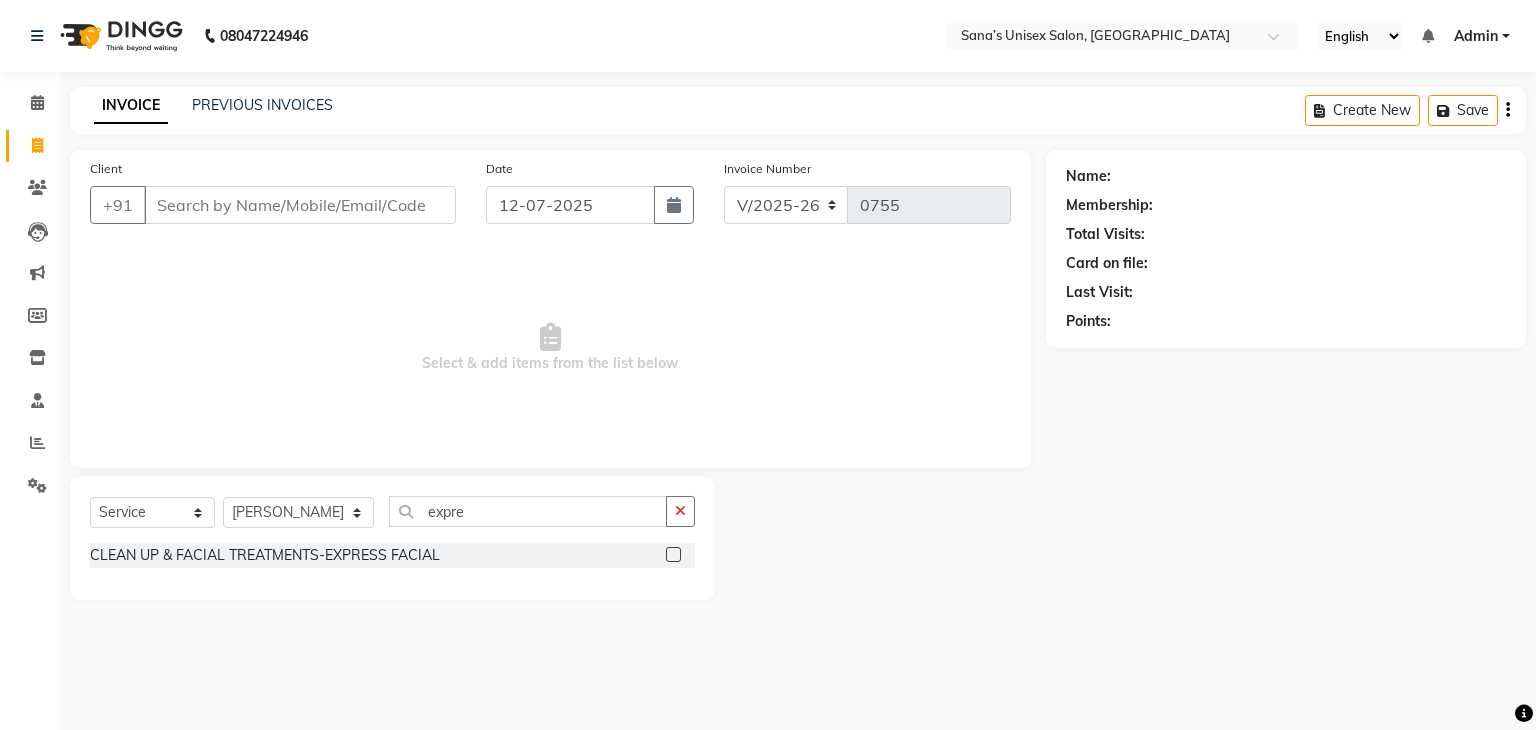 click 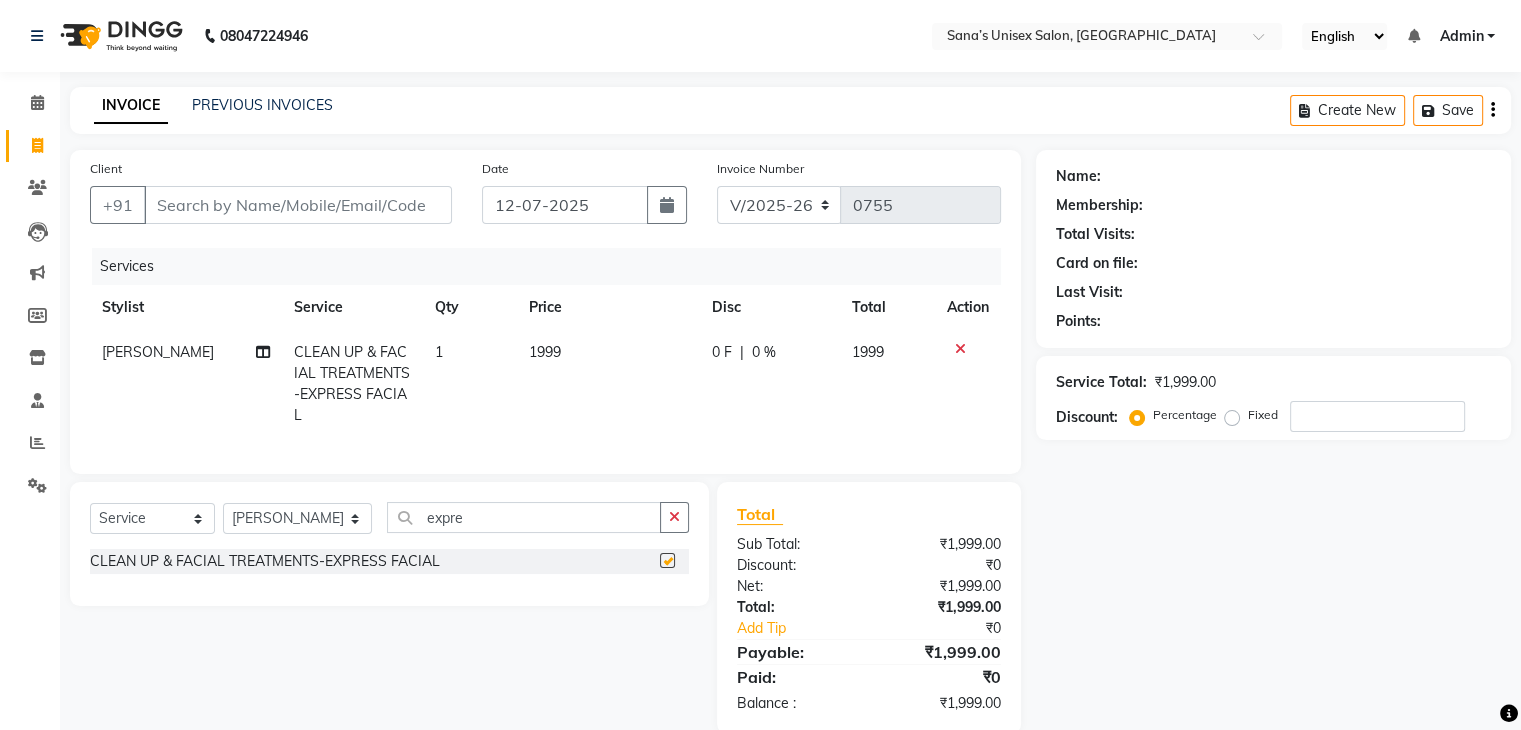 checkbox on "false" 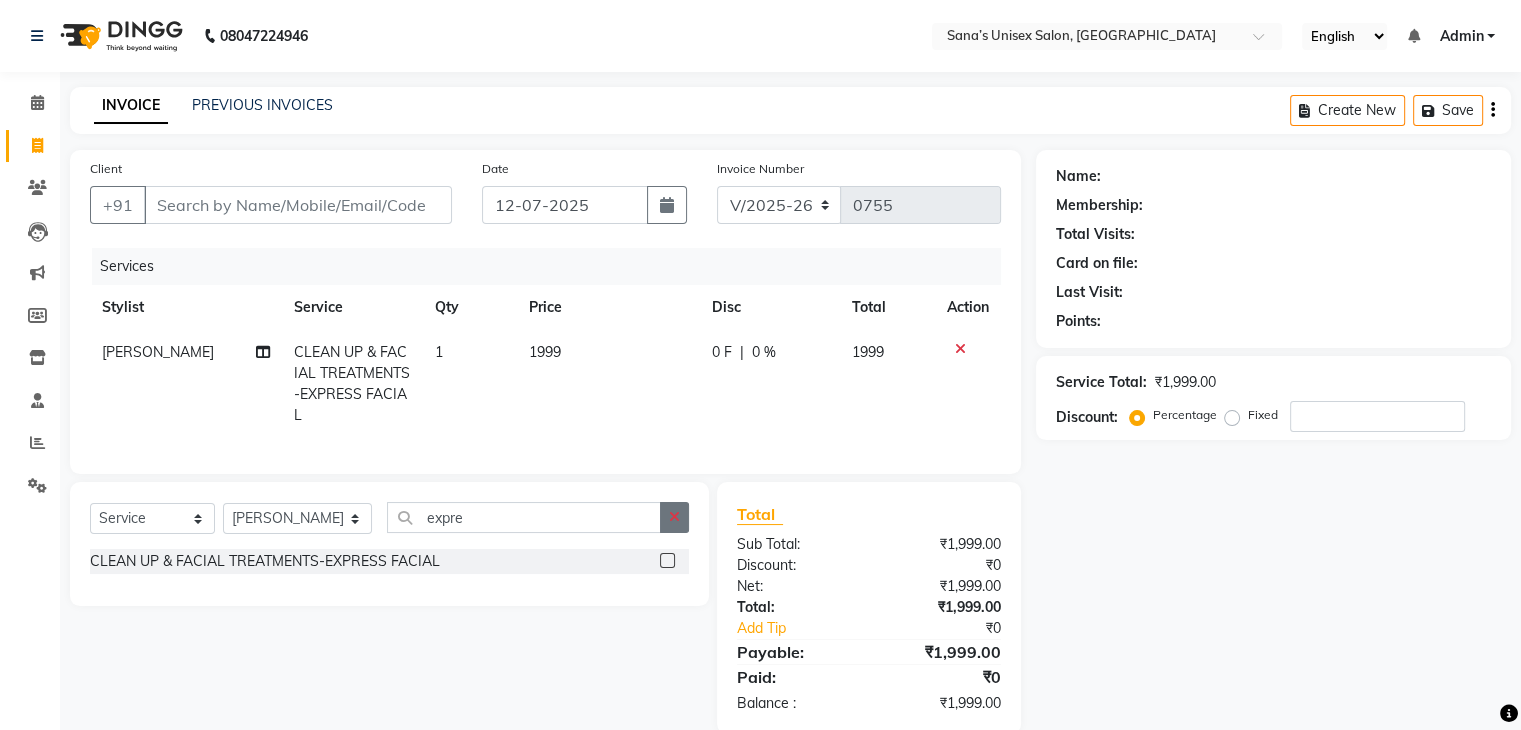 click 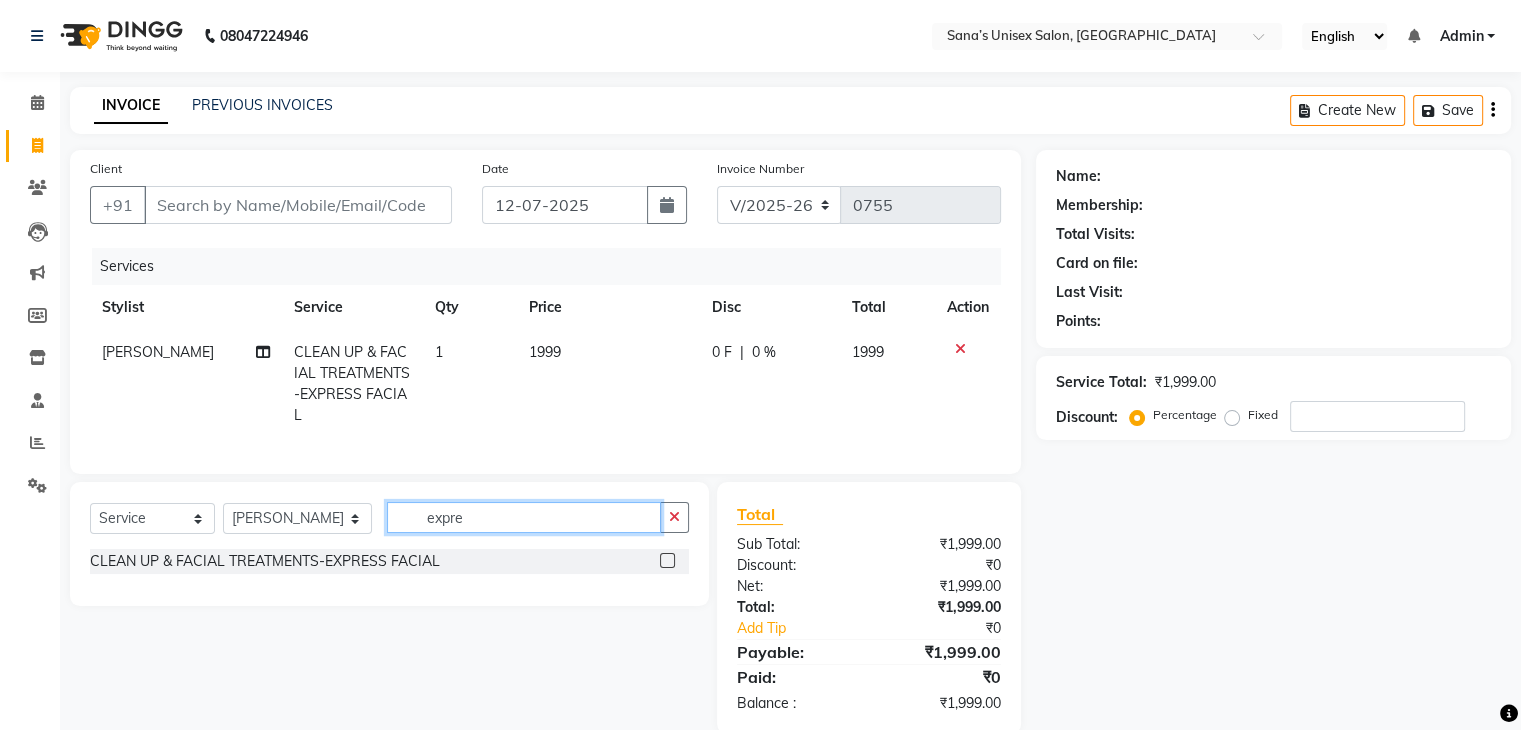 type 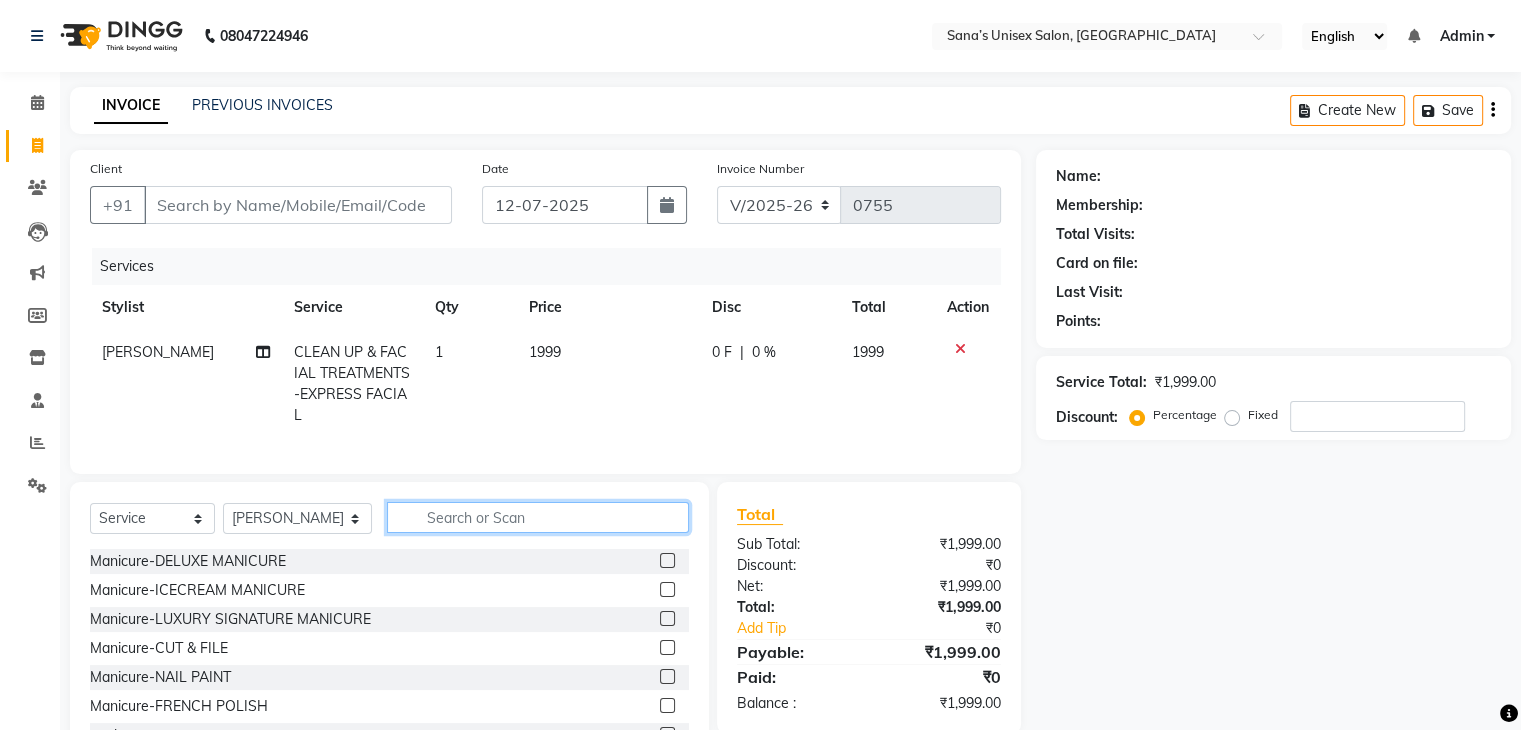 click 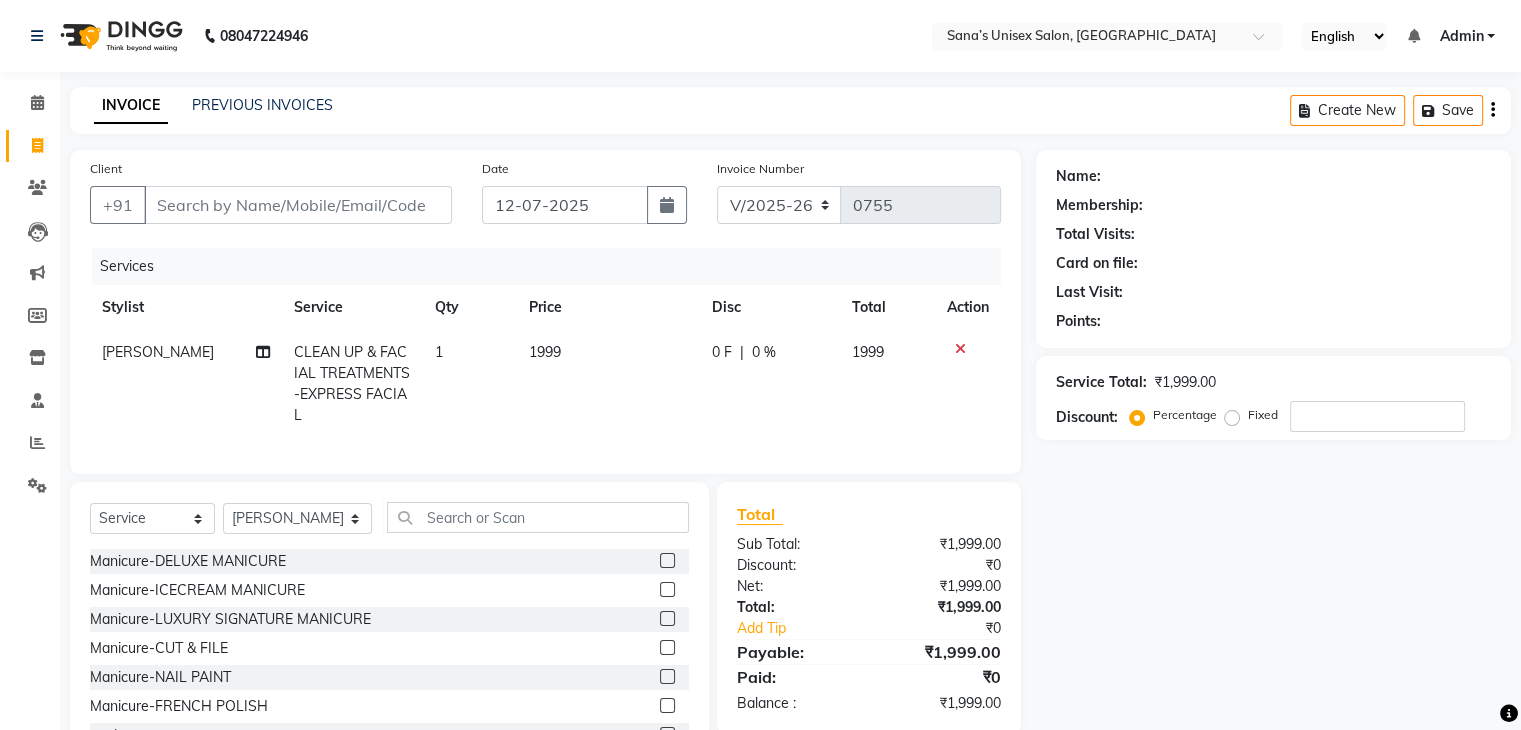 click 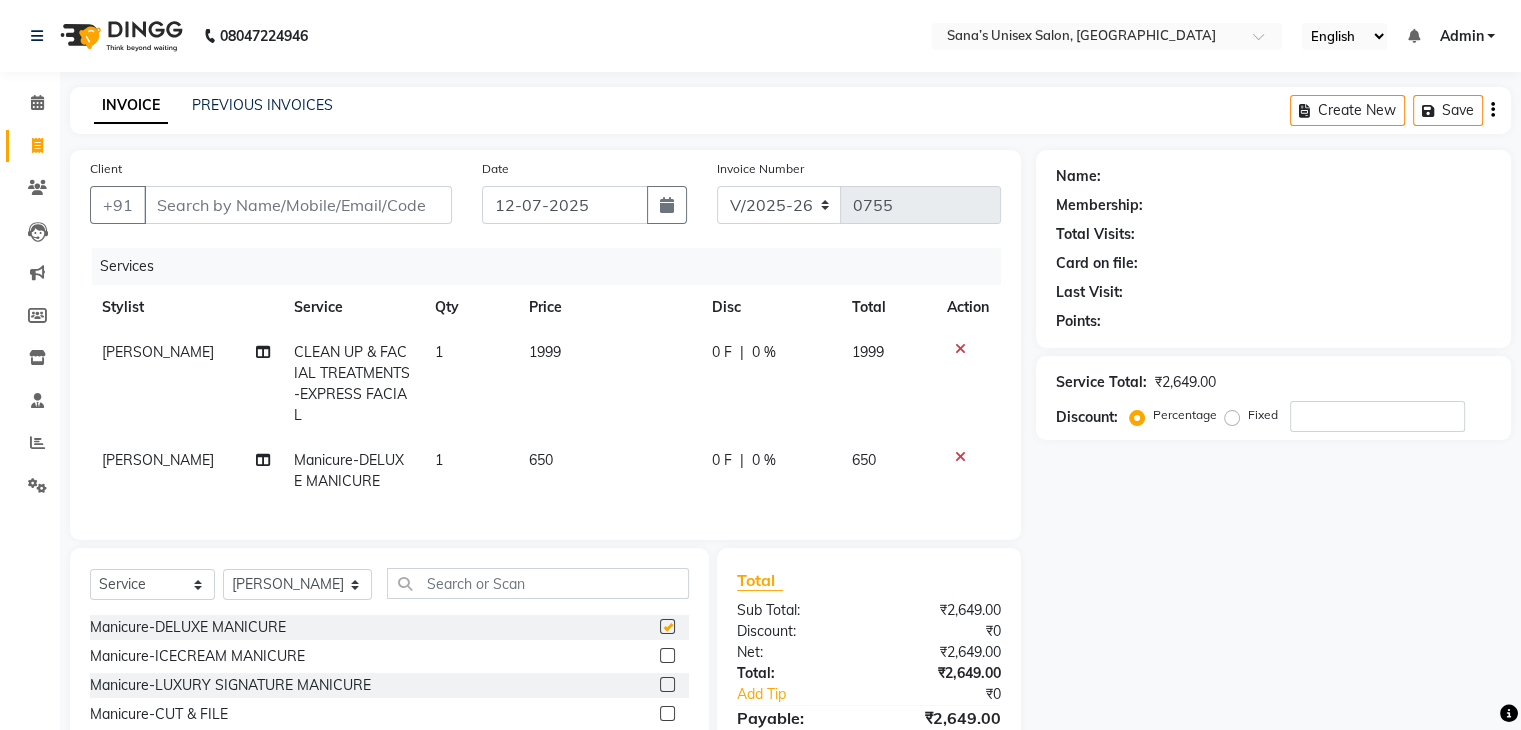 checkbox on "false" 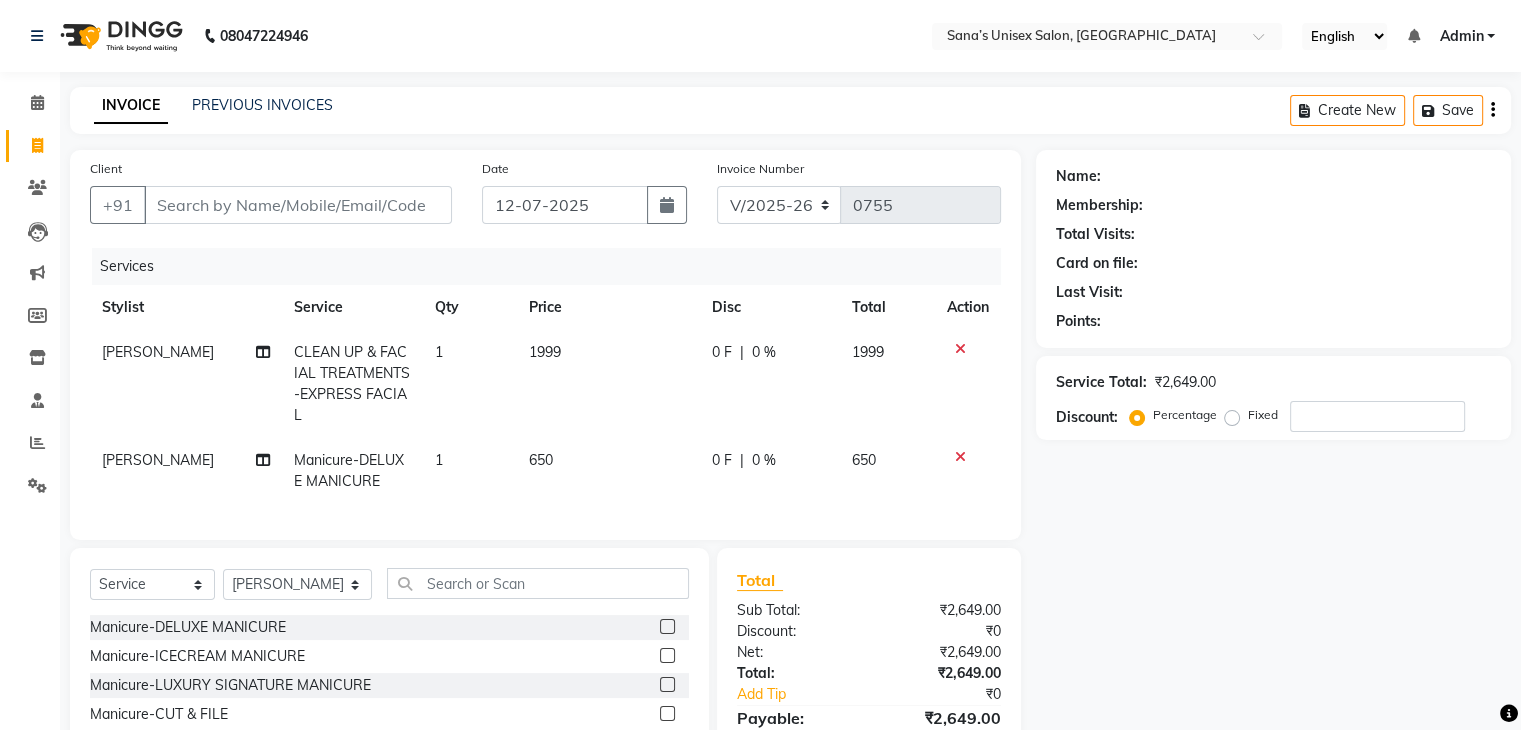click 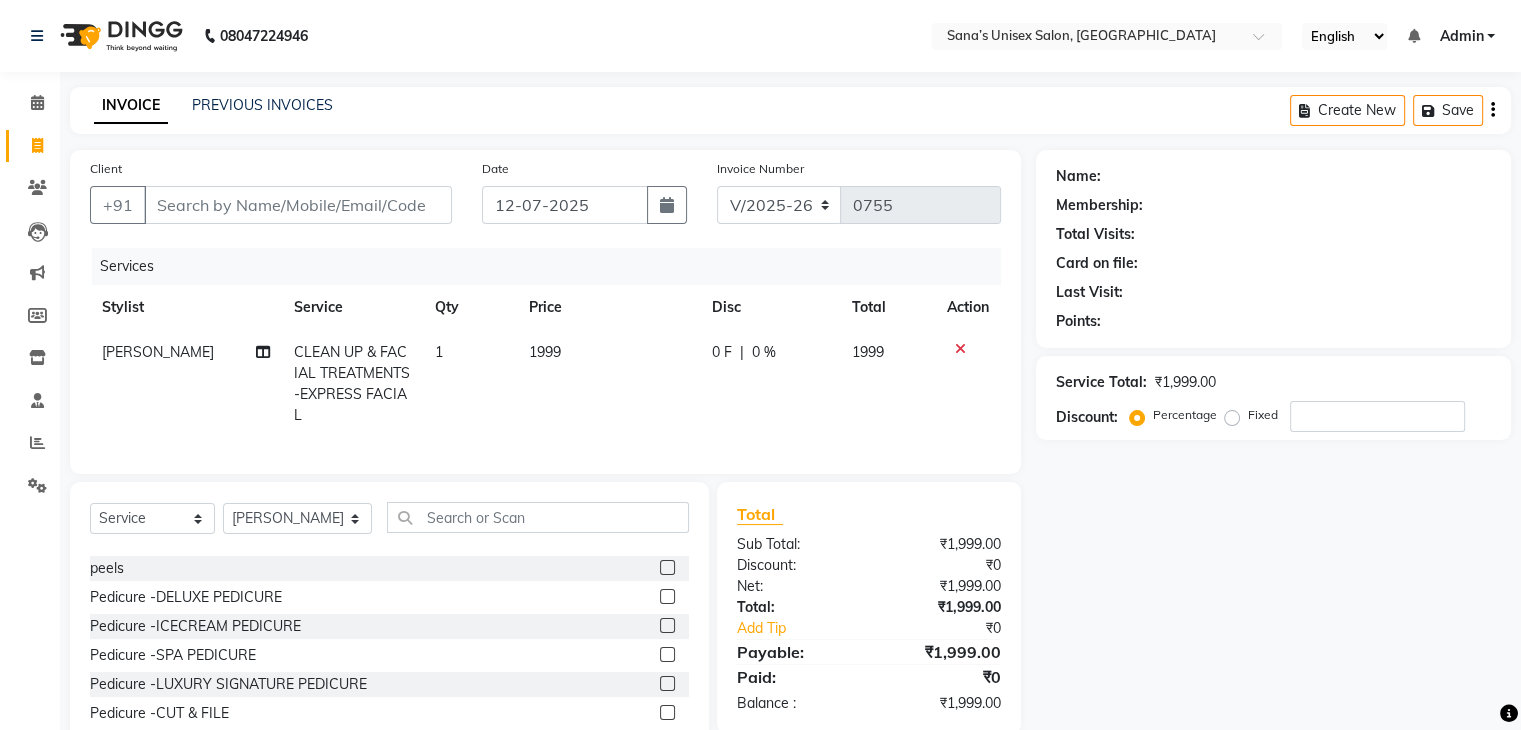 scroll, scrollTop: 200, scrollLeft: 0, axis: vertical 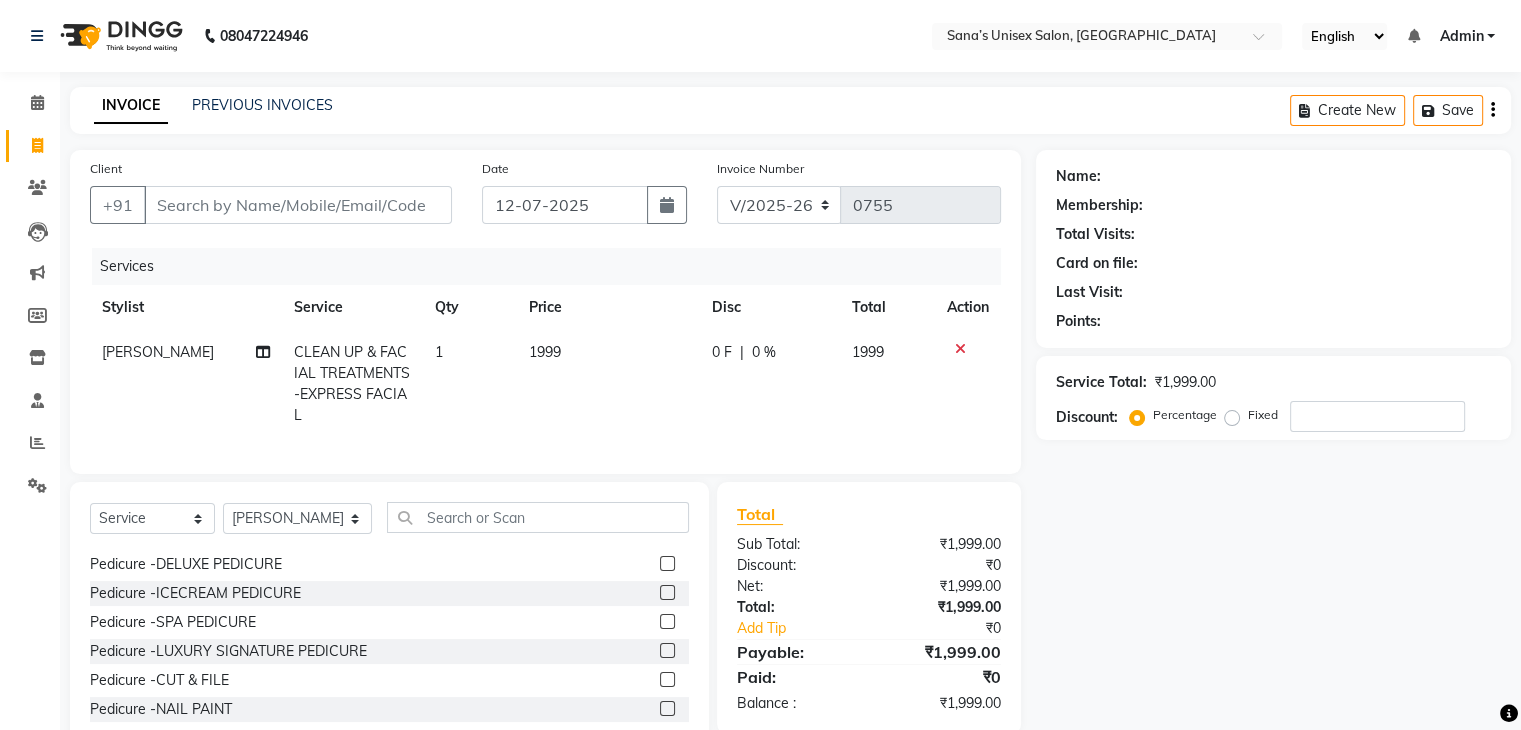 click on "Pedicure -DELUXE PEDICURE" 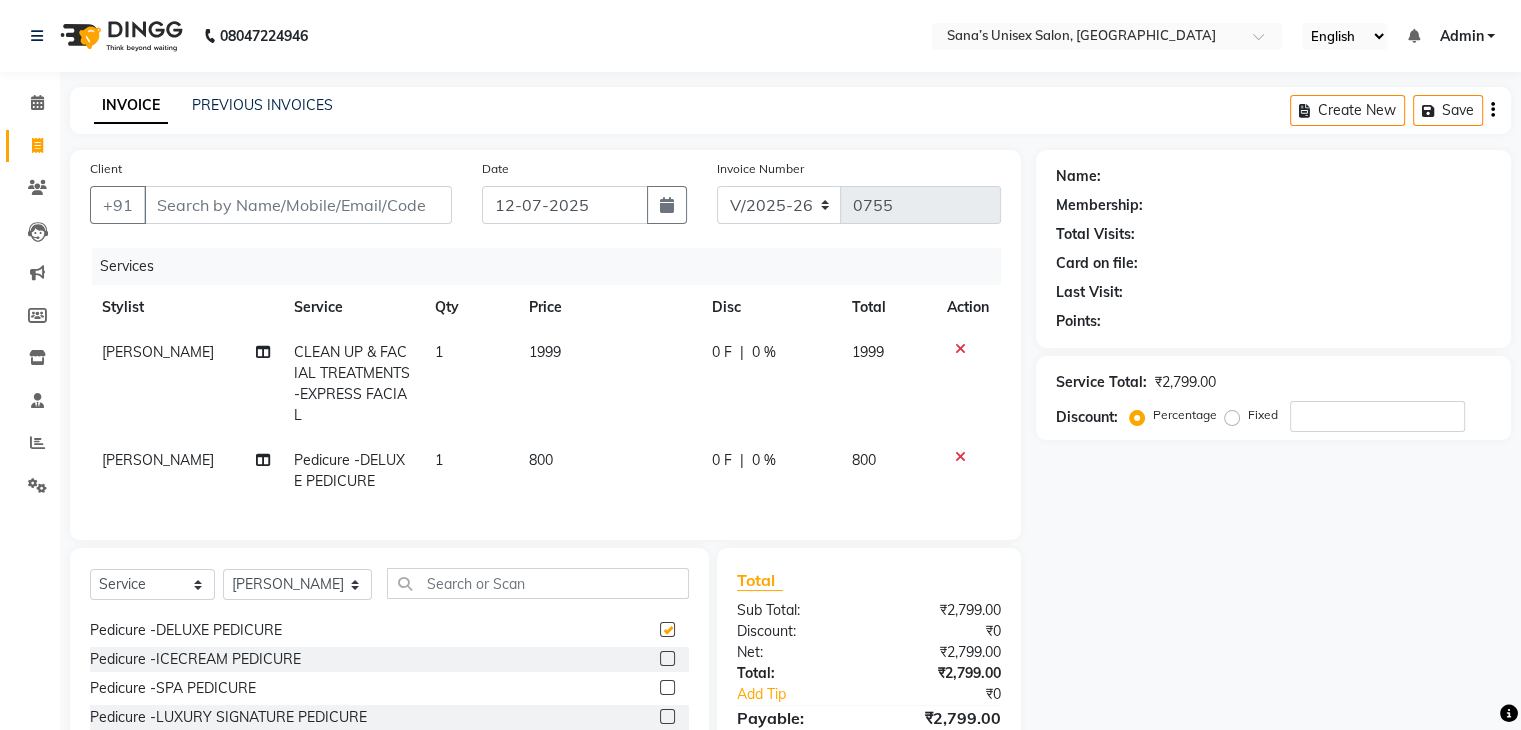 checkbox on "false" 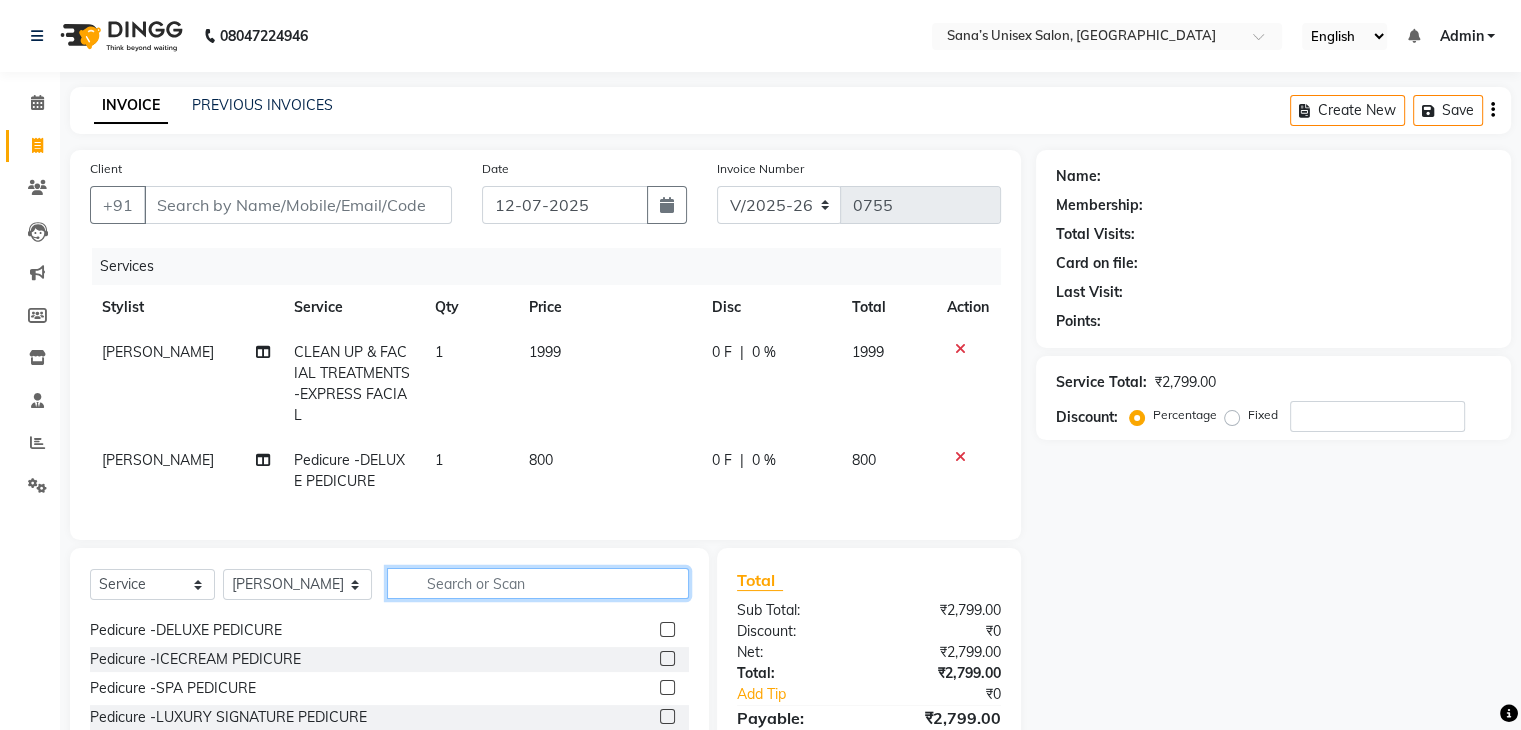 click 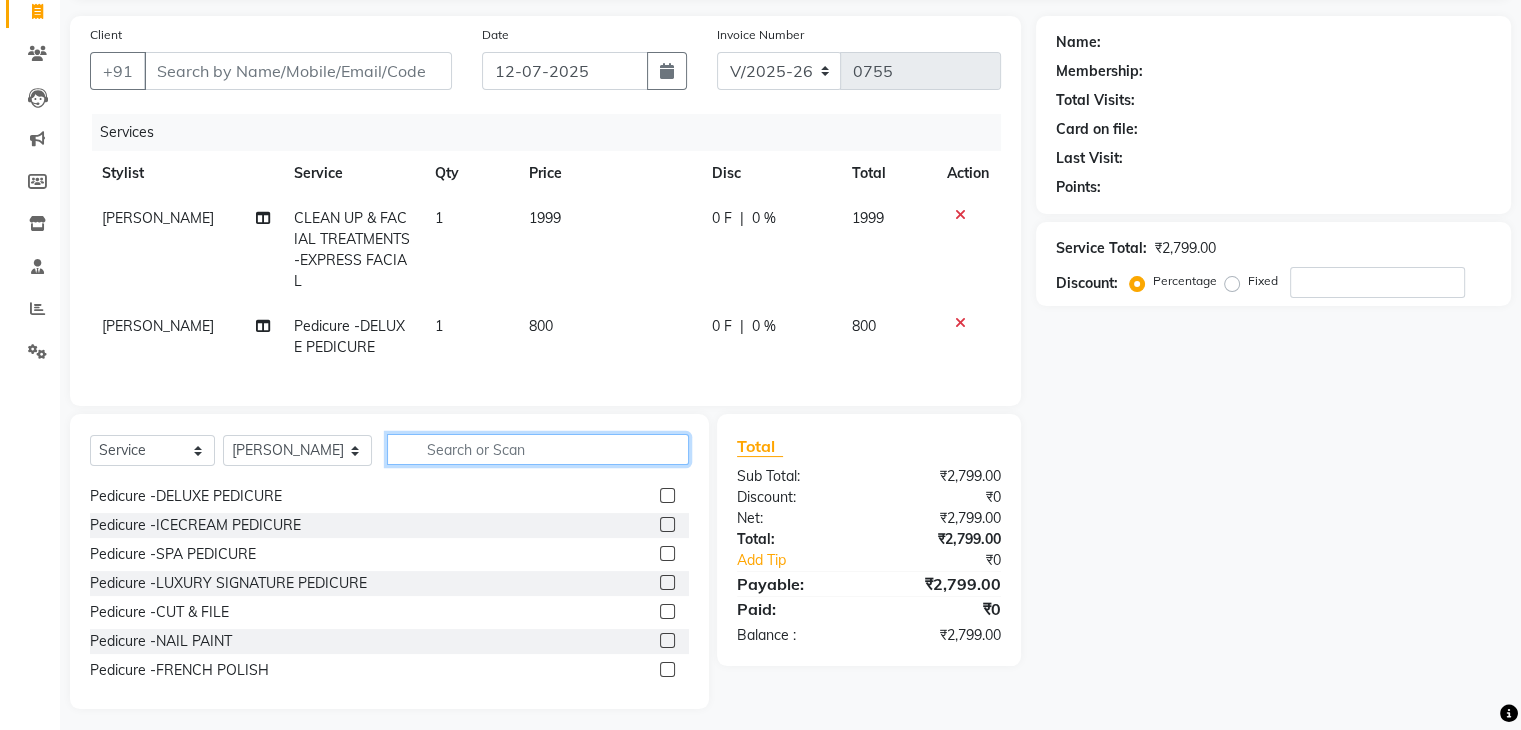 scroll, scrollTop: 159, scrollLeft: 0, axis: vertical 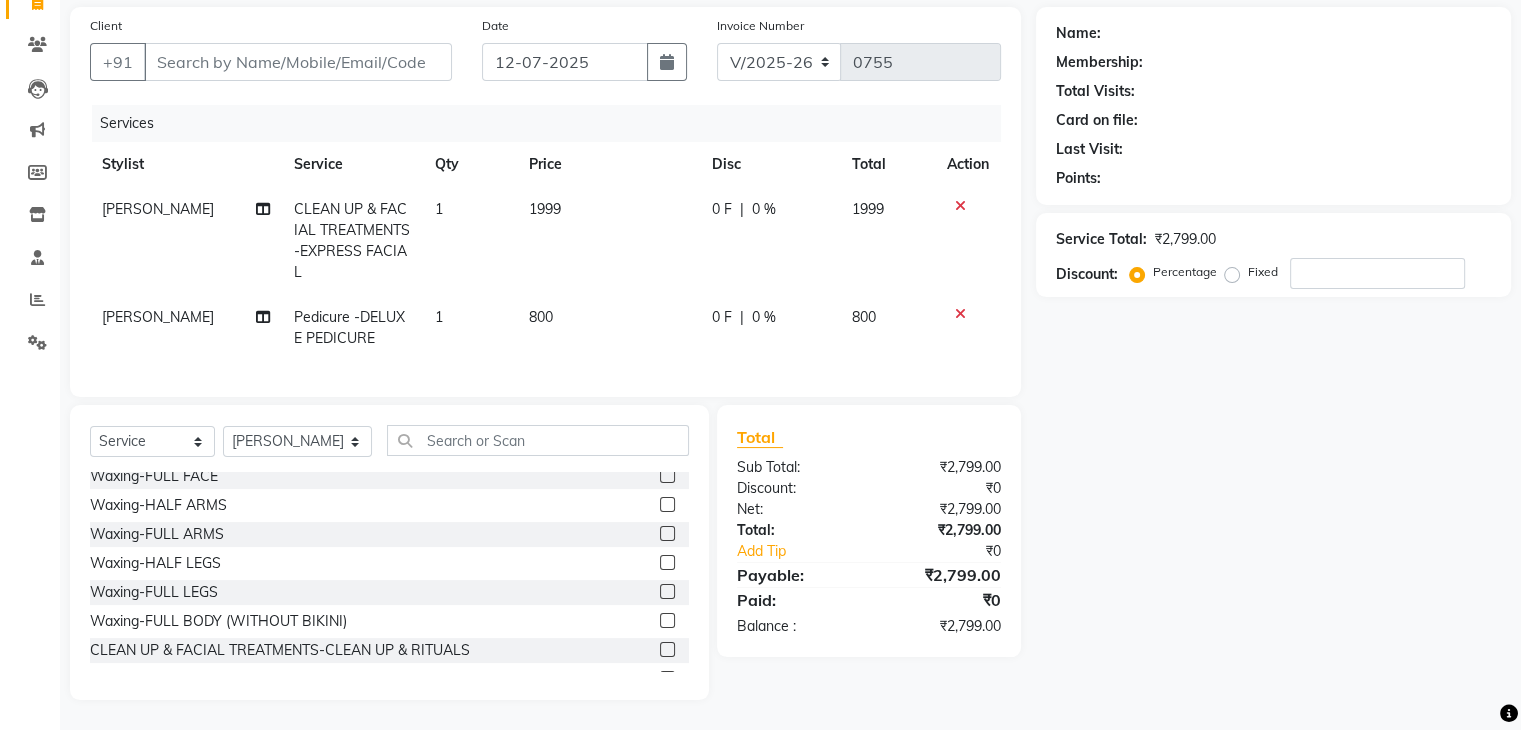 click 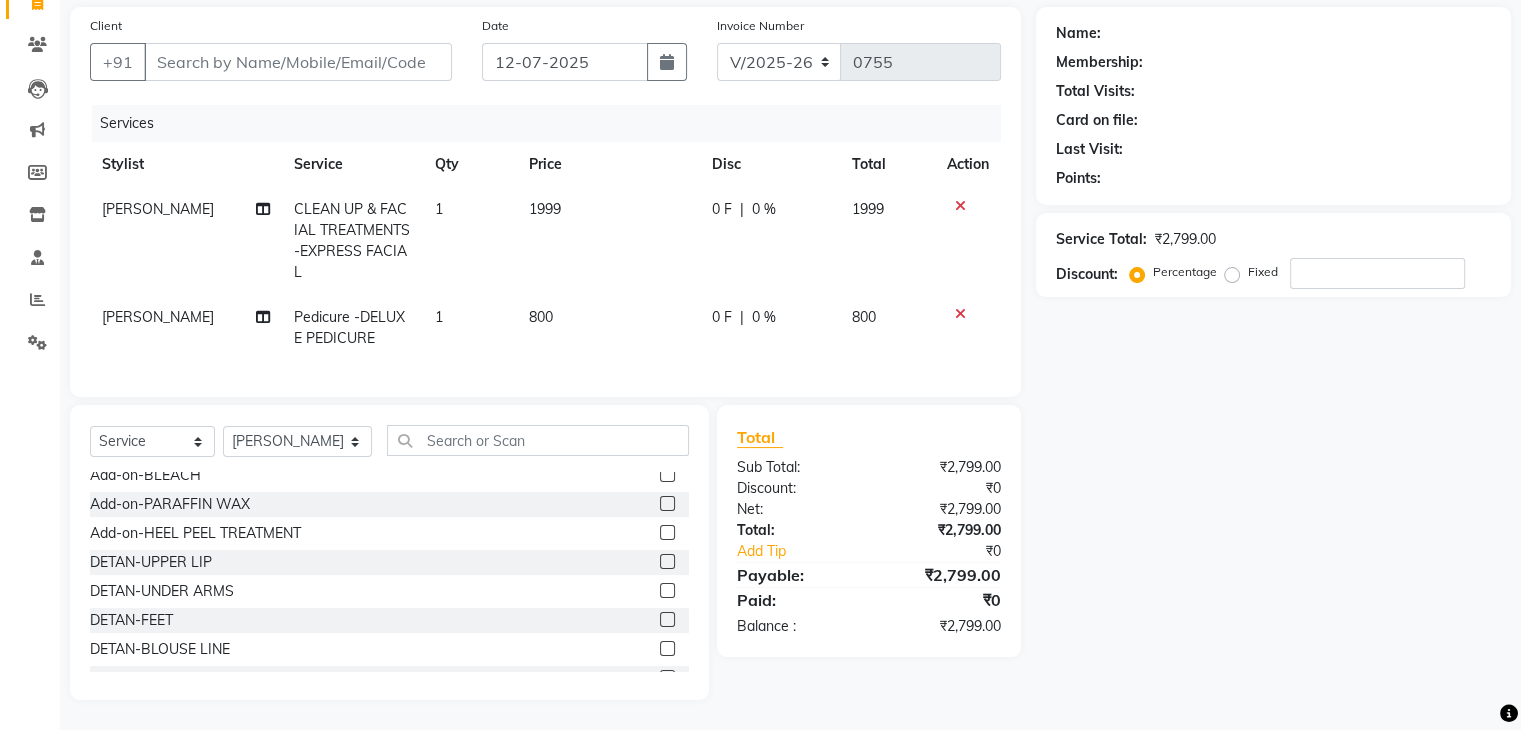 scroll, scrollTop: 0, scrollLeft: 0, axis: both 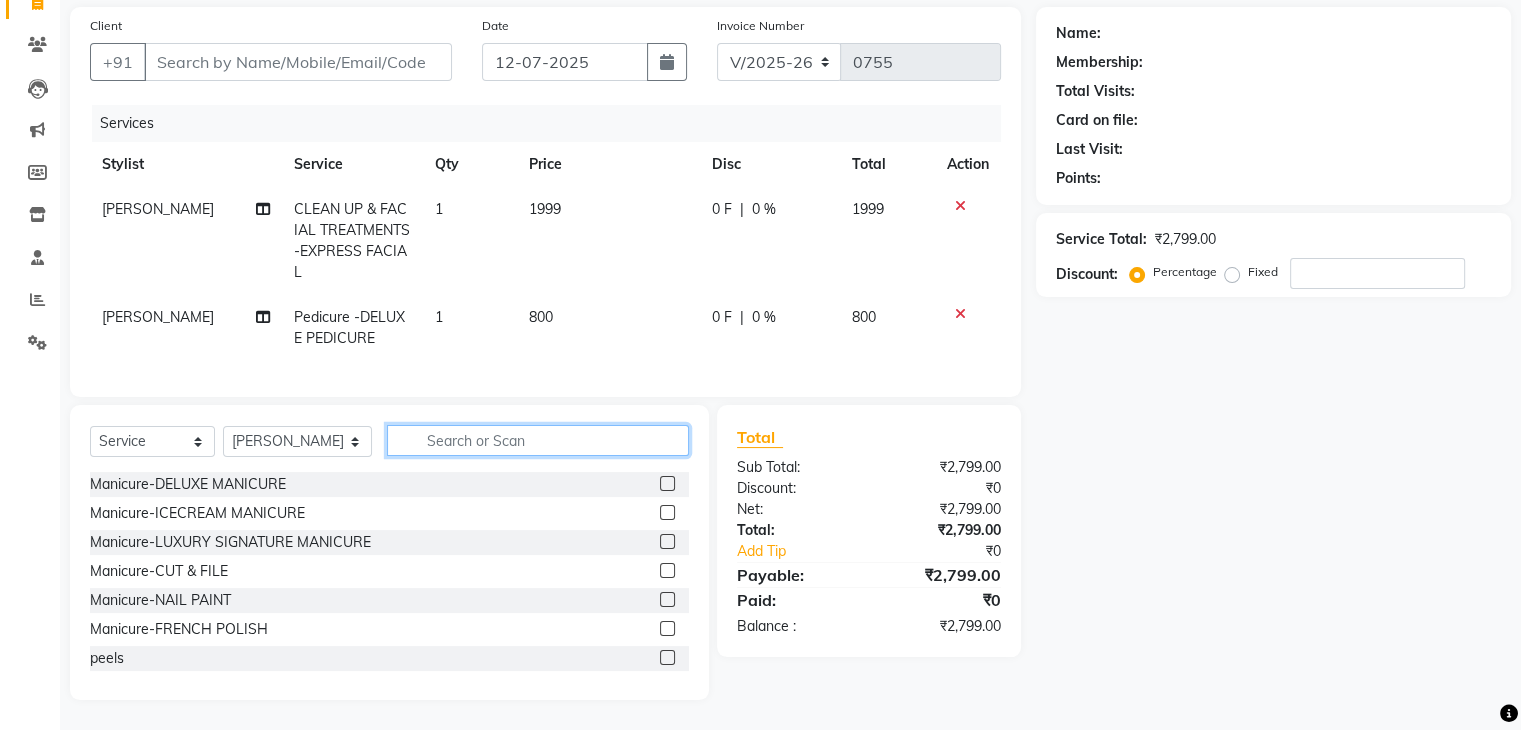 click 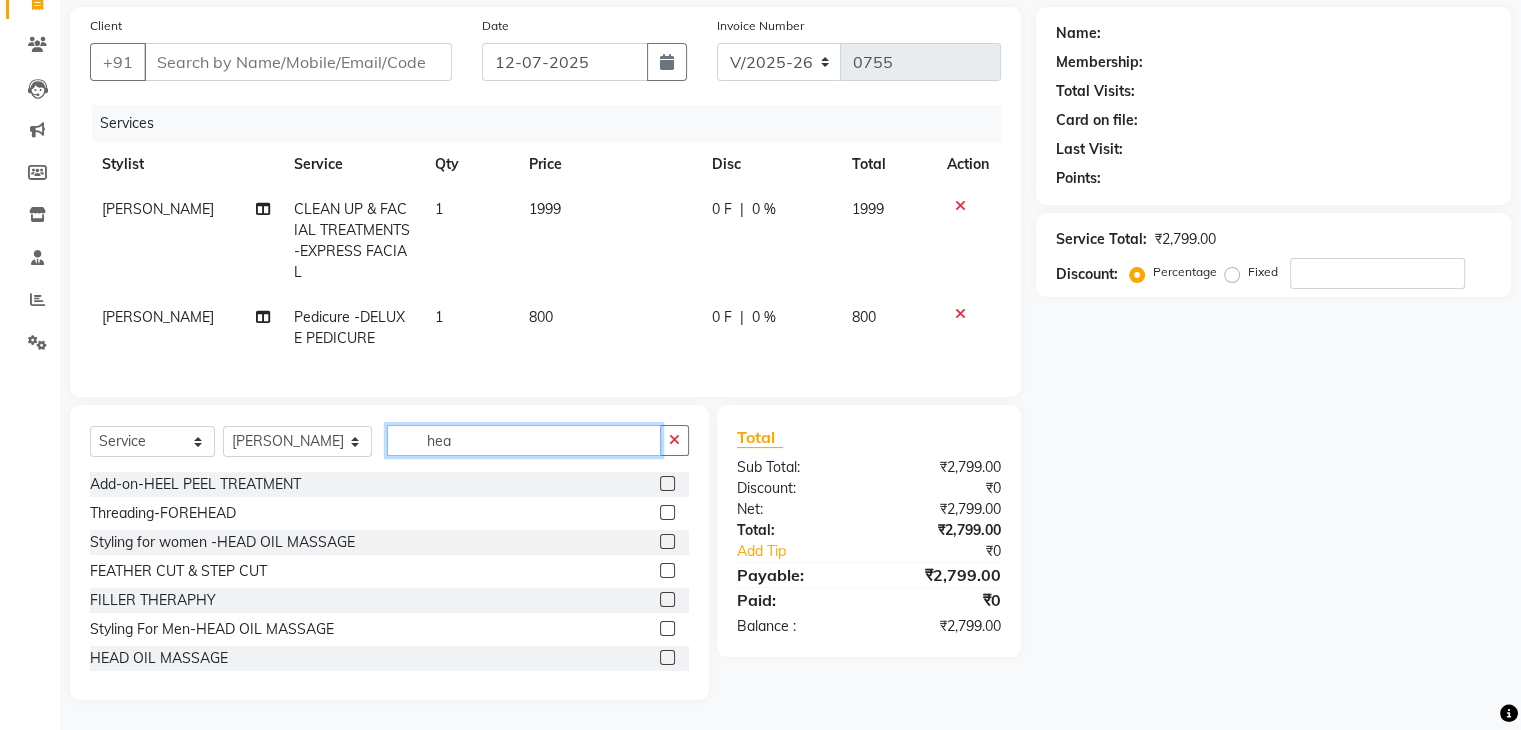 scroll, scrollTop: 116, scrollLeft: 0, axis: vertical 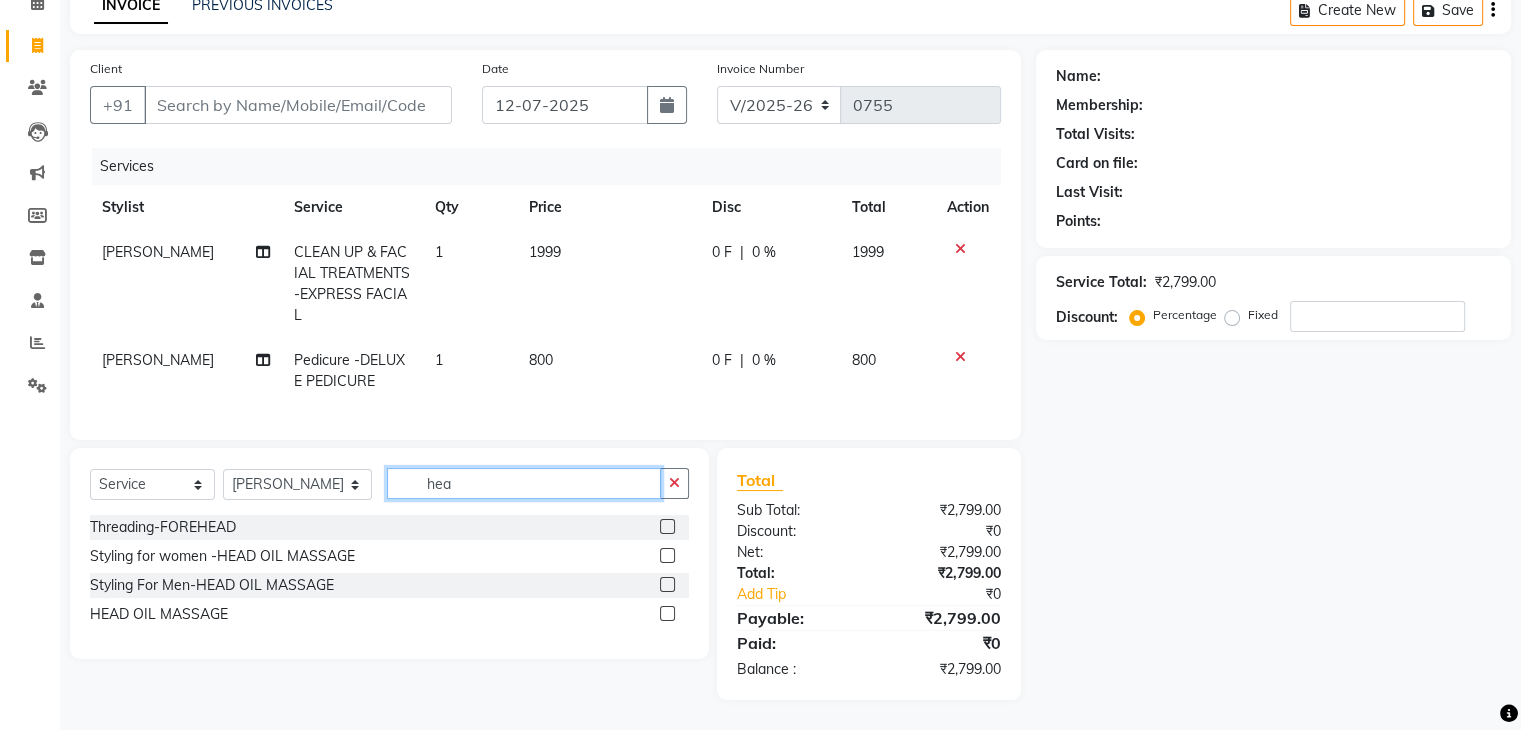 type on "hea" 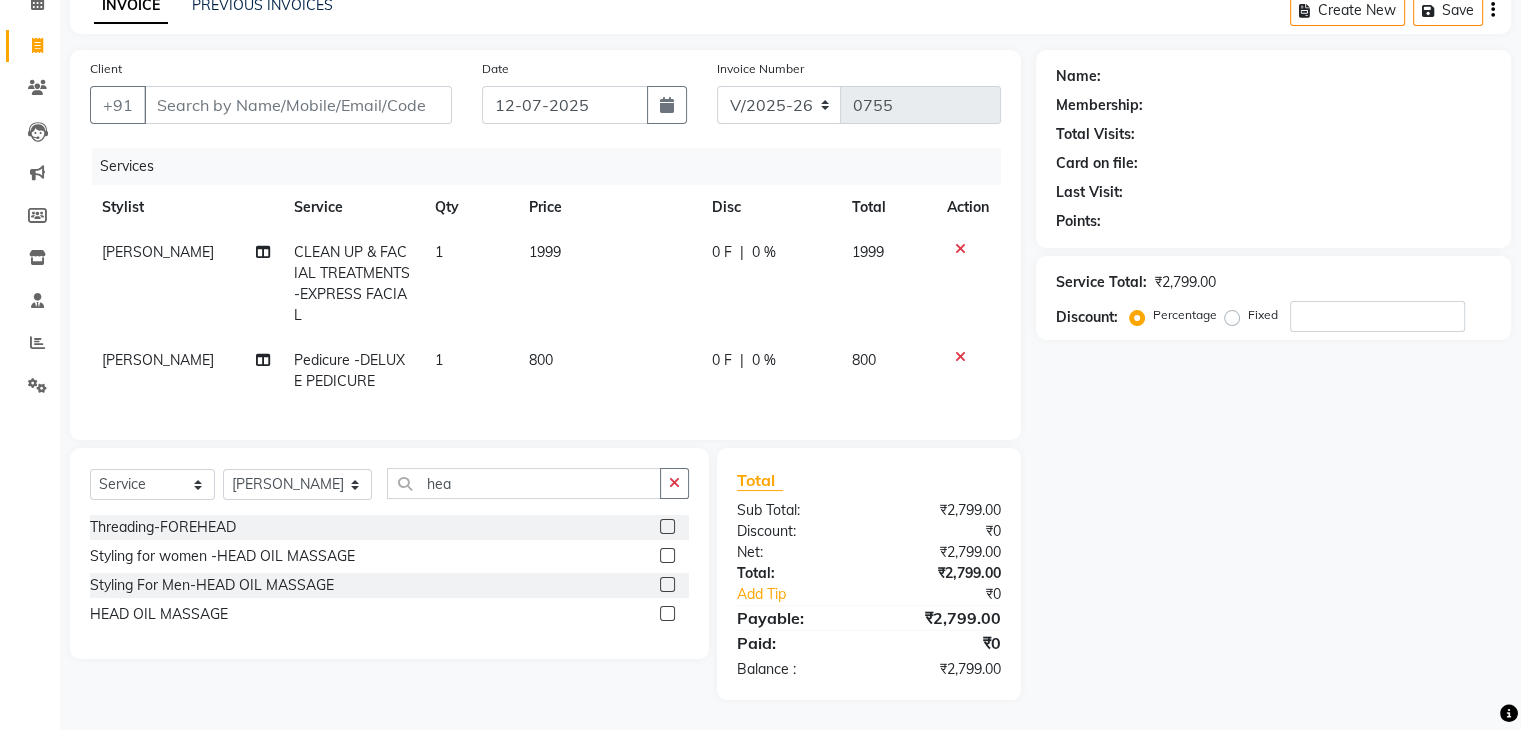 click 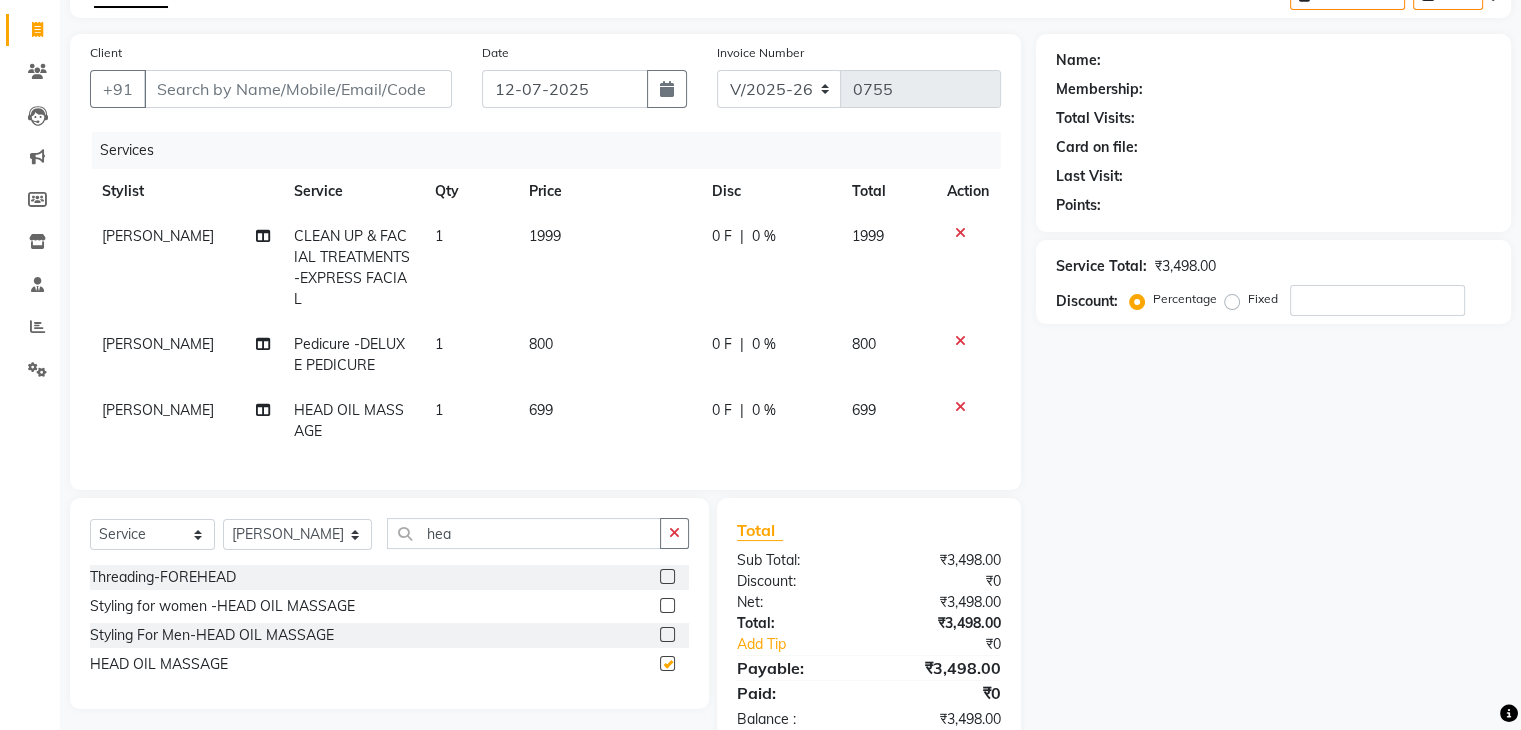 checkbox on "false" 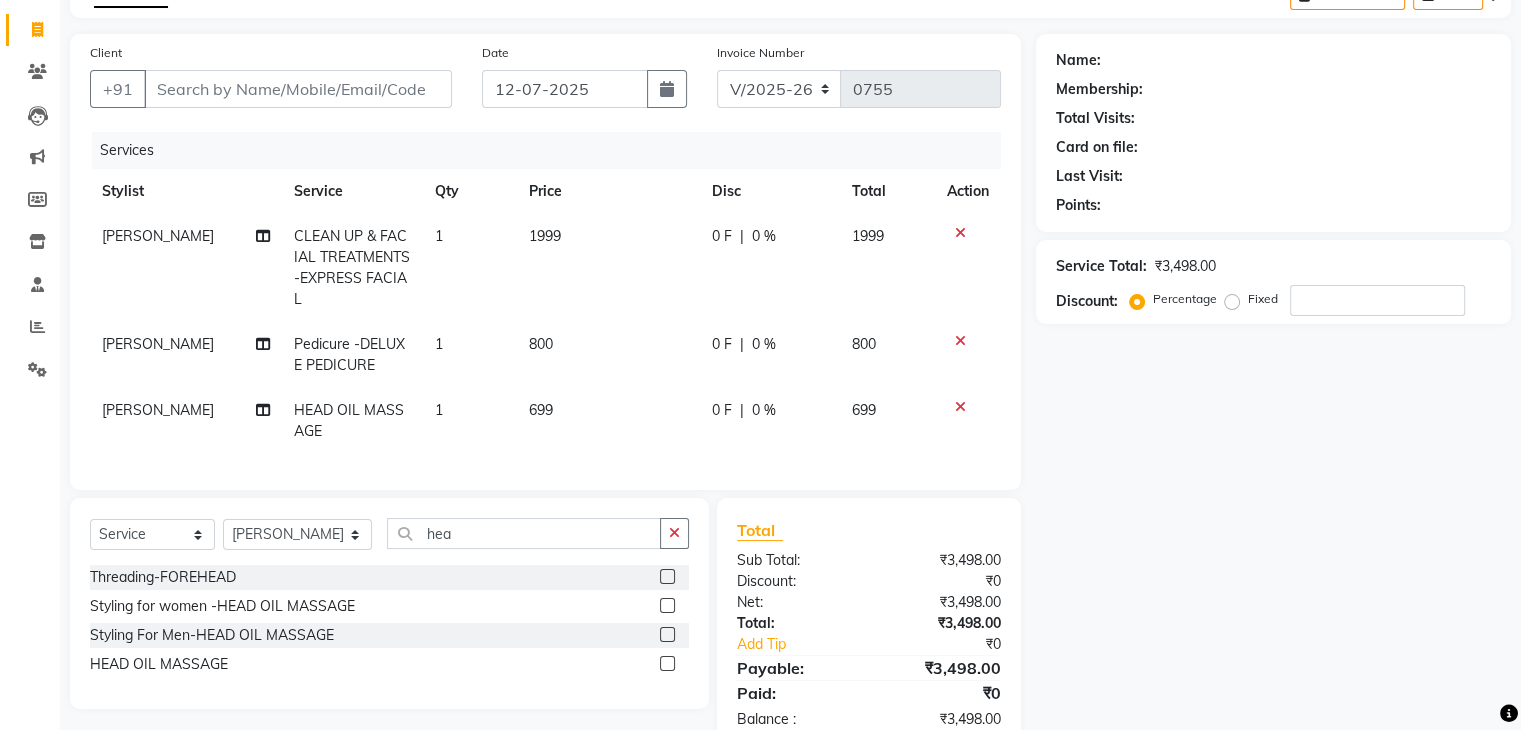 click 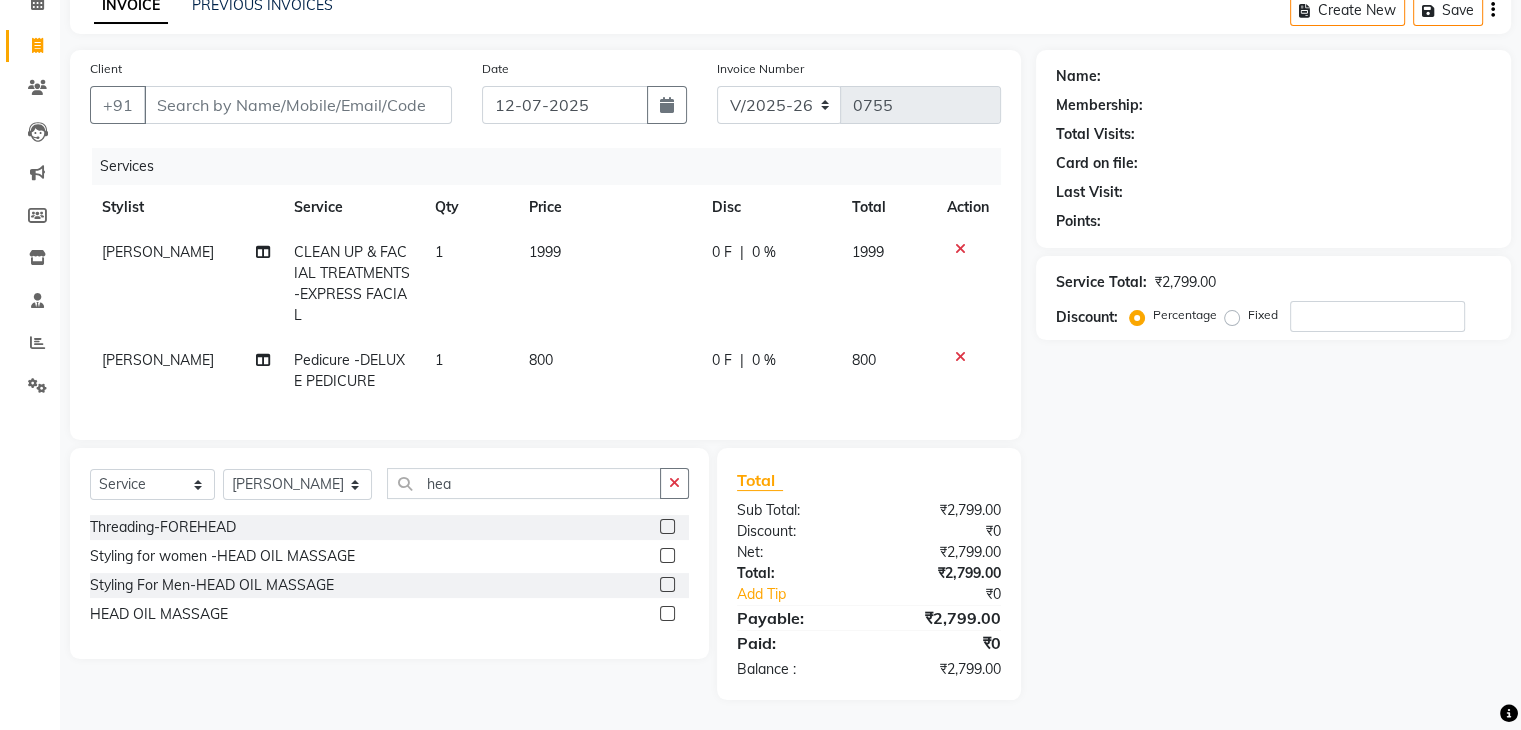click 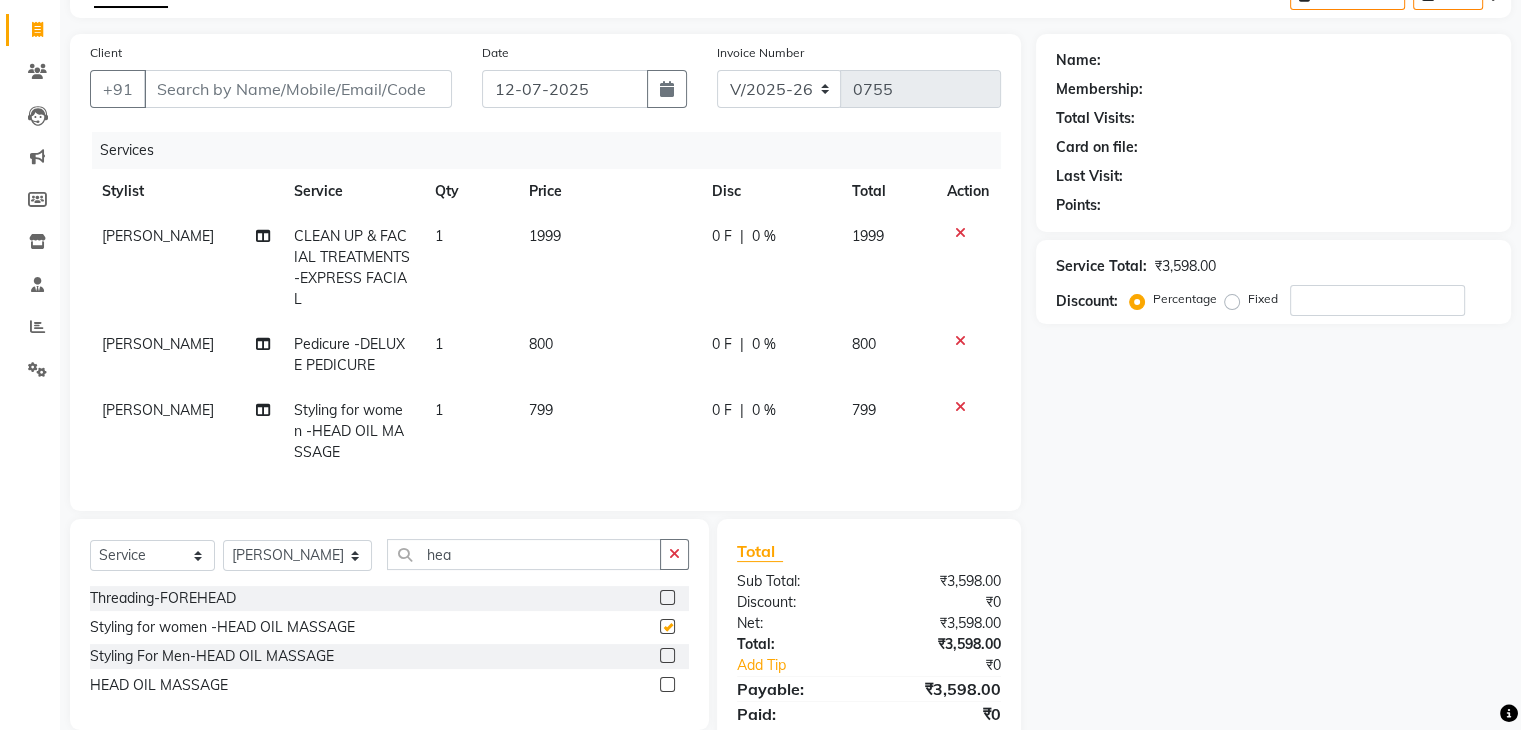 checkbox on "false" 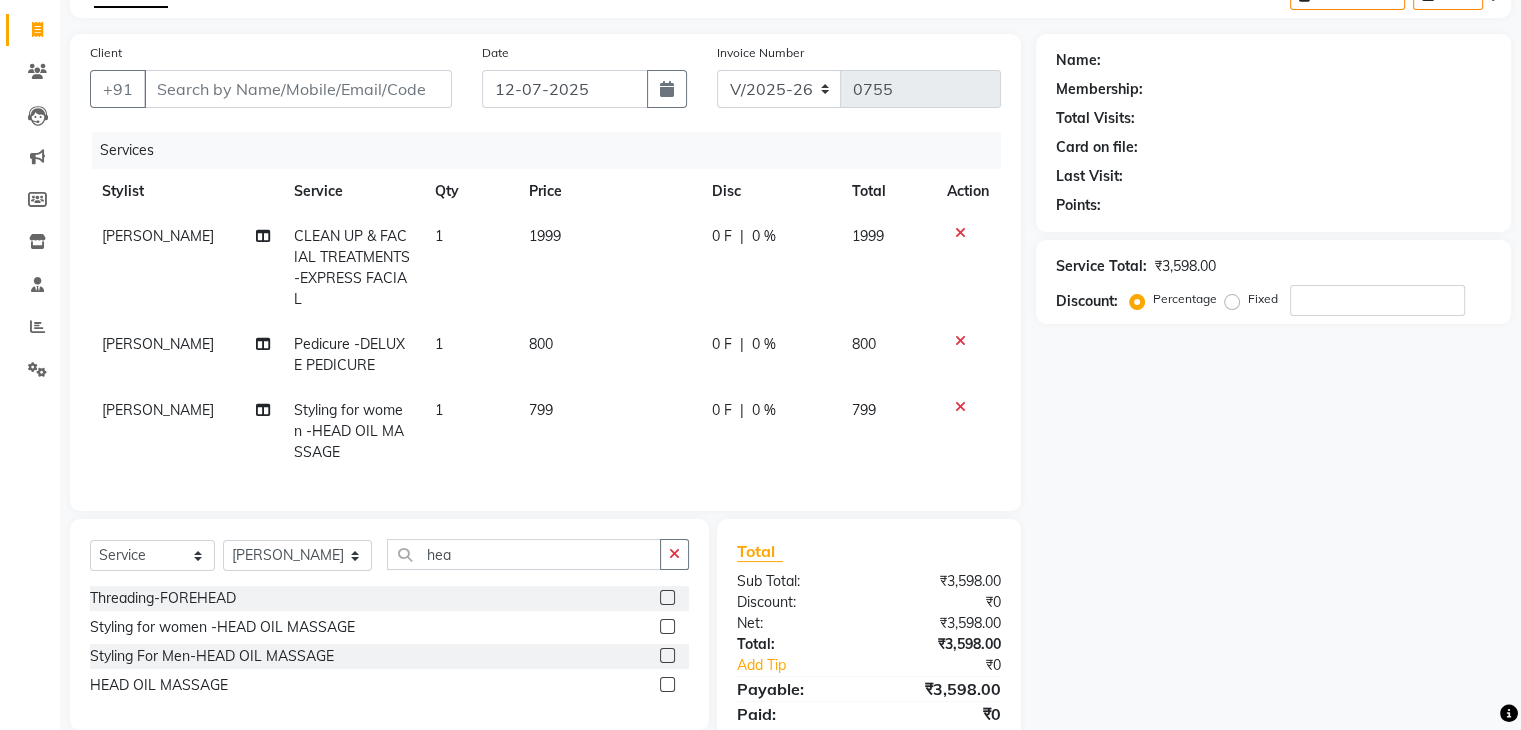 click on "799" 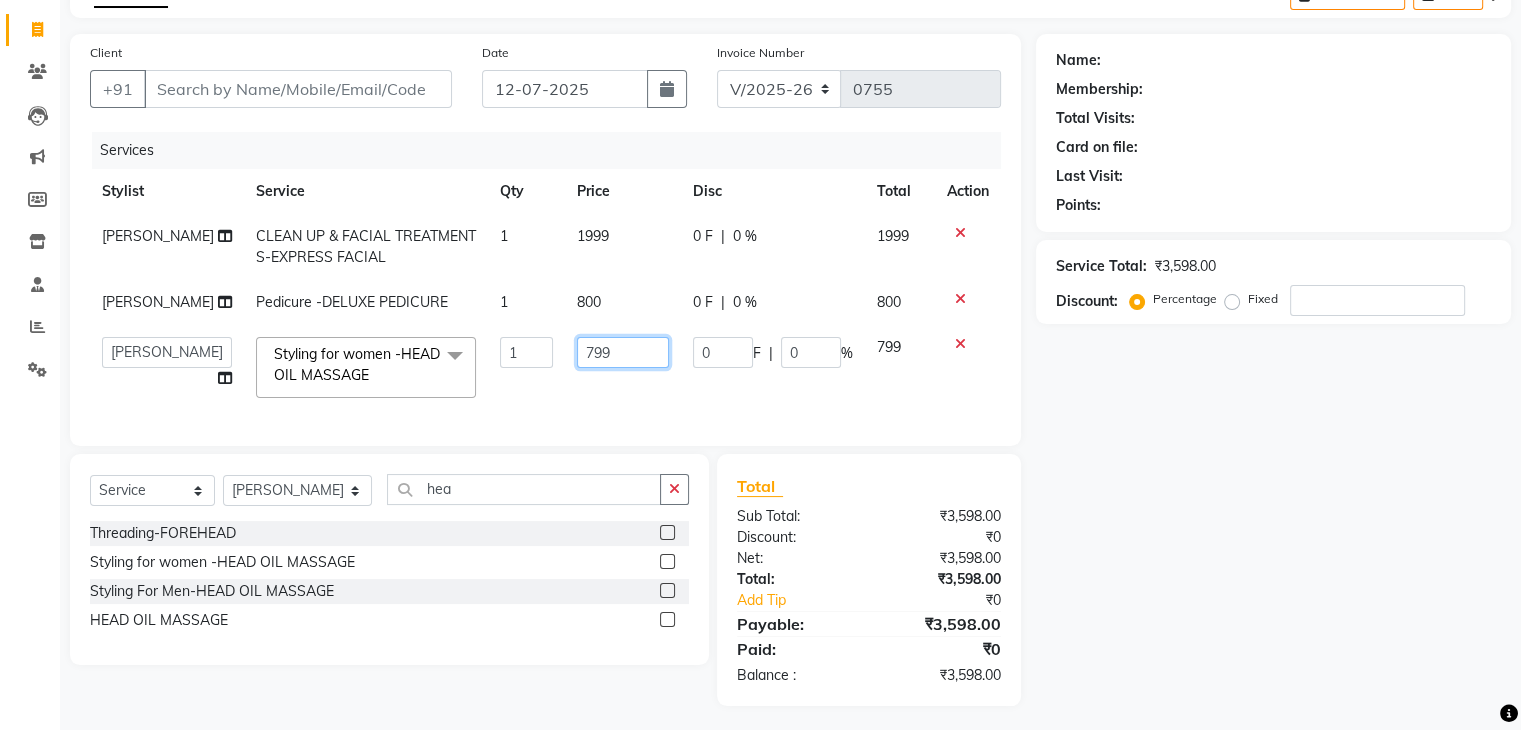 drag, startPoint x: 600, startPoint y: 357, endPoint x: 573, endPoint y: 381, distance: 36.124783 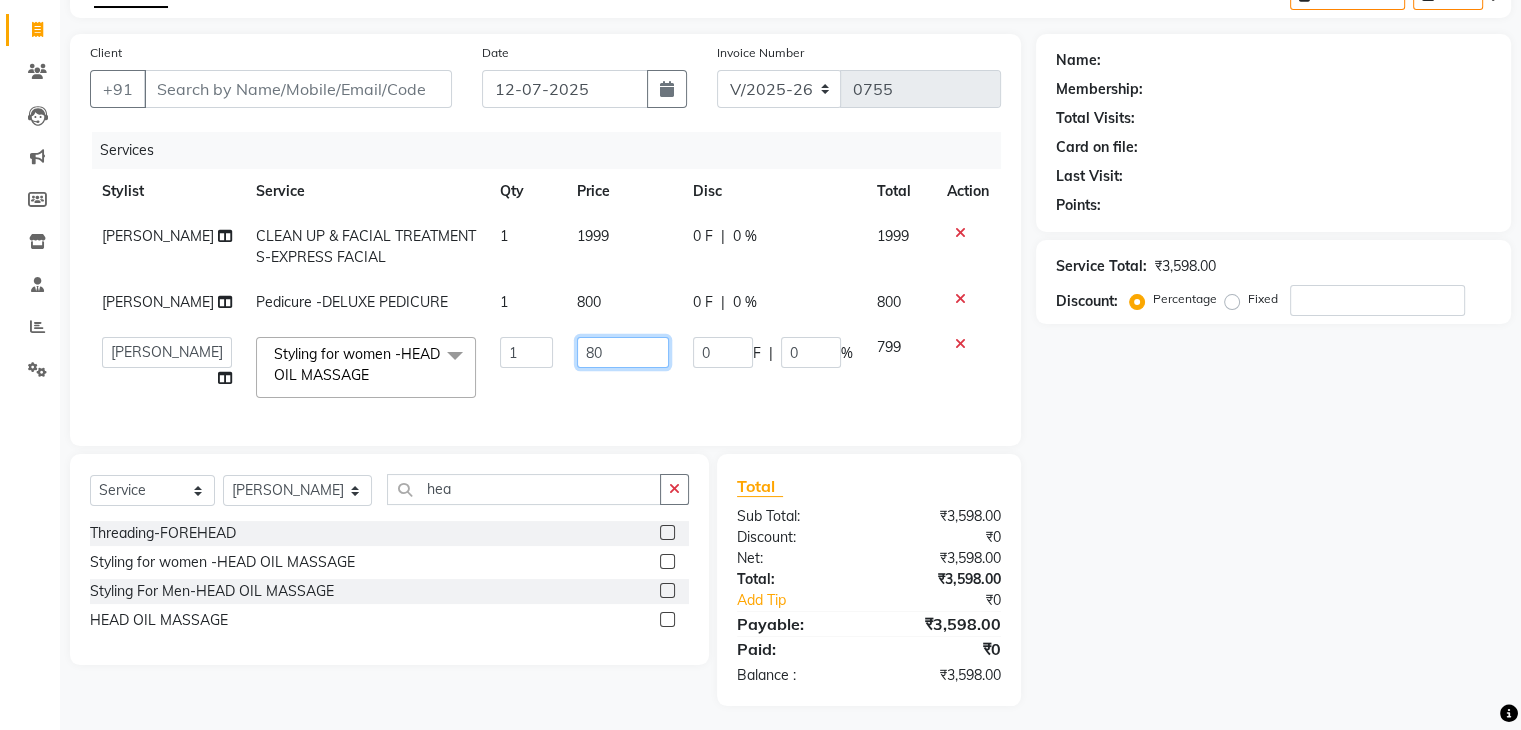 type on "800" 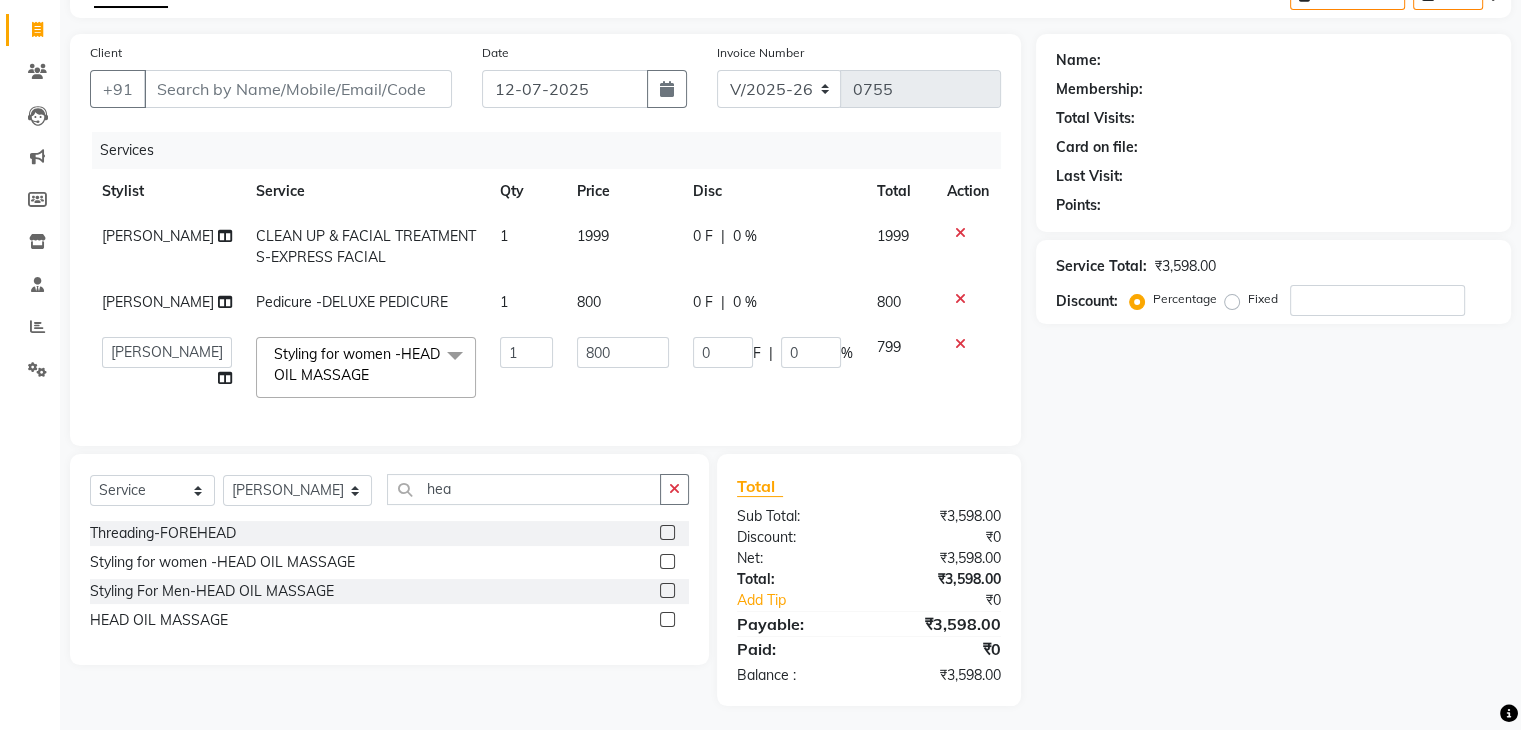 click on "Name: Membership: Total Visits: Card on file: Last Visit:  Points:  Service Total:  ₹3,598.00  Discount:  Percentage   Fixed" 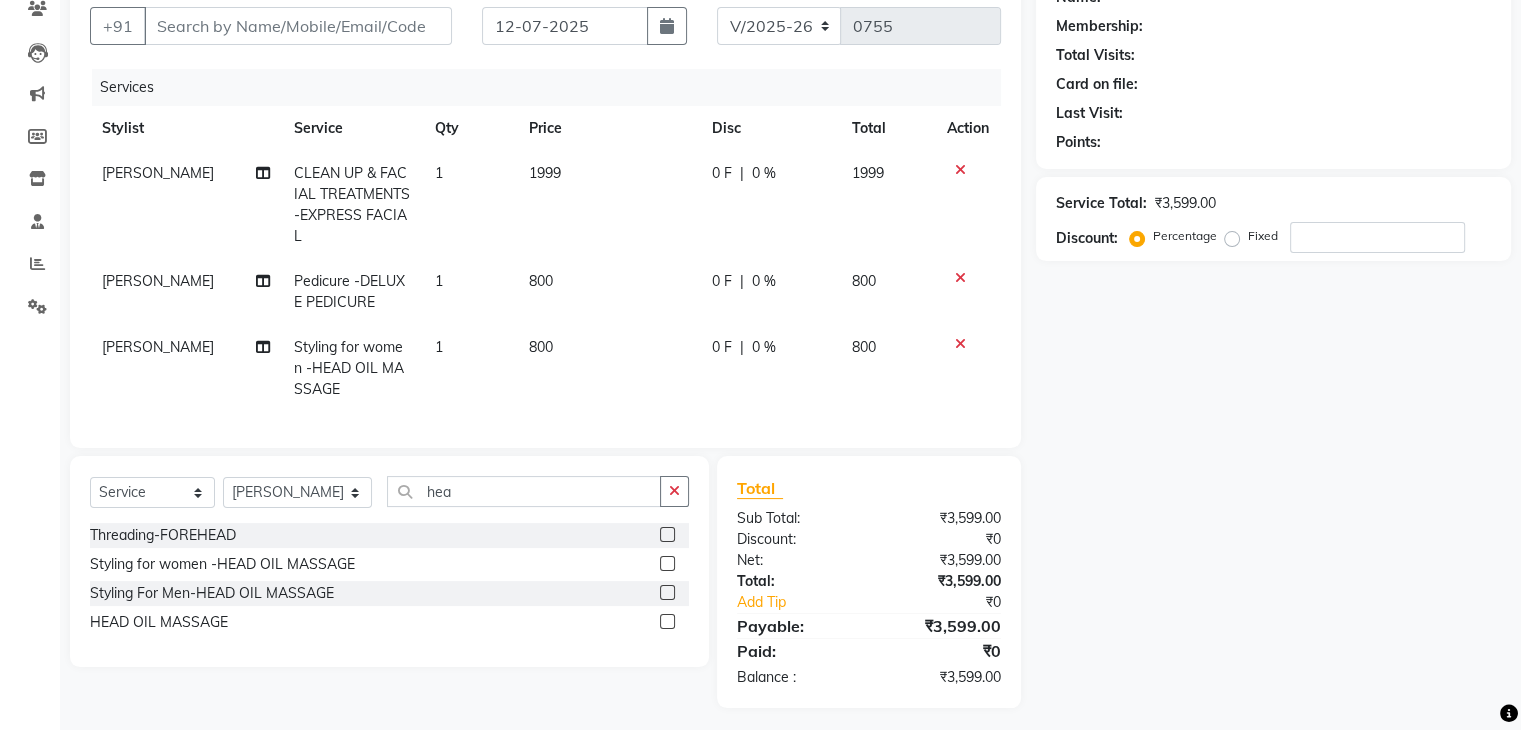 scroll, scrollTop: 203, scrollLeft: 0, axis: vertical 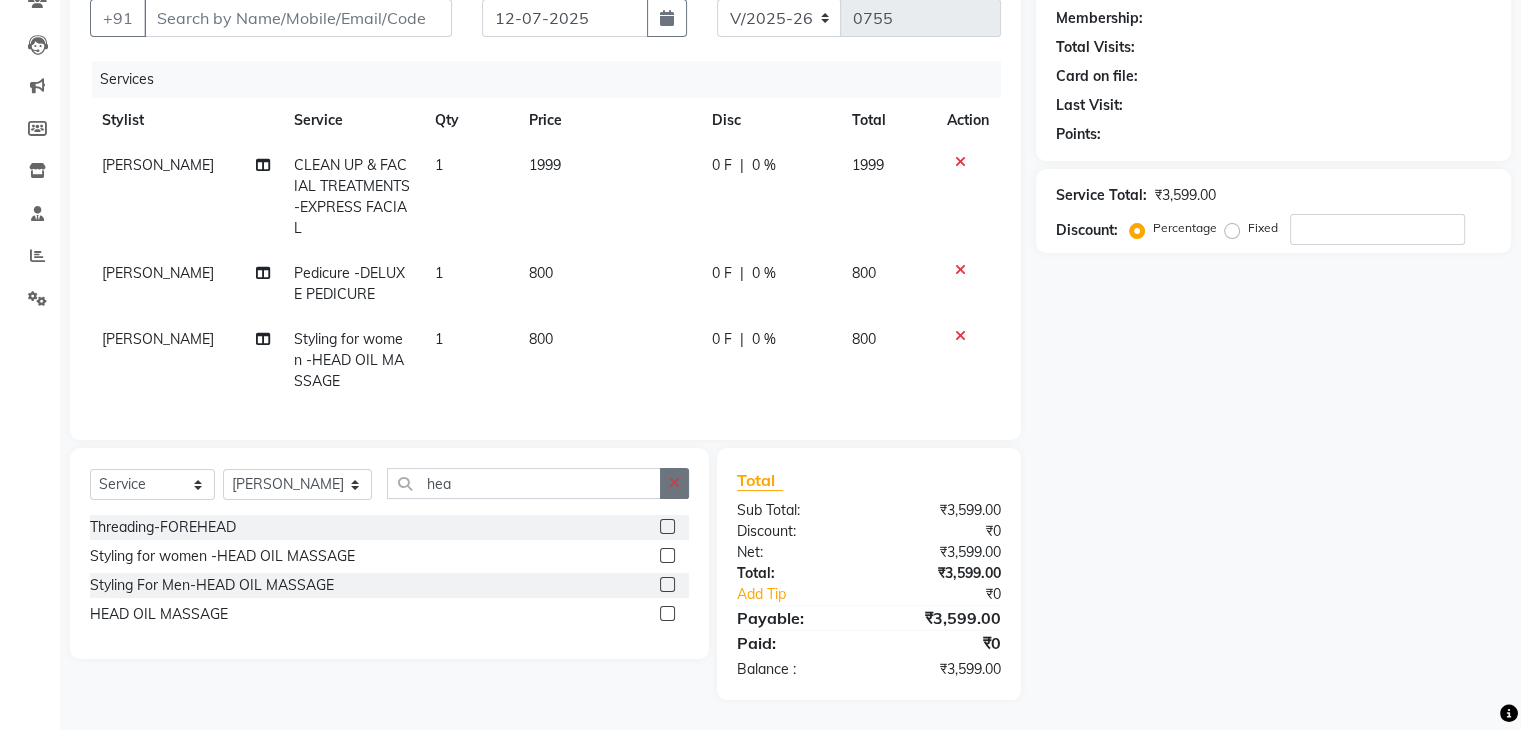 click 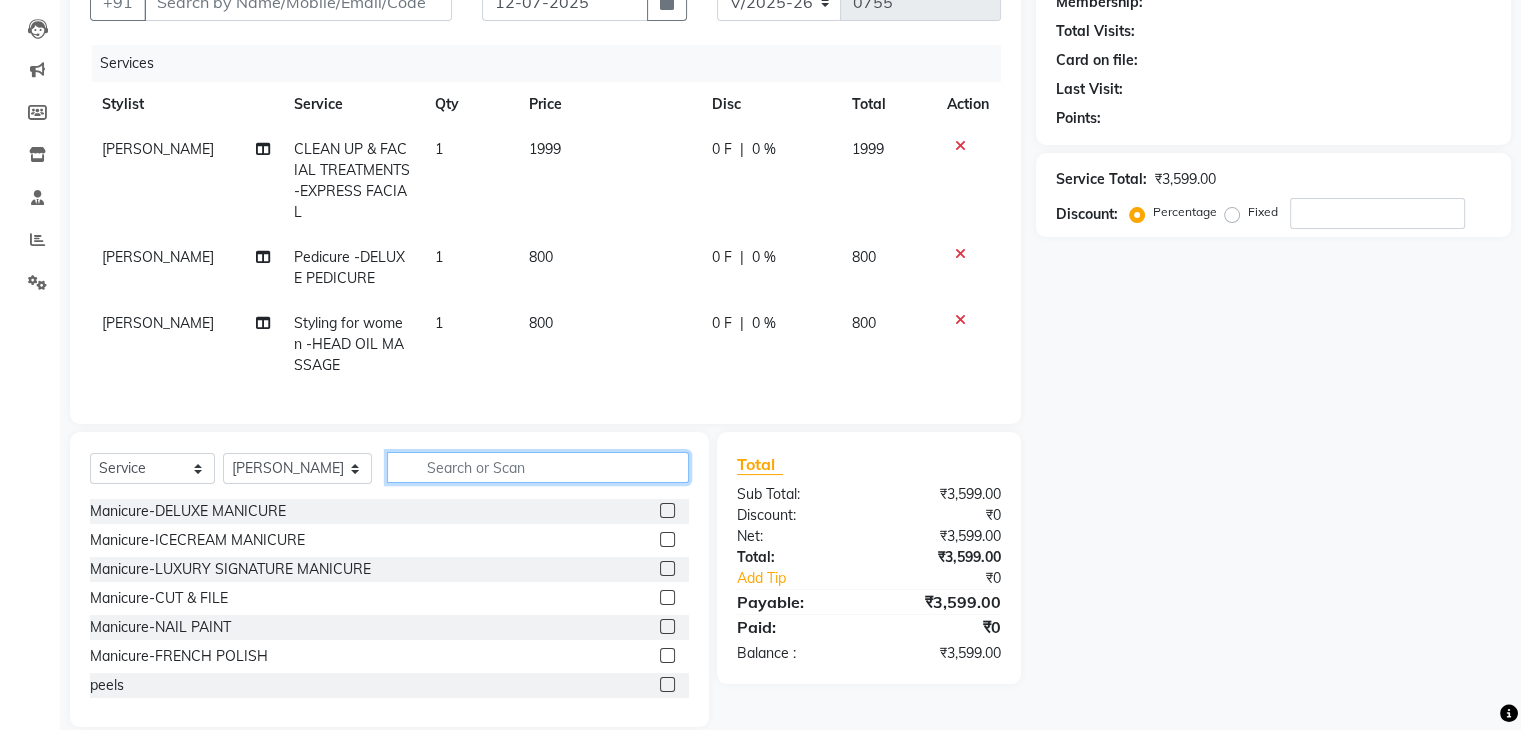 click 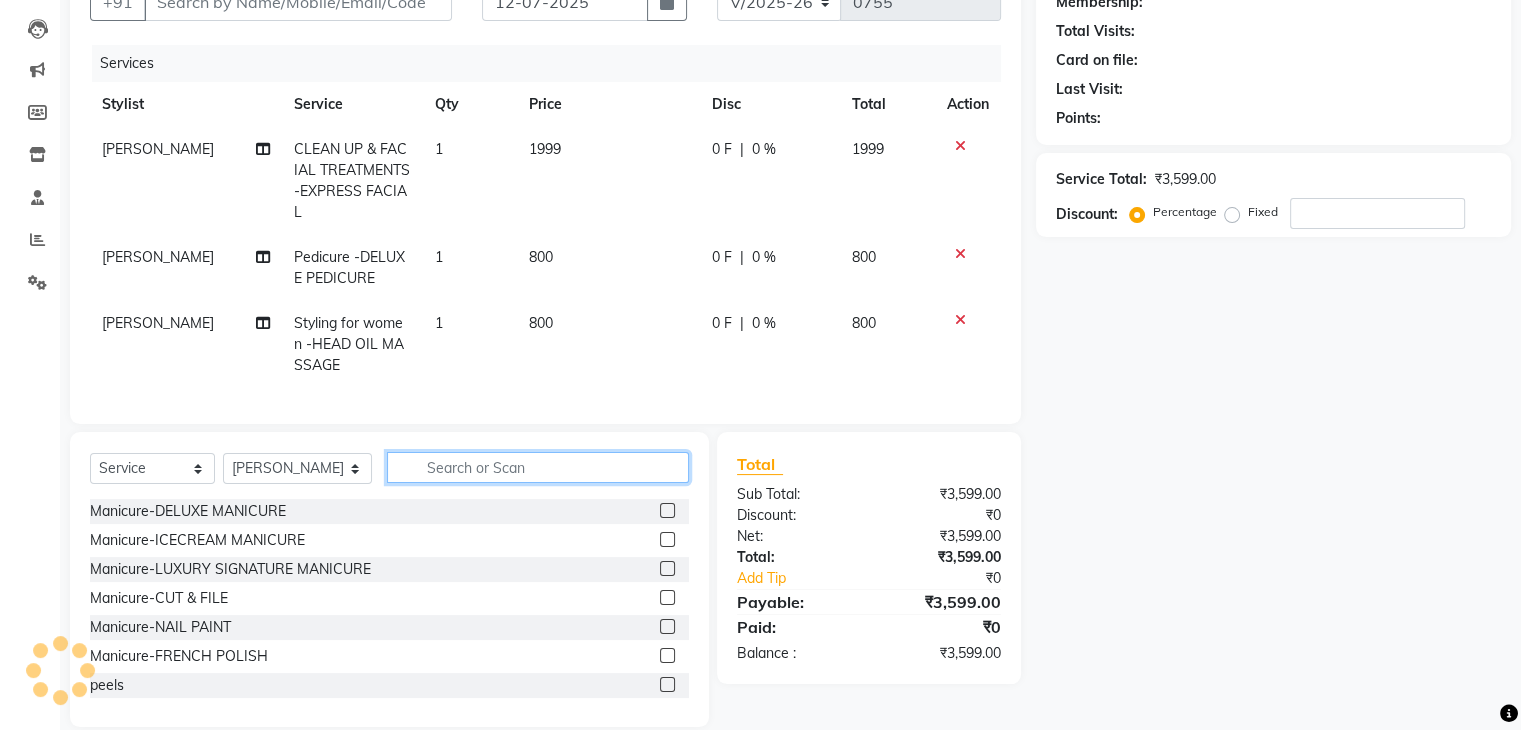 click 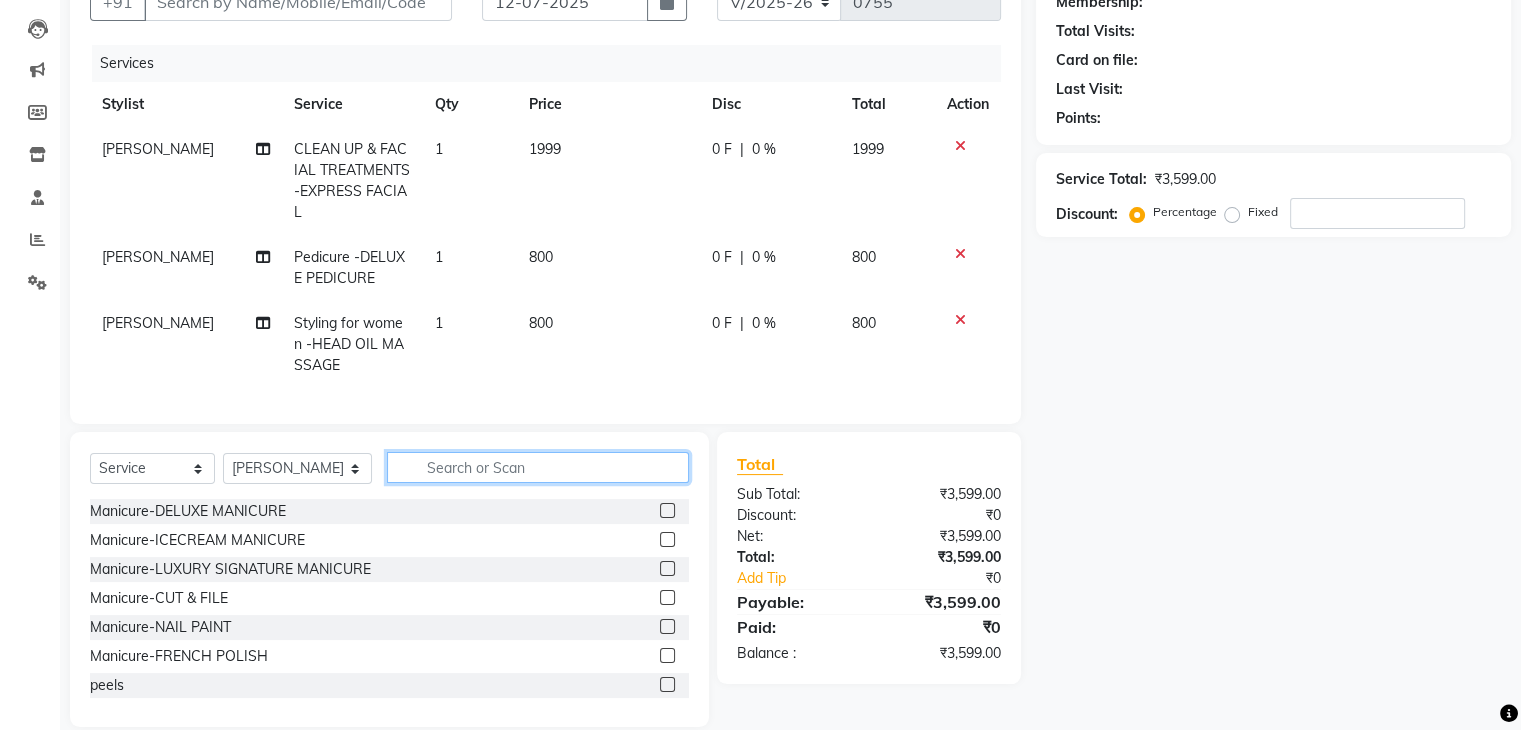 click 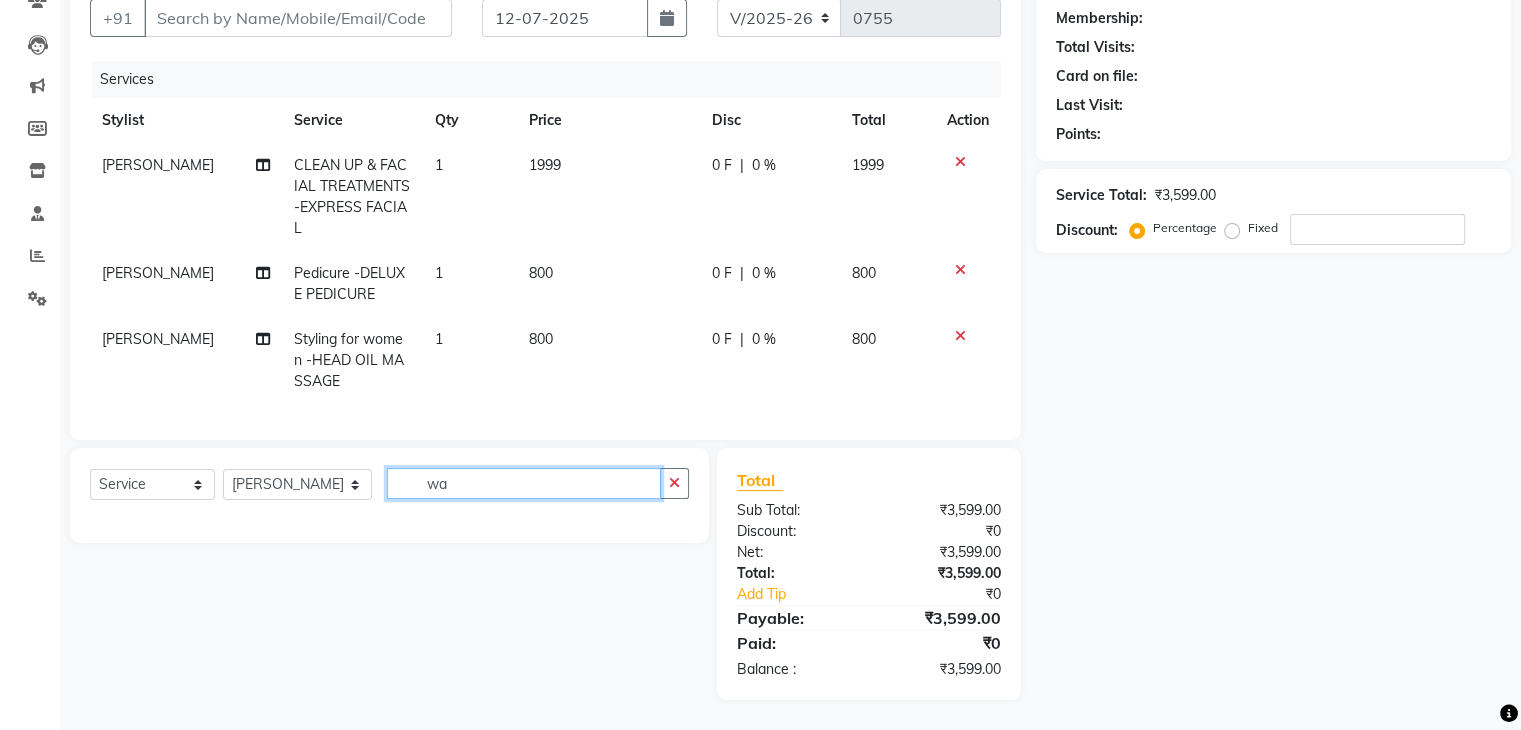 type on "w" 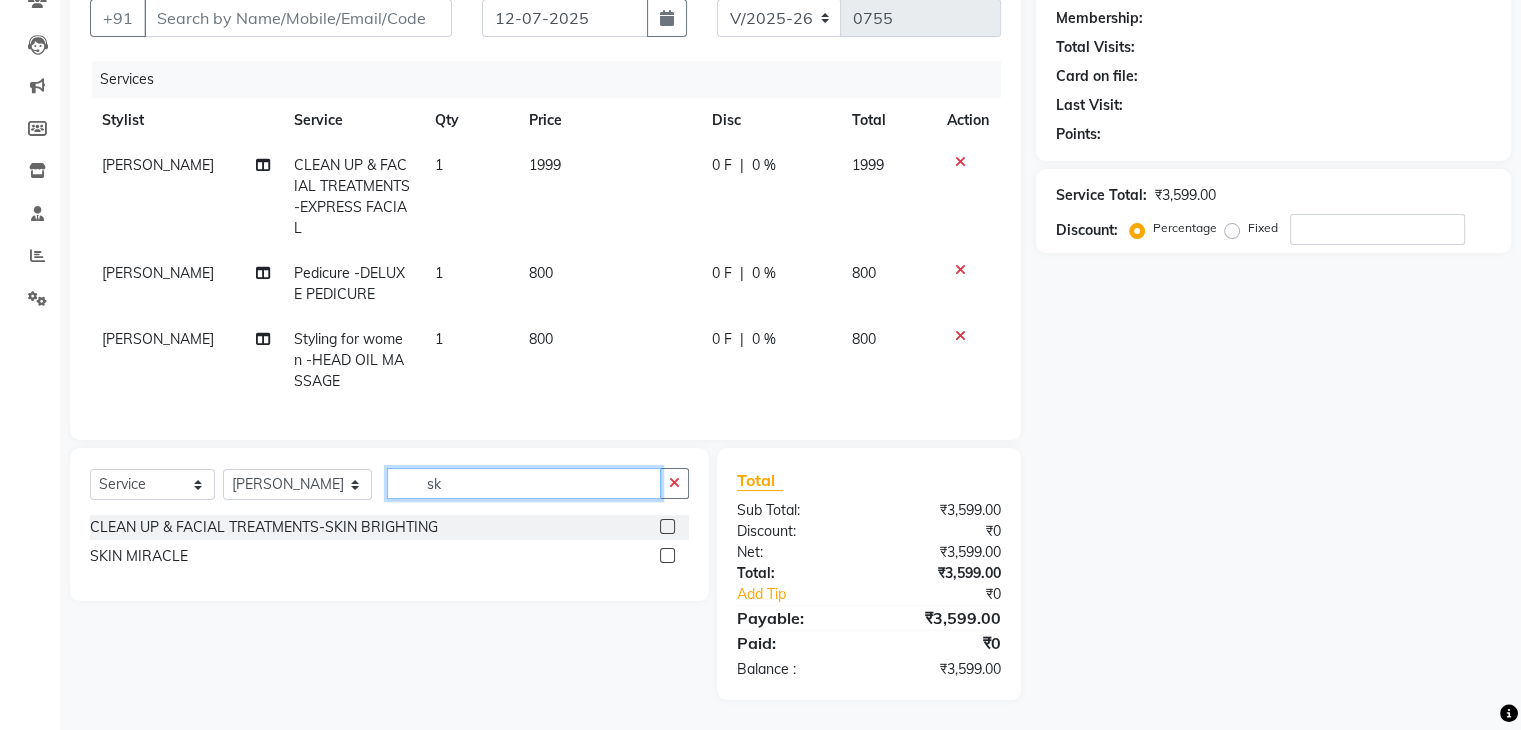 type on "s" 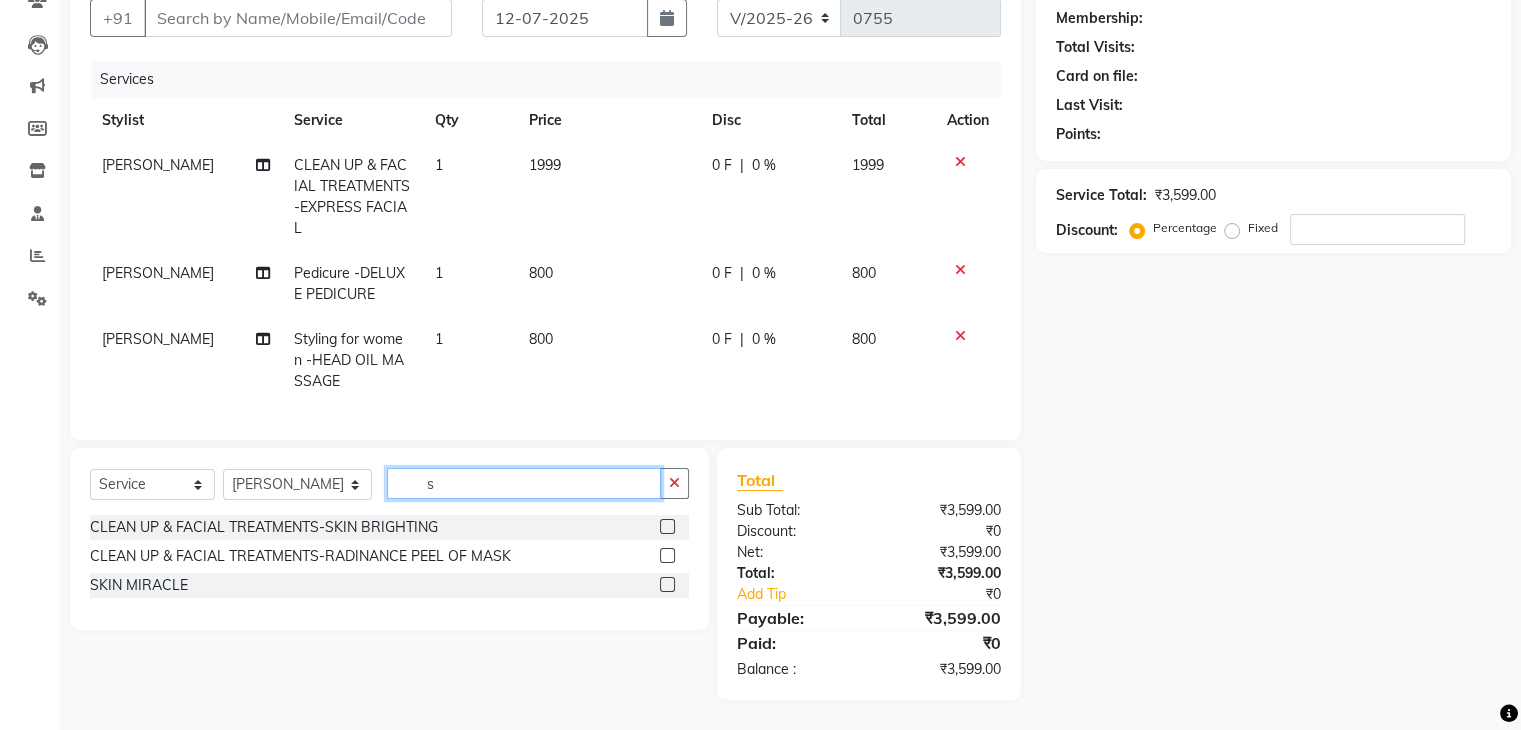 type 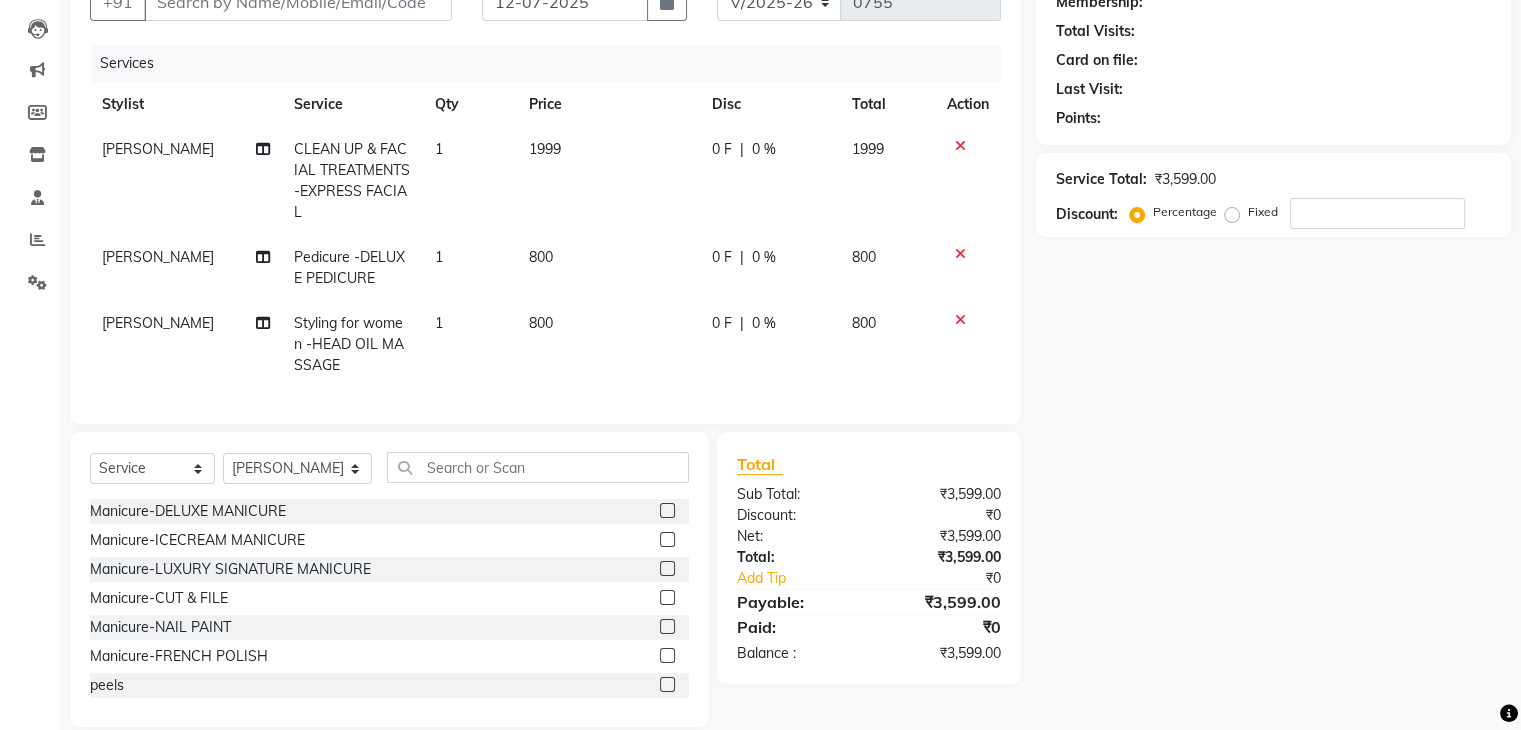 click on "0 F | 0 %" 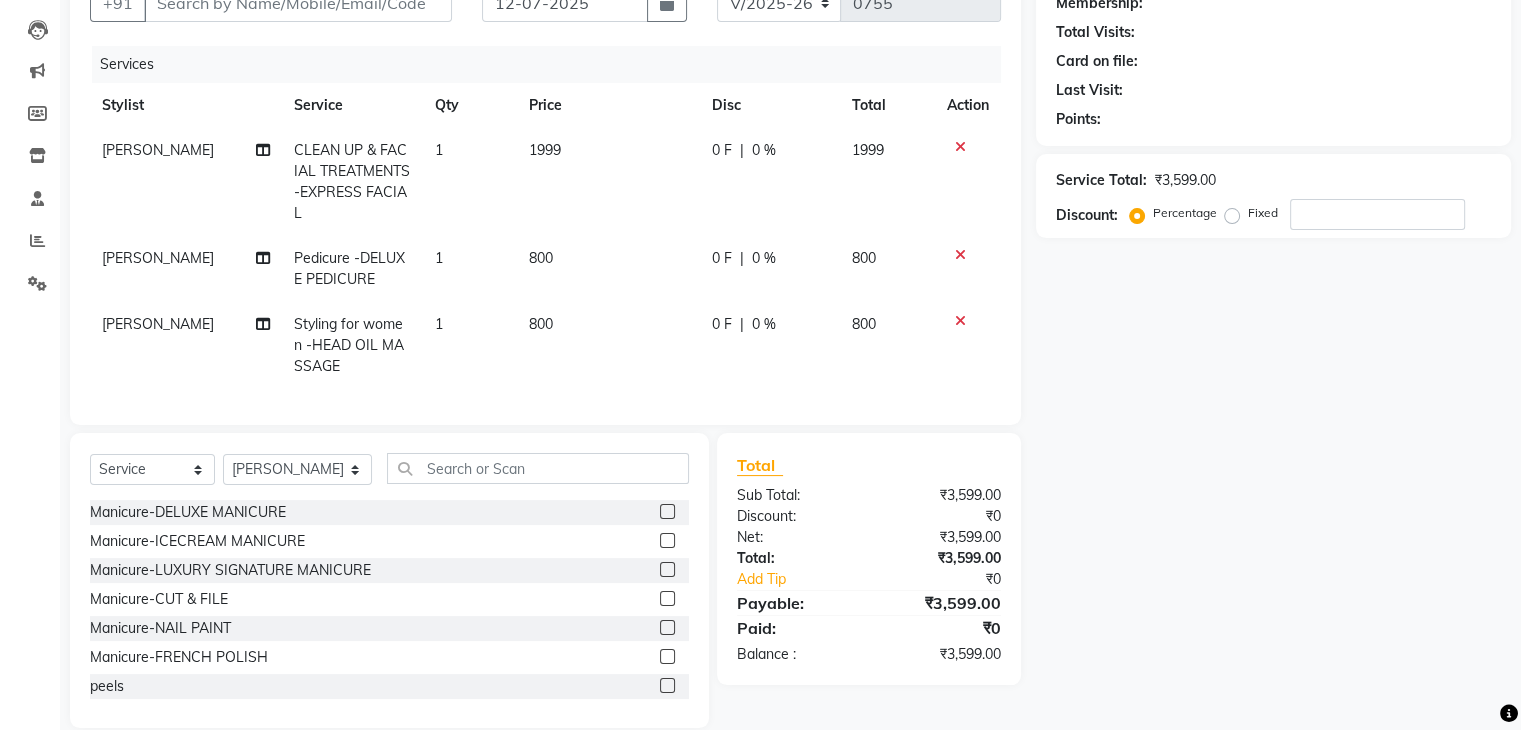 select on "45605" 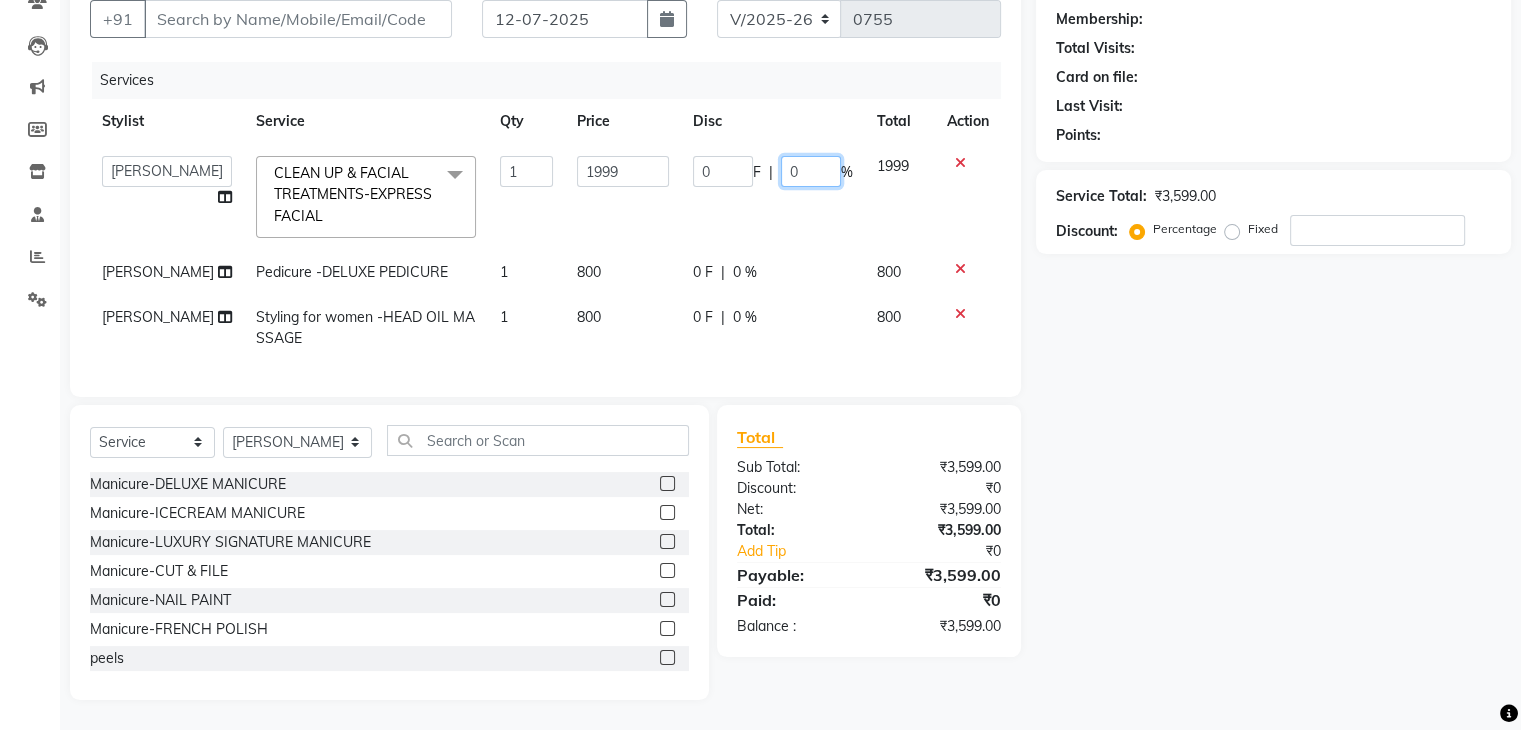 click on "0" 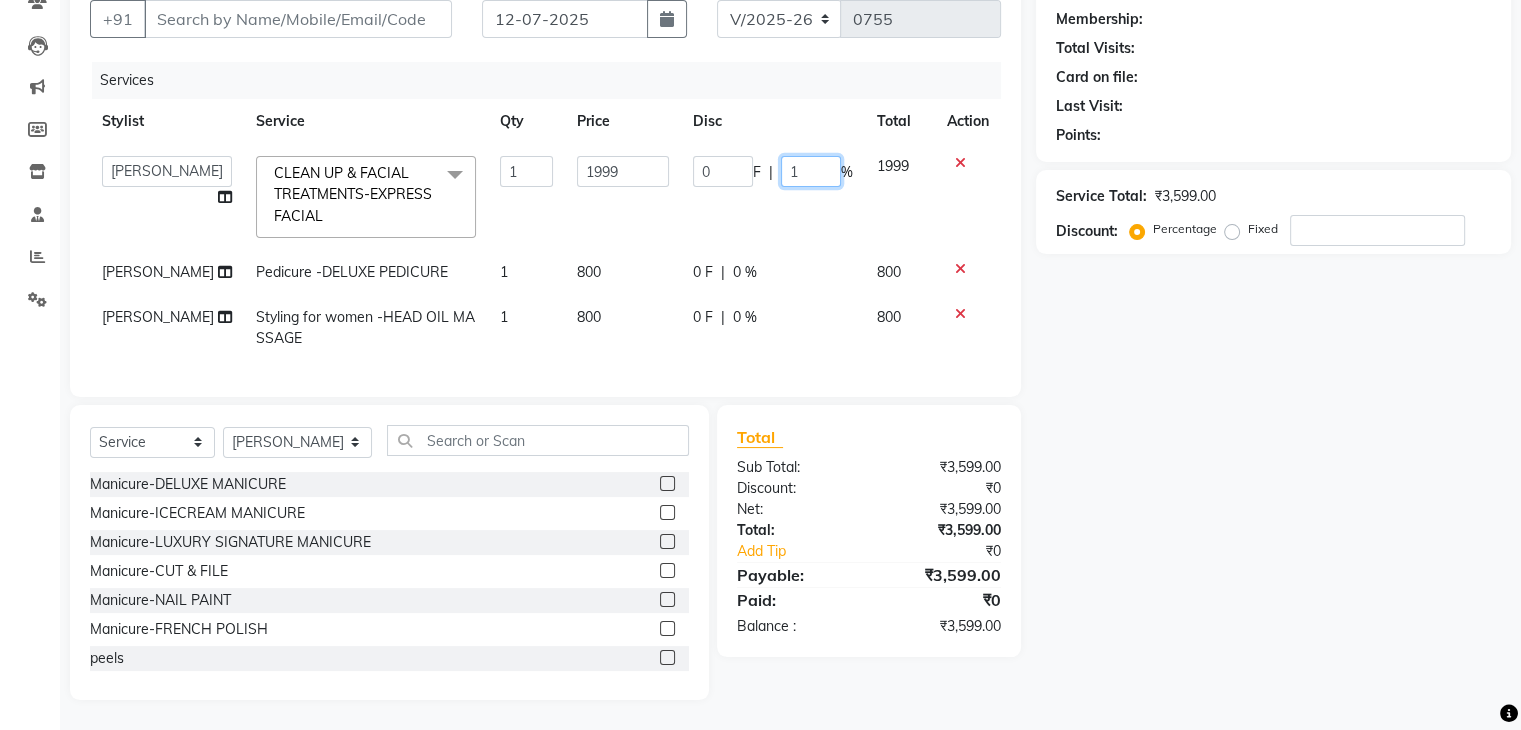 type on "10" 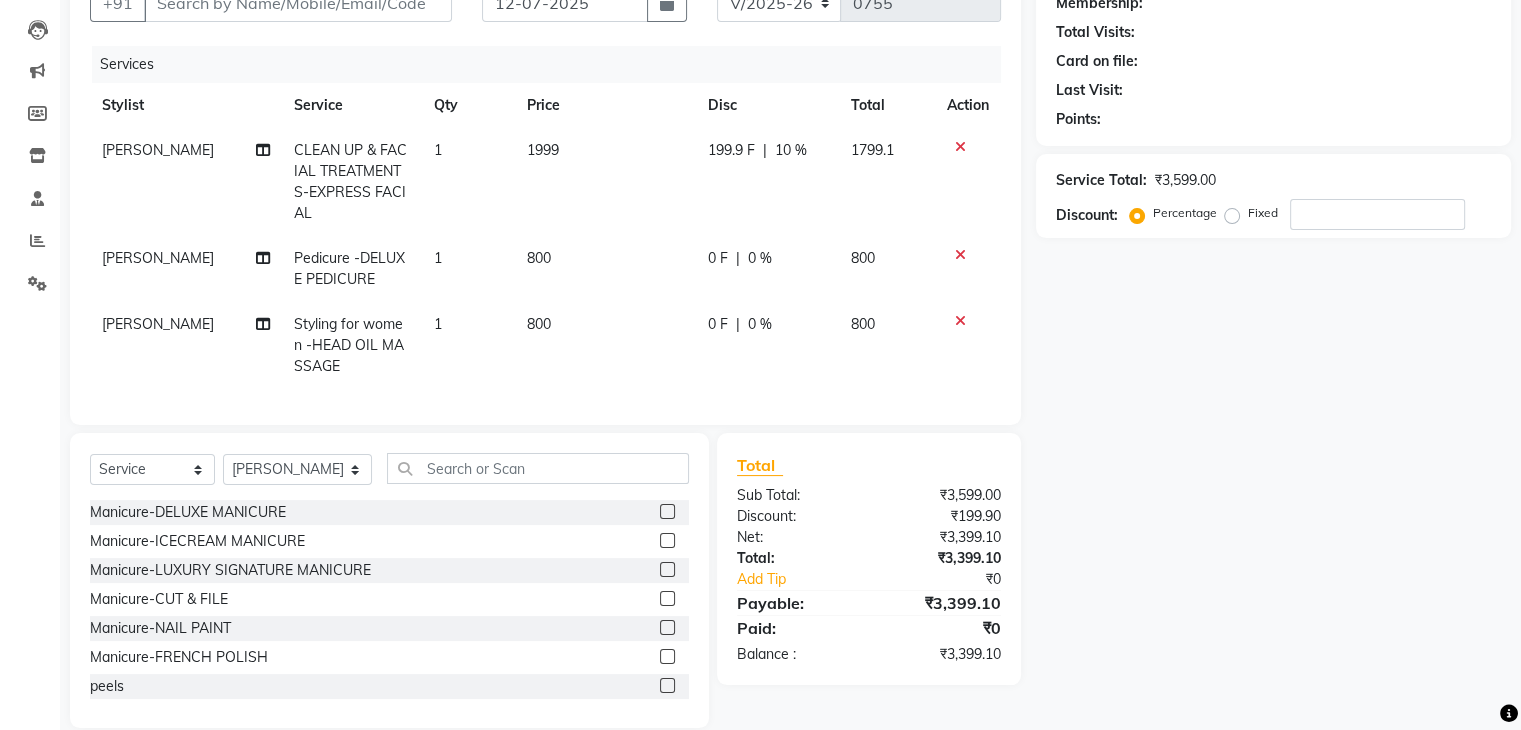 click on "199.9 F | 10 %" 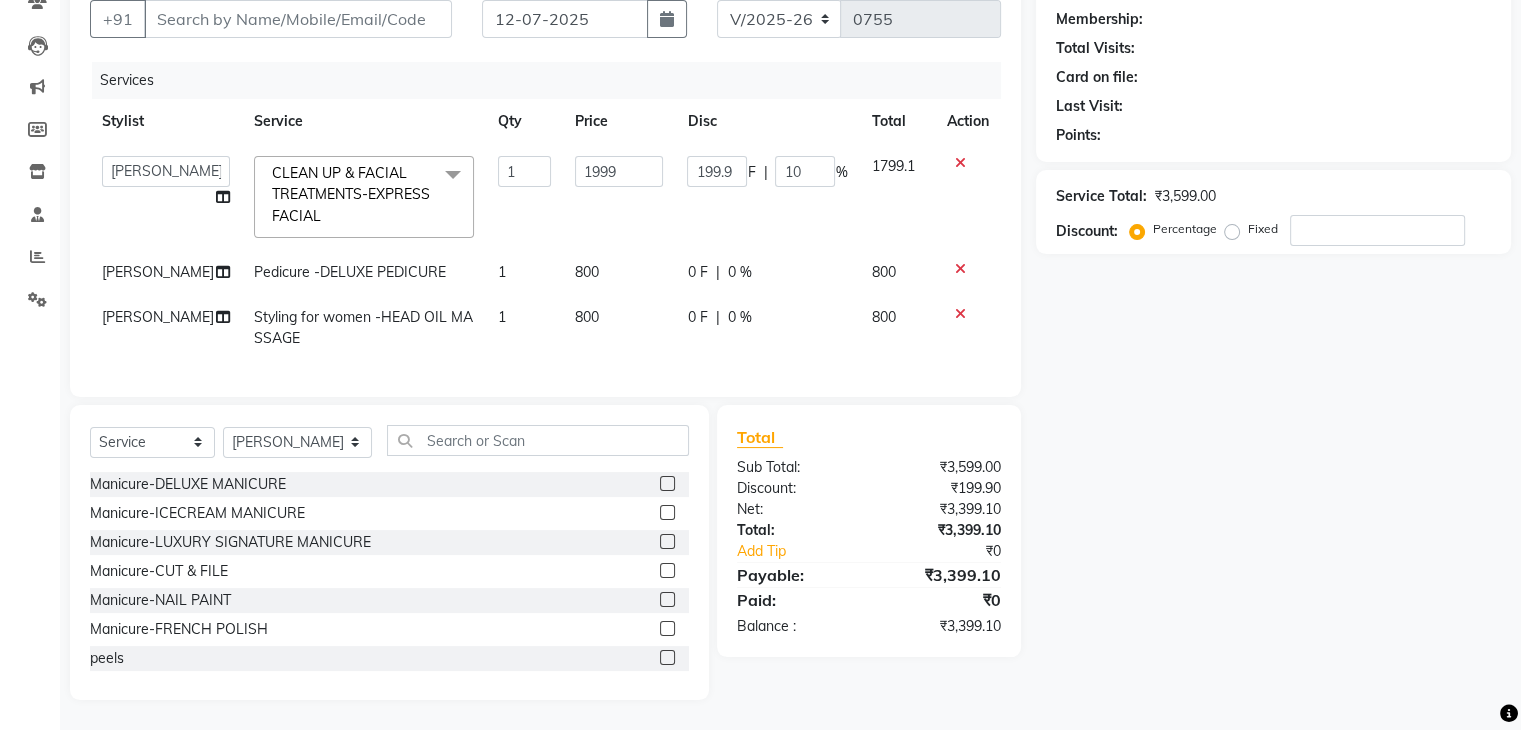 click on "Name: Membership: Total Visits: Card on file: Last Visit:  Points:  Service Total:  ₹3,599.00  Discount:  Percentage   Fixed" 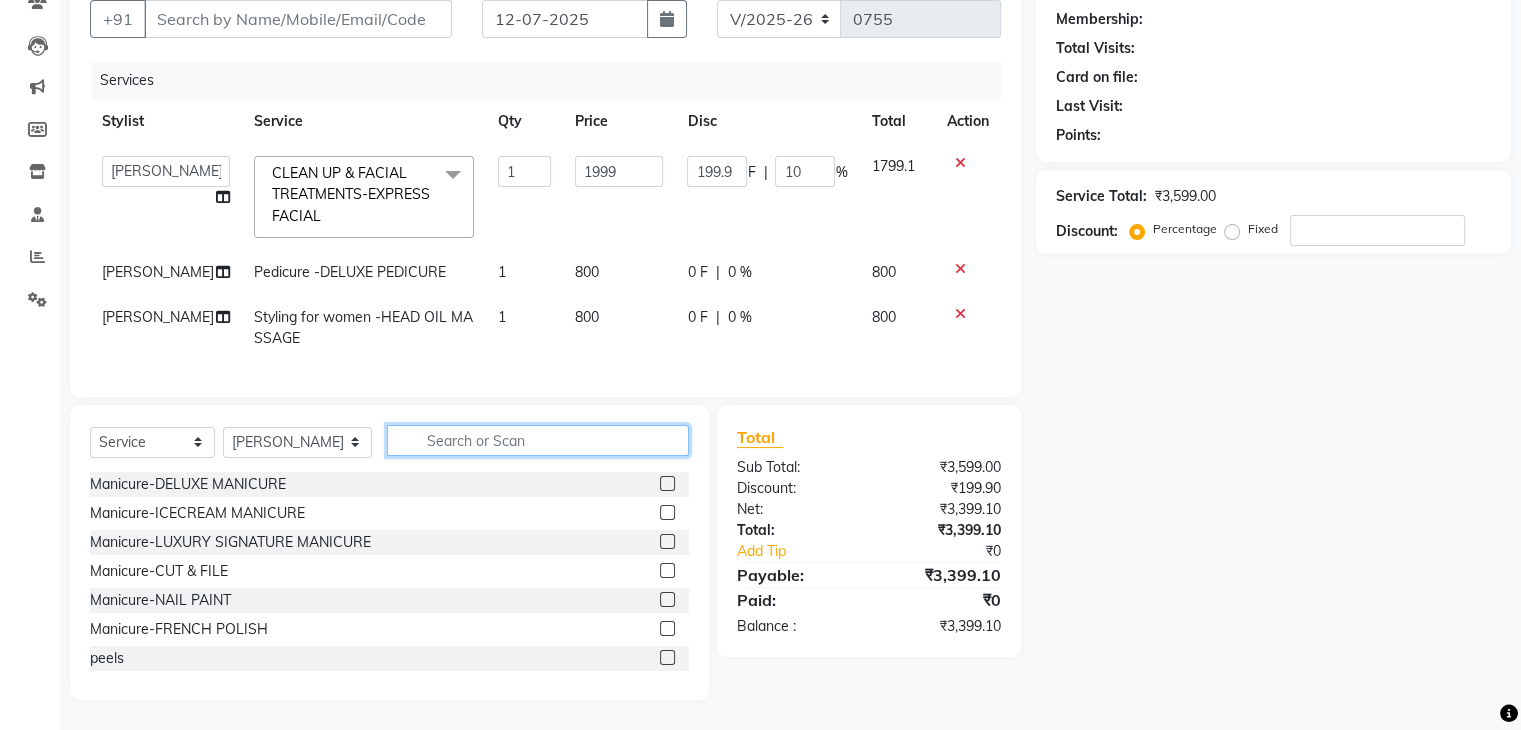 click 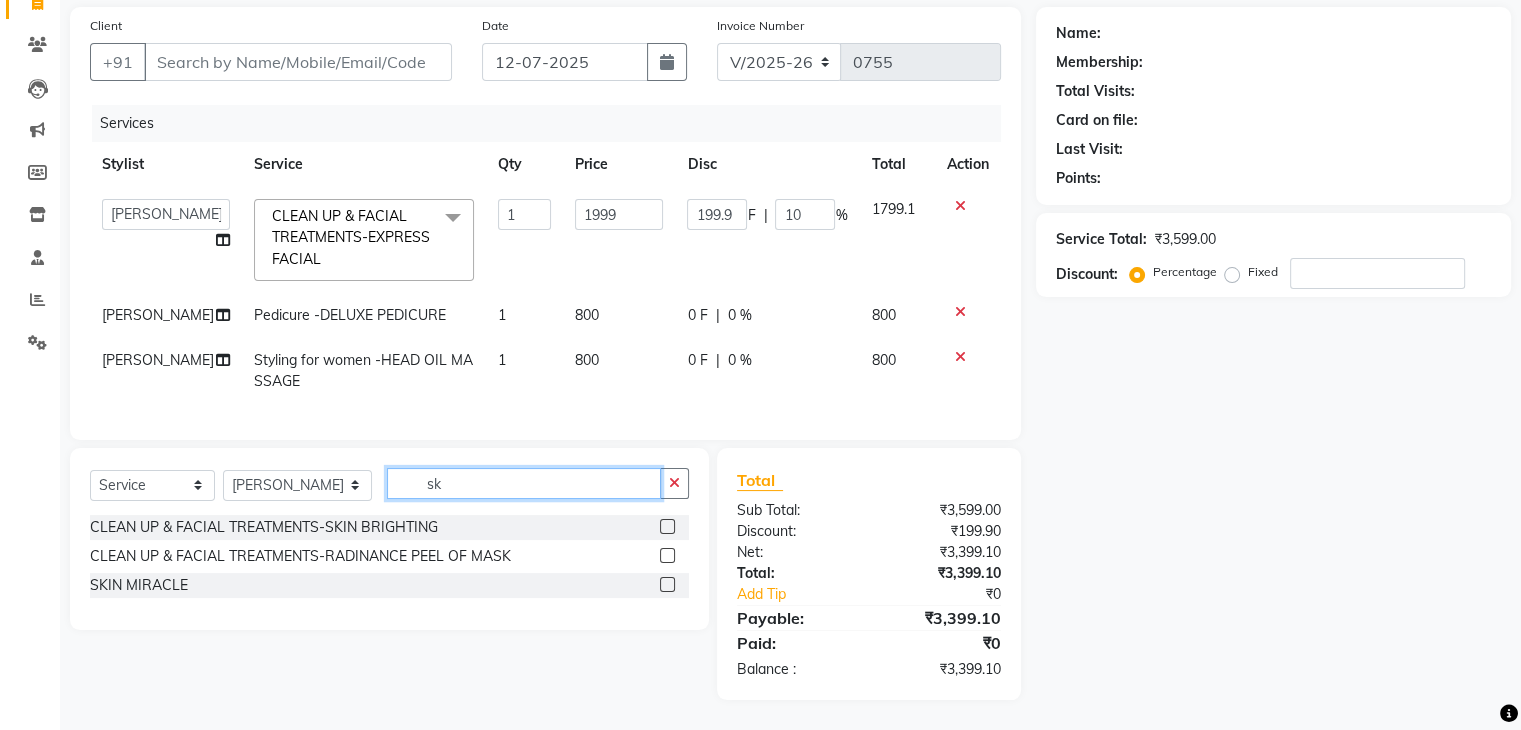scroll, scrollTop: 159, scrollLeft: 0, axis: vertical 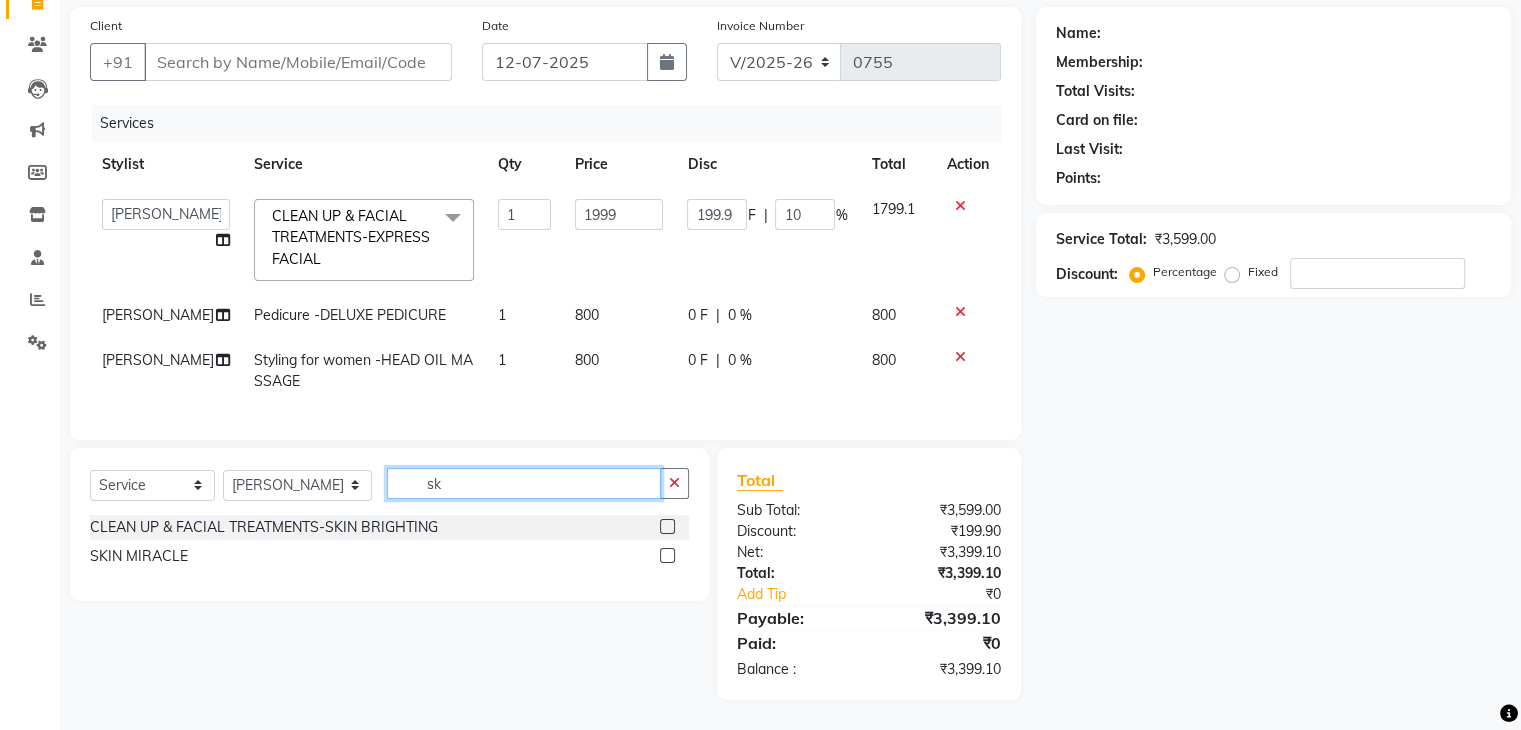 type on "s" 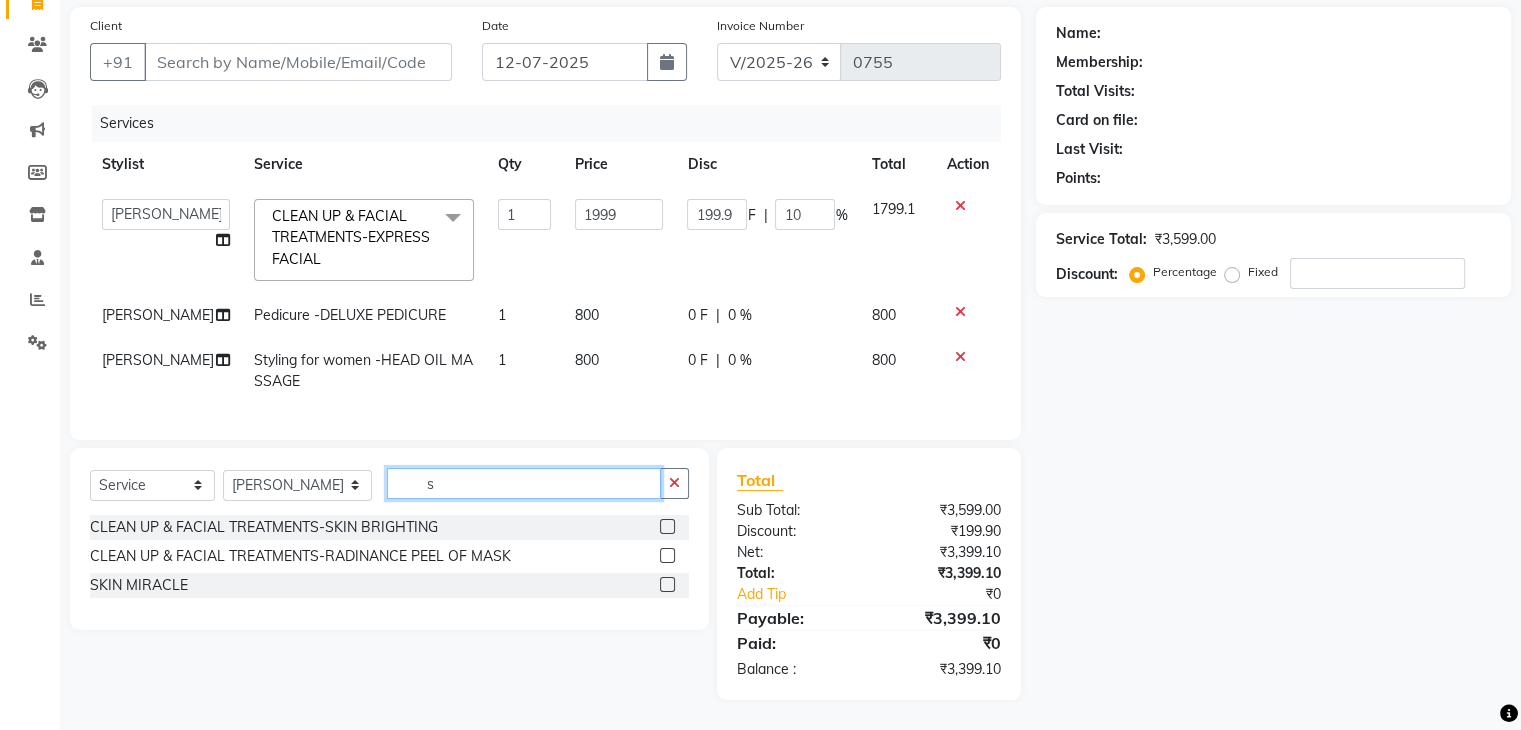 scroll, scrollTop: 202, scrollLeft: 0, axis: vertical 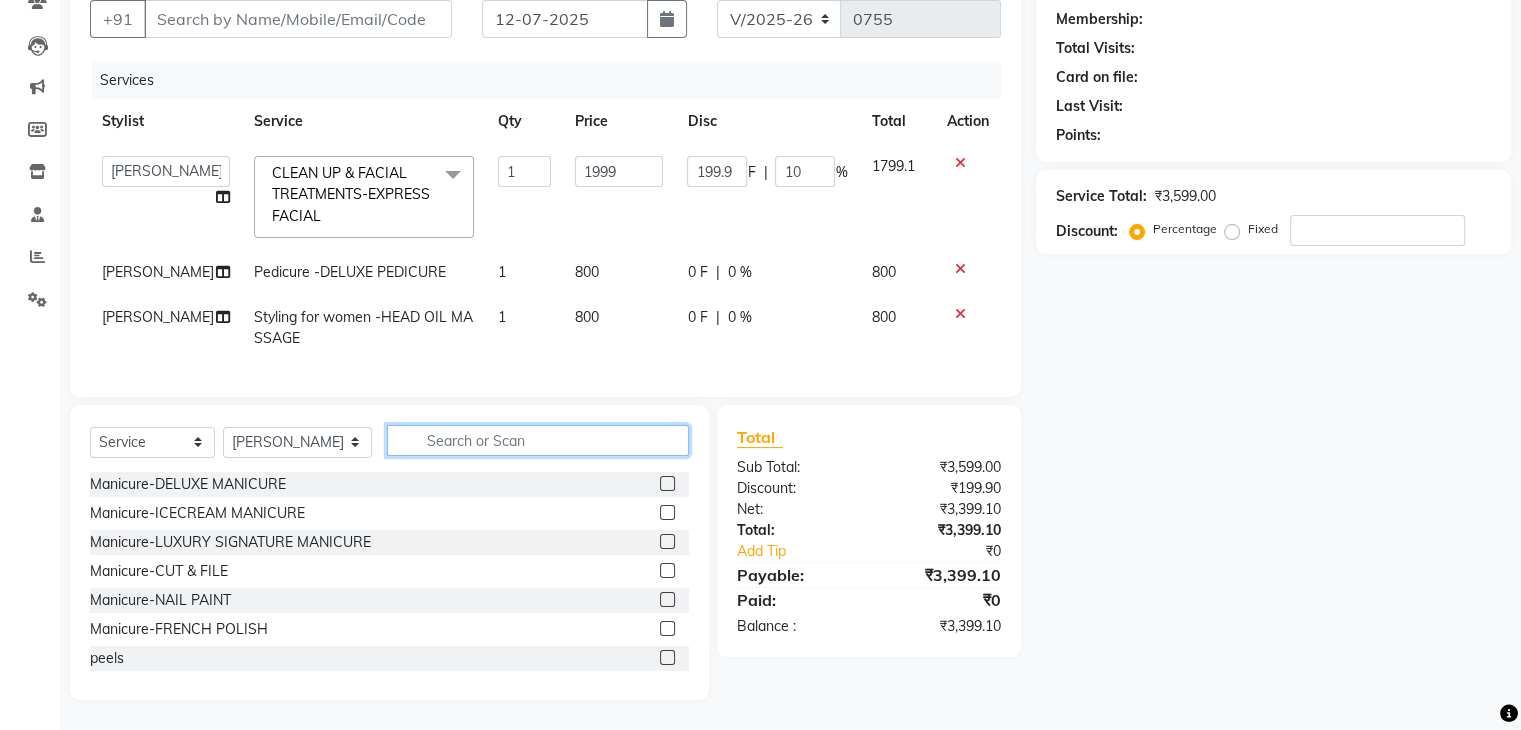 type on "w" 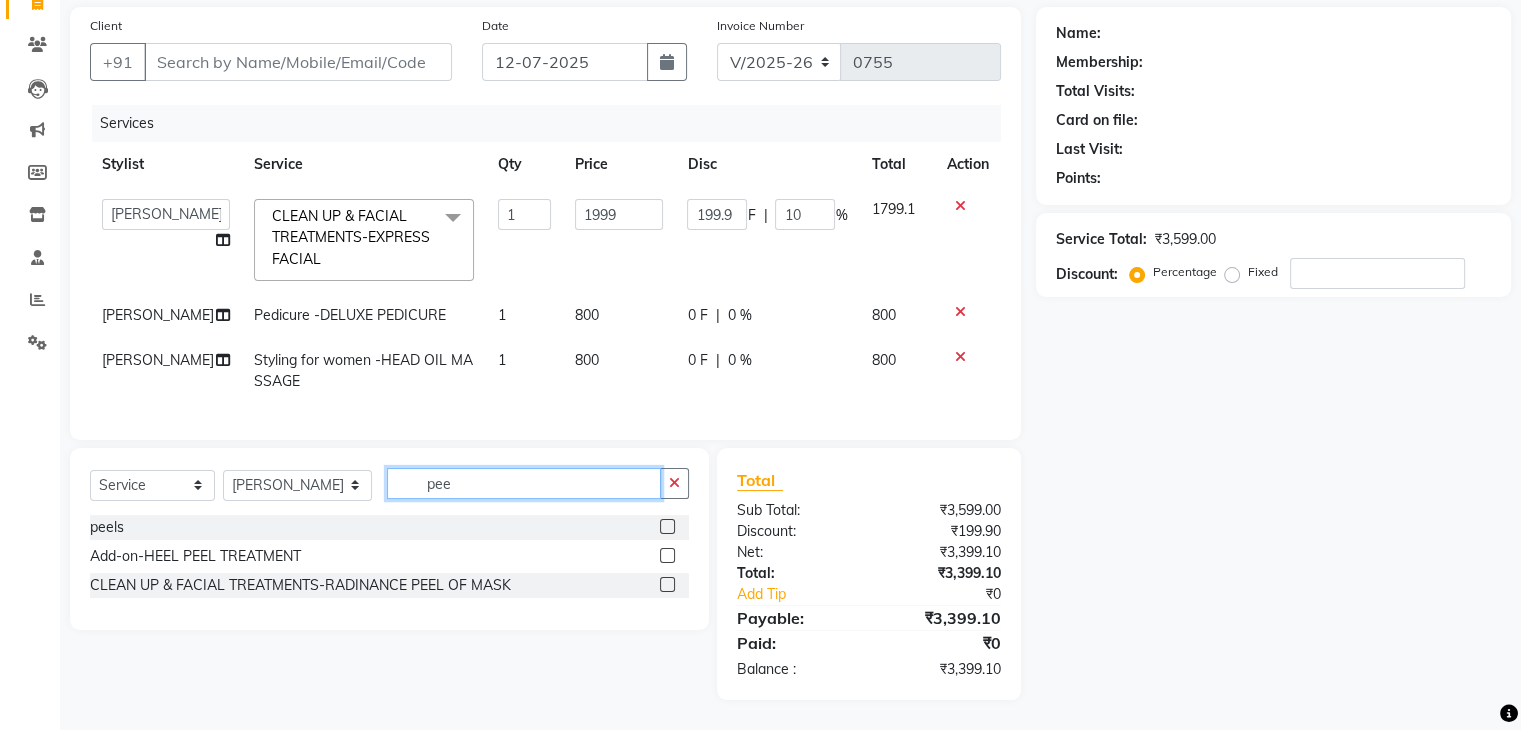 scroll, scrollTop: 159, scrollLeft: 0, axis: vertical 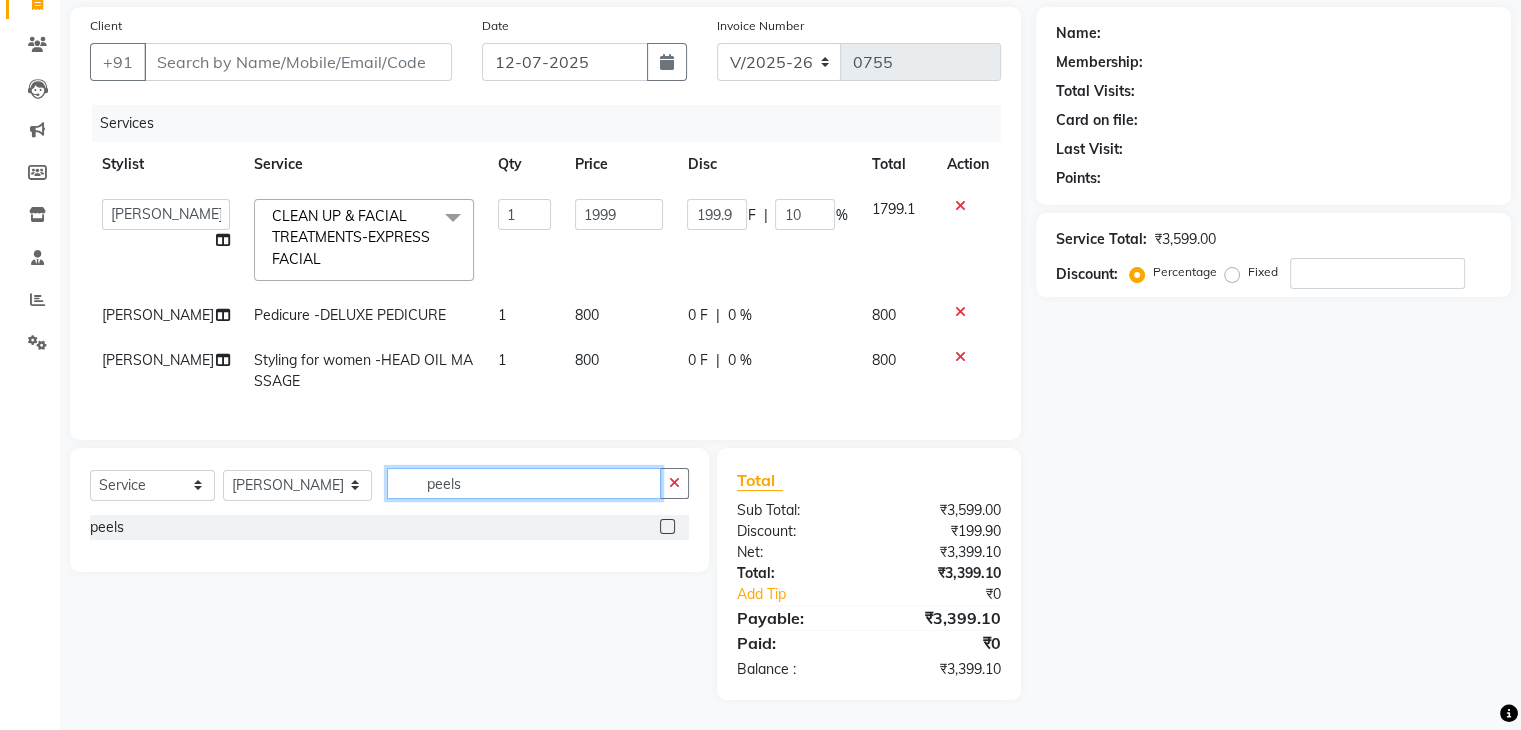 type on "peels" 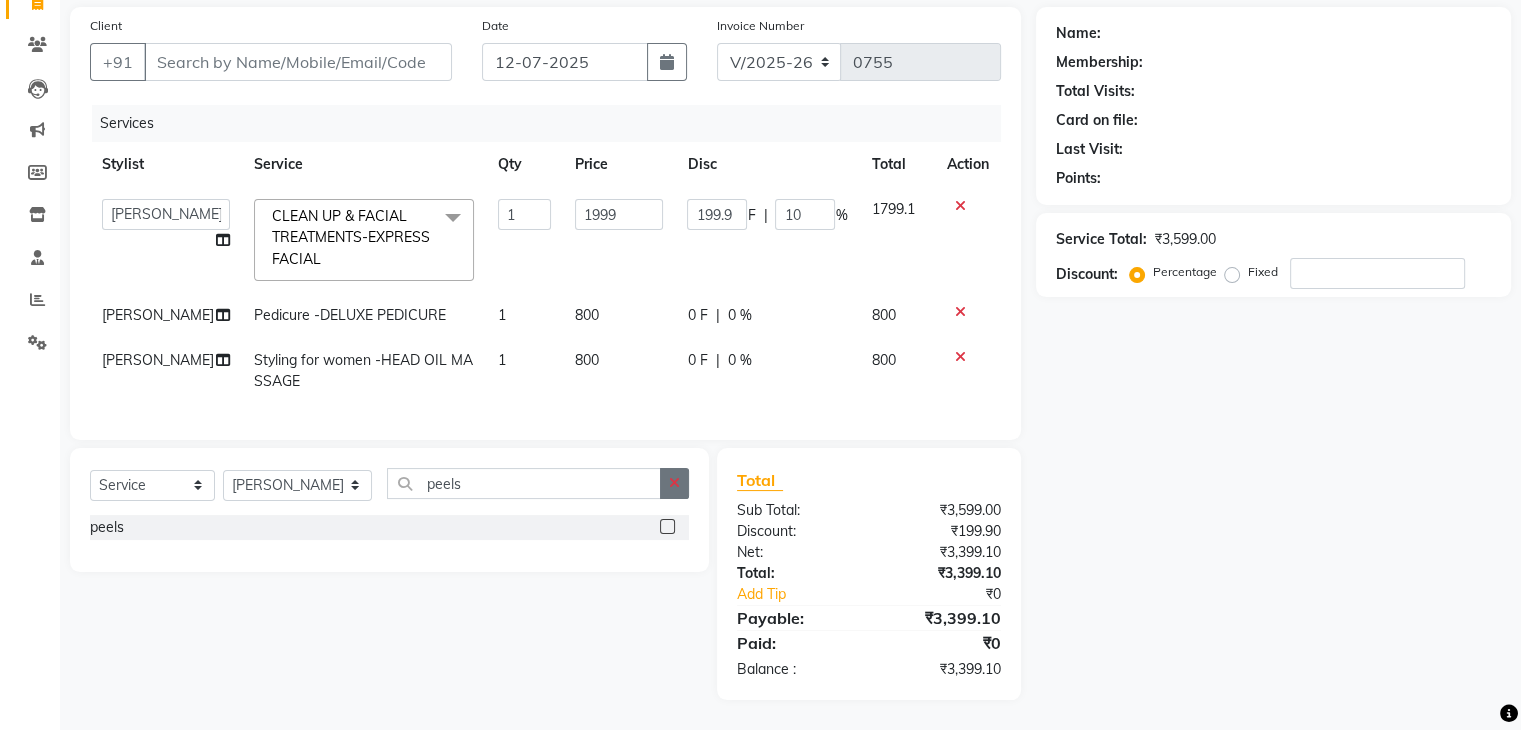click 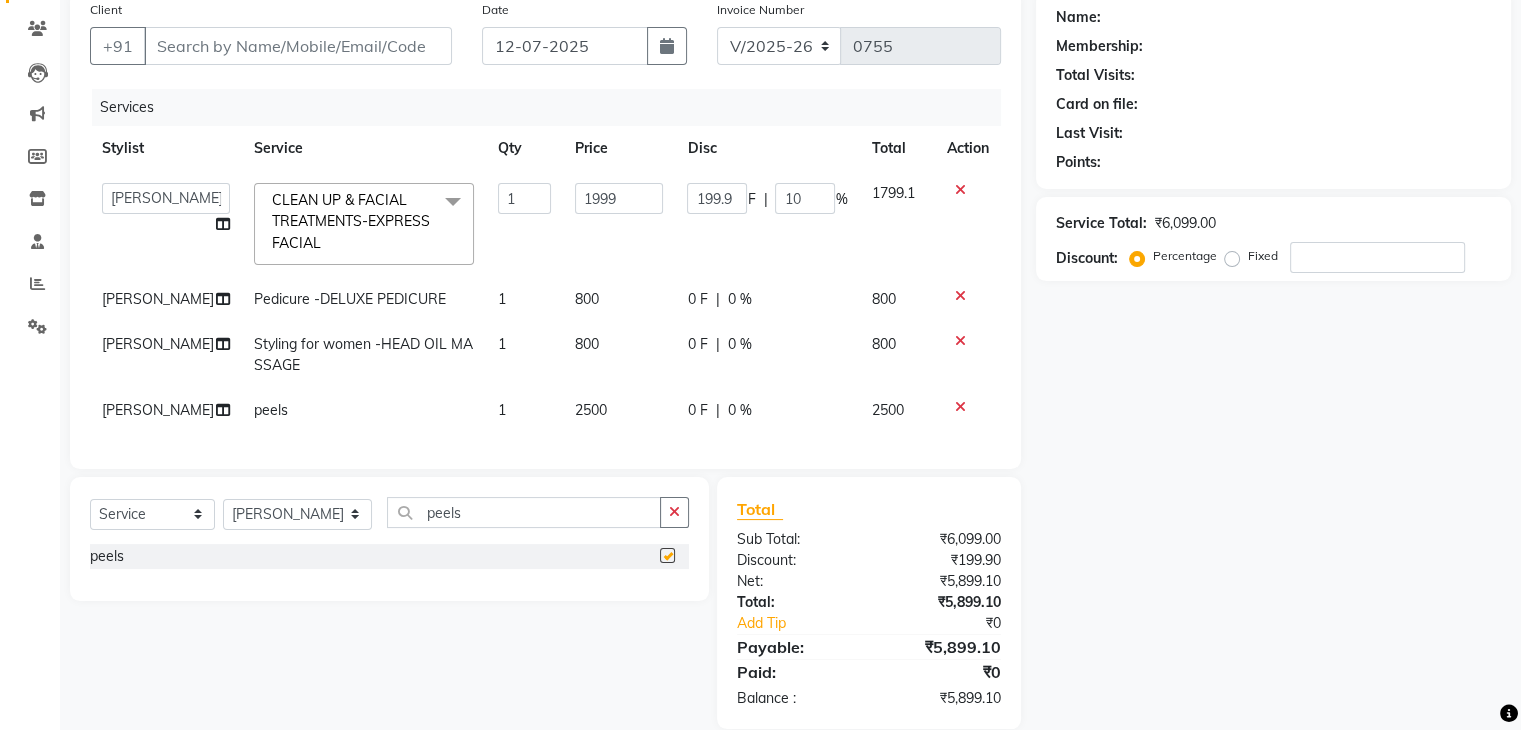 checkbox on "false" 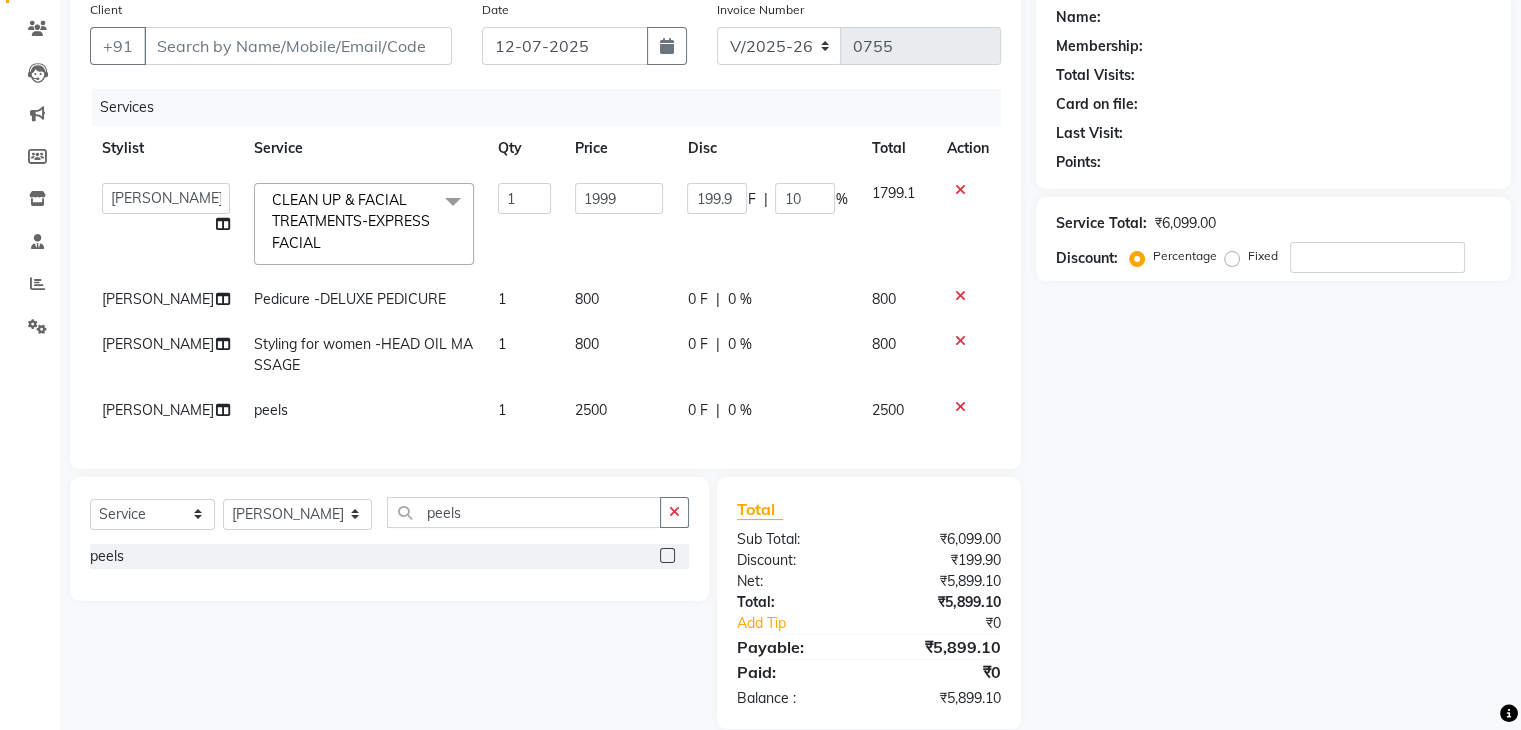 click on "2500" 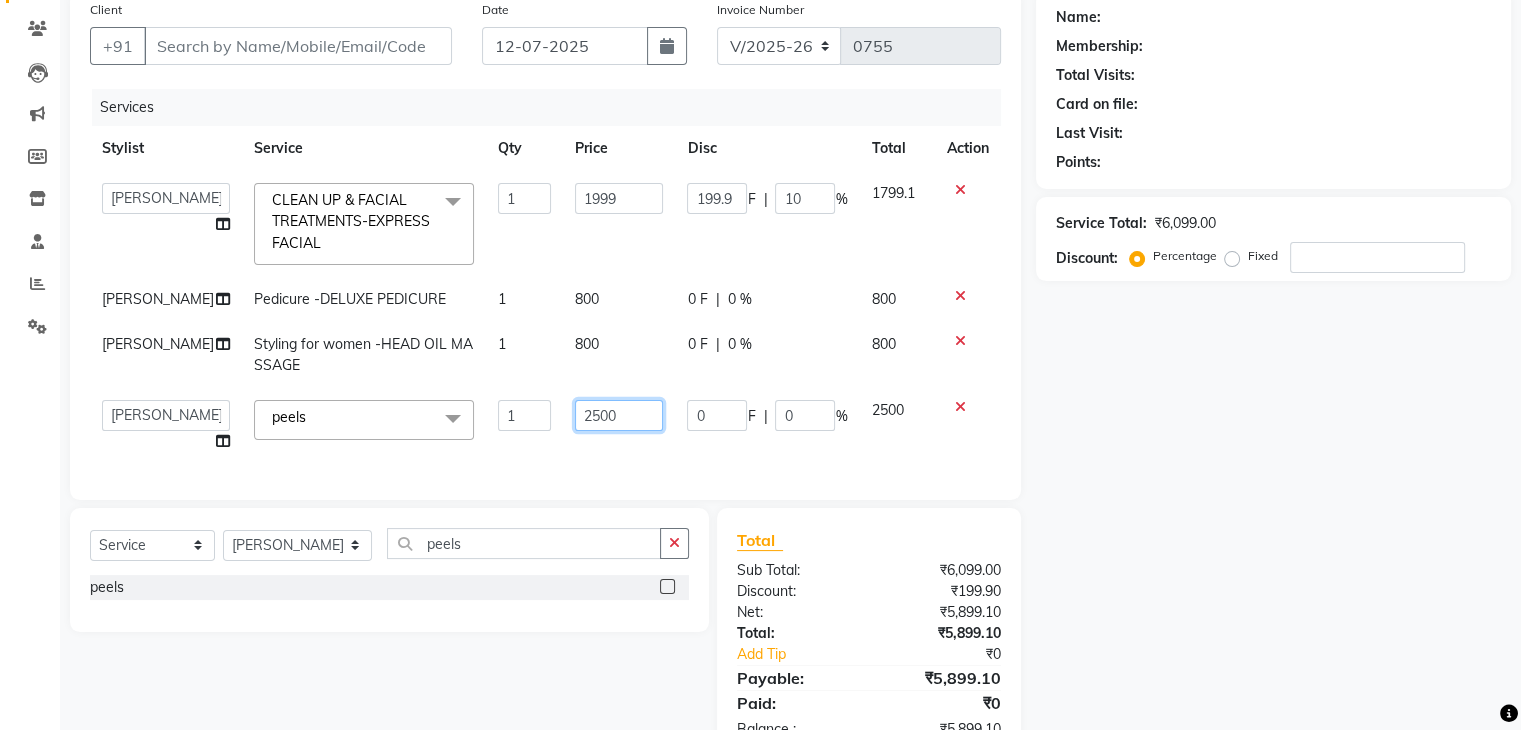 drag, startPoint x: 618, startPoint y: 410, endPoint x: 508, endPoint y: 432, distance: 112.17843 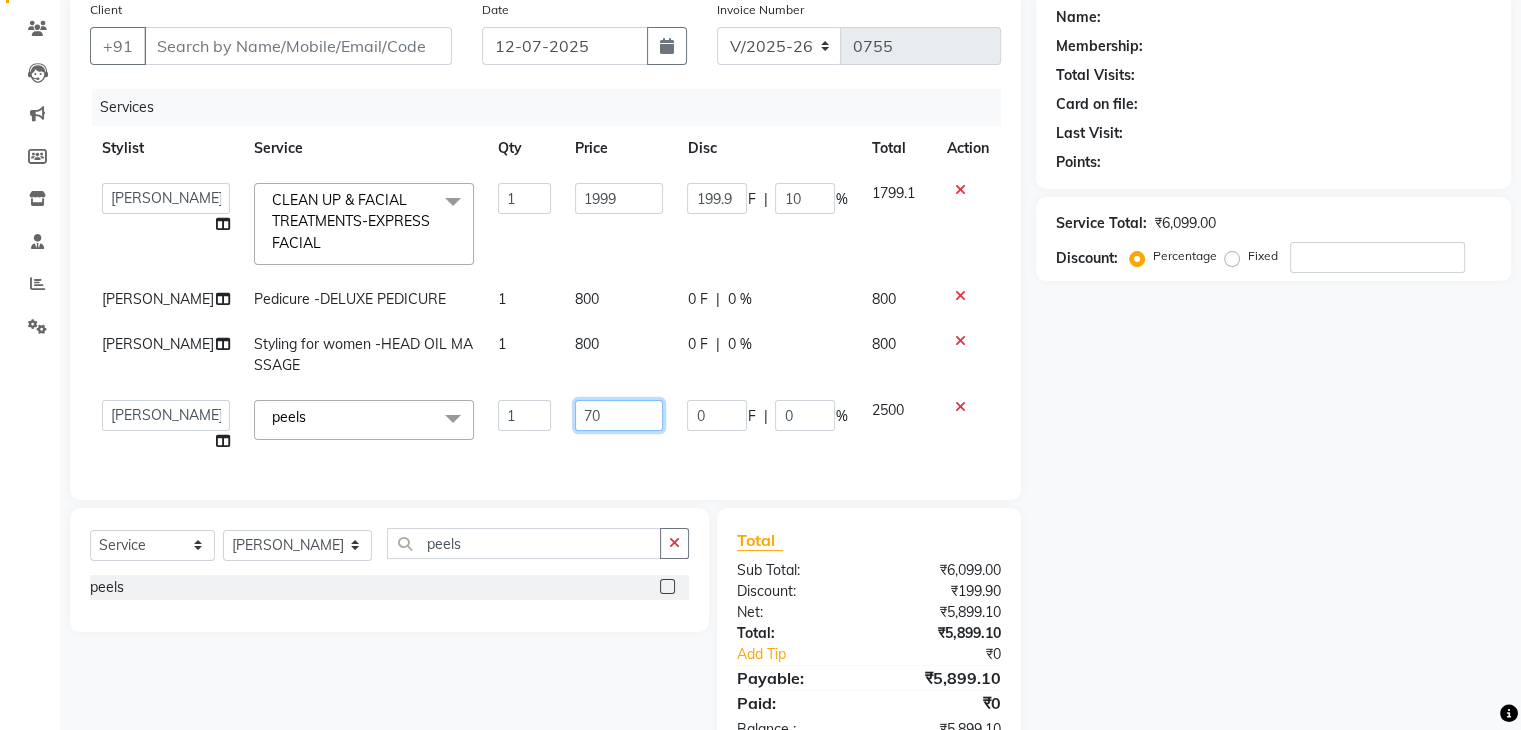 type on "700" 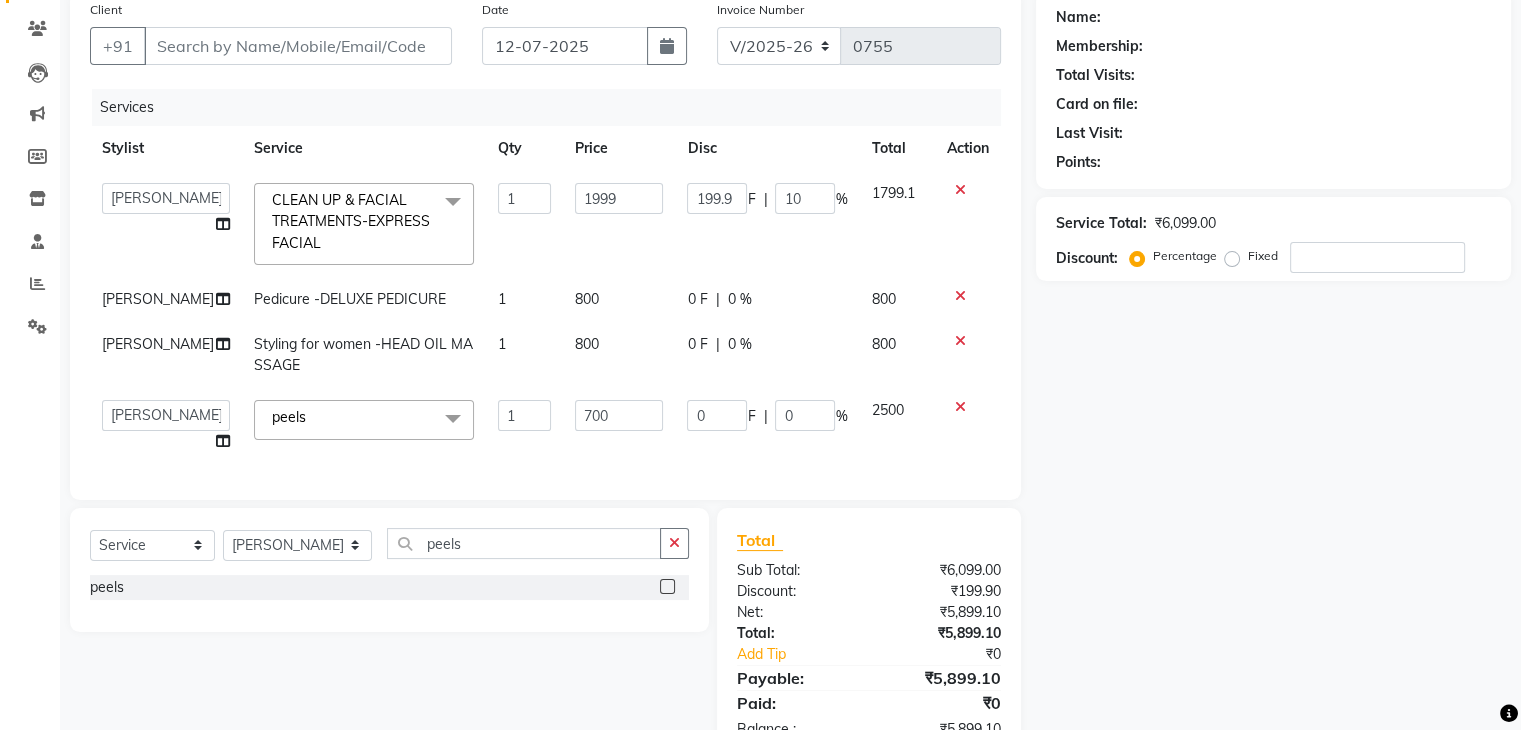 click on "Services Stylist Service Qty Price Disc Total Action  anjali beauty   MADHU   [PERSON_NAME] (BEAUTY THERAPIST)   [PERSON_NAME]   [PERSON_NAME]  CLEAN UP & FACIAL TREATMENTS-EXPRESS FACIAL  x Manicure-DELUXE MANICURE Manicure-ICECREAM MANICURE Manicure-LUXURY SIGNATURE MANICURE Manicure-CUT & FILE Manicure-NAIL PAINT Manicure-FRENCH POLISH peels Pedicure -DELUXE PEDICURE Pedicure -ICECREAM PEDICURE Pedicure -SPA PEDICURE Pedicure -LUXURY SIGNATURE PEDICURE Pedicure -CUT & FILE Pedicure -NAIL PAINT Pedicure -FRENCH POLISH  PEDICURE DONUT  Add-on-BLEACH Add-on-PARAFFIN WAX Add-on-HEEL PEEL TREATMENT DETAN-UPPER LIP DETAN-UNDER ARMS DETAN-FEET DETAN-BLOUSE LINE DETAN-HALF ARMS DETAN-FACE DETAN-FACE &NECK DETAN-FULL ARMS DETAN-HALF LEGS DETAN-HALF FRONT & BACK DETAN-FULL LEGS DETAN-BODY(FACE, NECK,UNDER ARMS,LEGS, FRONT & BACK) Threading-EYEBROWS Threading-UPPER LIP Threading-CHIN Threading-FOREHEAD Threading-SIDES Threading-NECK Threading-FULL FACE Waxing-UPPERLIP Waxing-CHIN Waxing-SIDES Waxing-NECK Waxing-UNDERARMS" 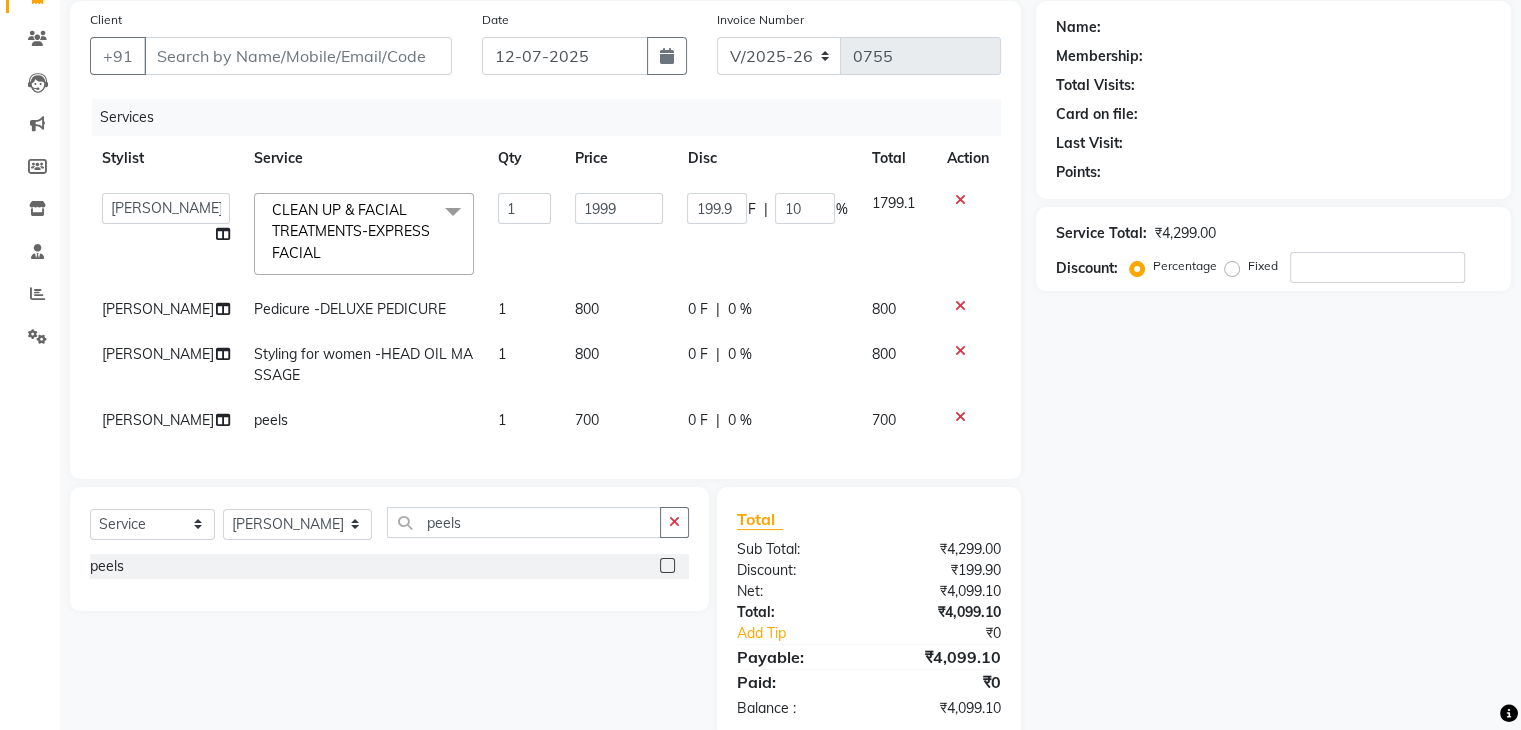 scroll, scrollTop: 0, scrollLeft: 0, axis: both 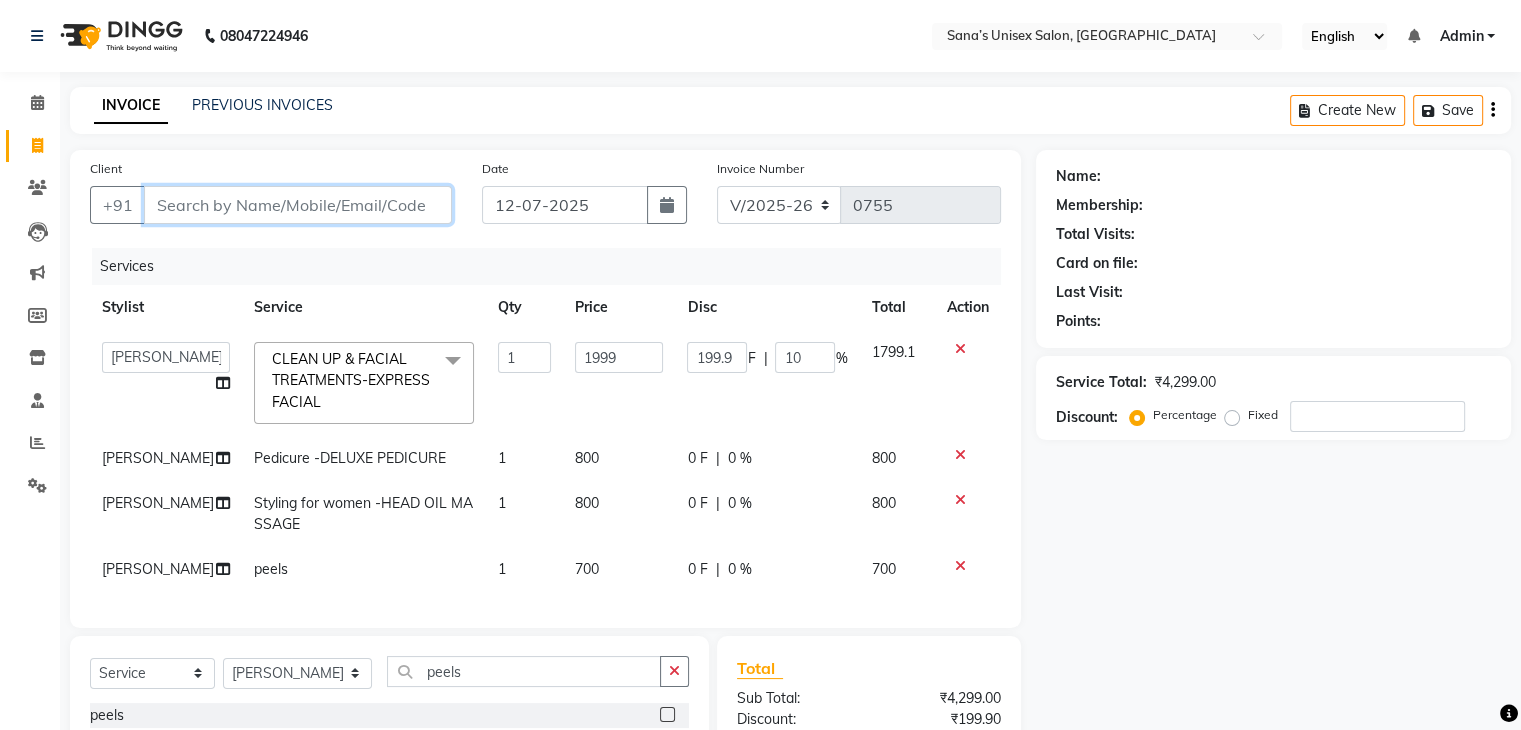 click on "Client" at bounding box center [298, 205] 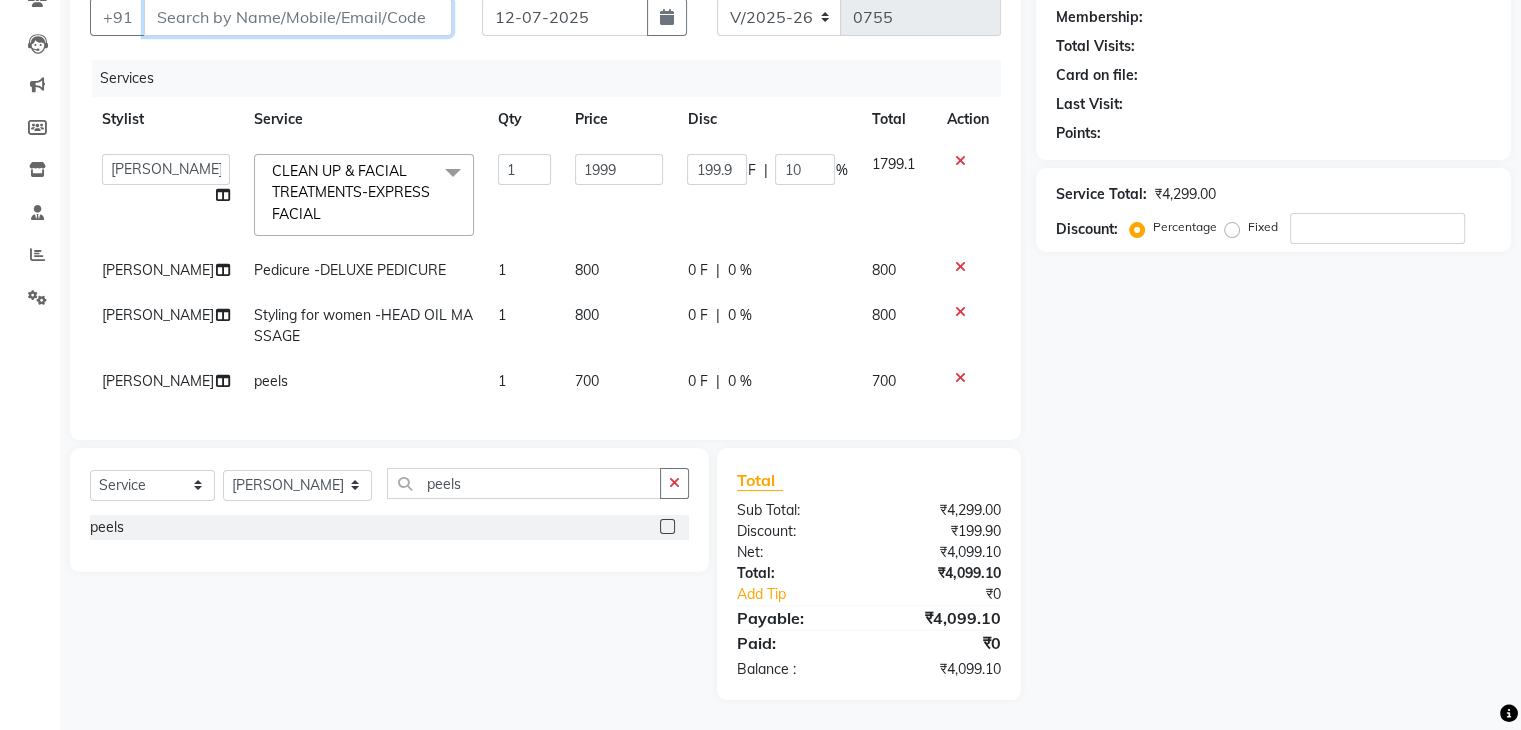 scroll, scrollTop: 204, scrollLeft: 0, axis: vertical 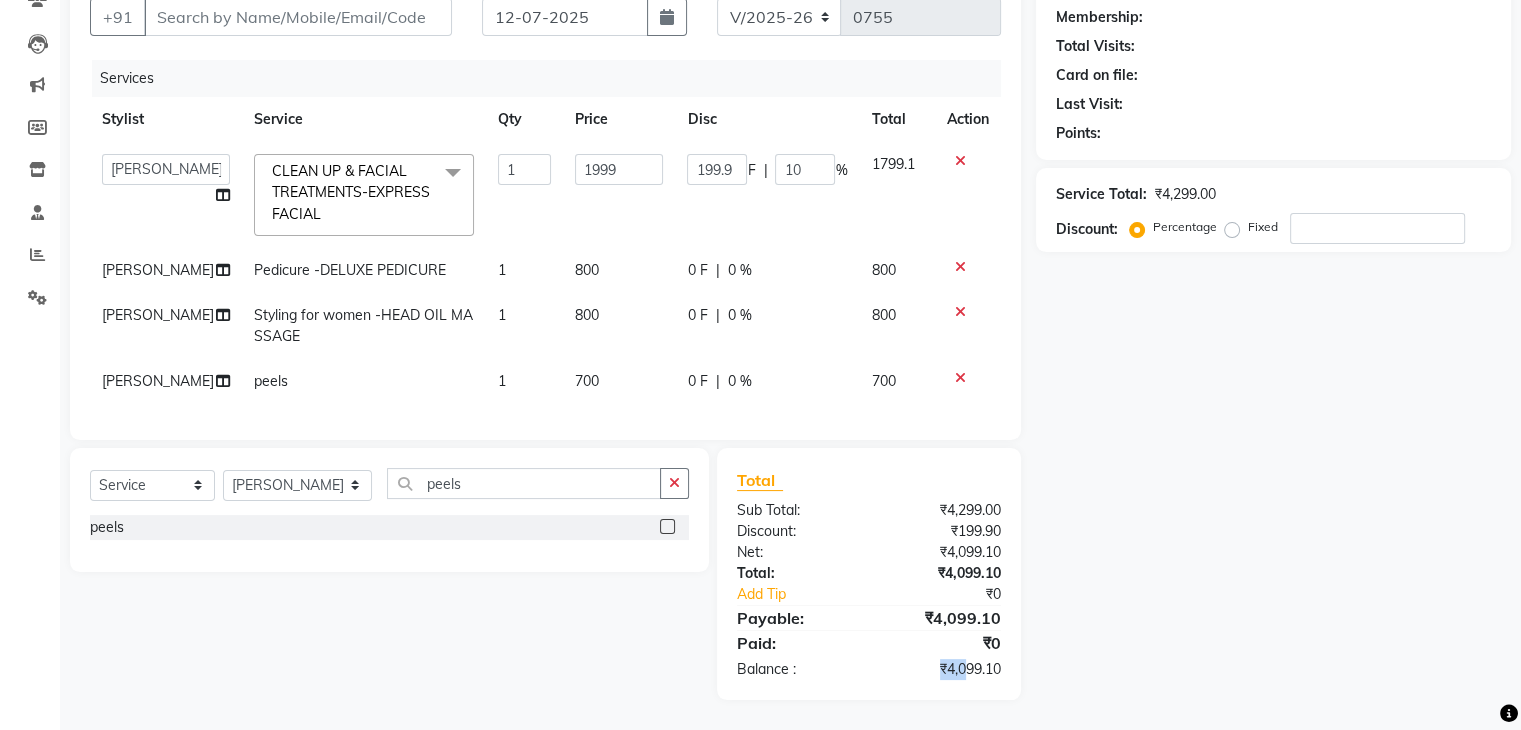 drag, startPoint x: 800, startPoint y: 667, endPoint x: 956, endPoint y: 665, distance: 156.01282 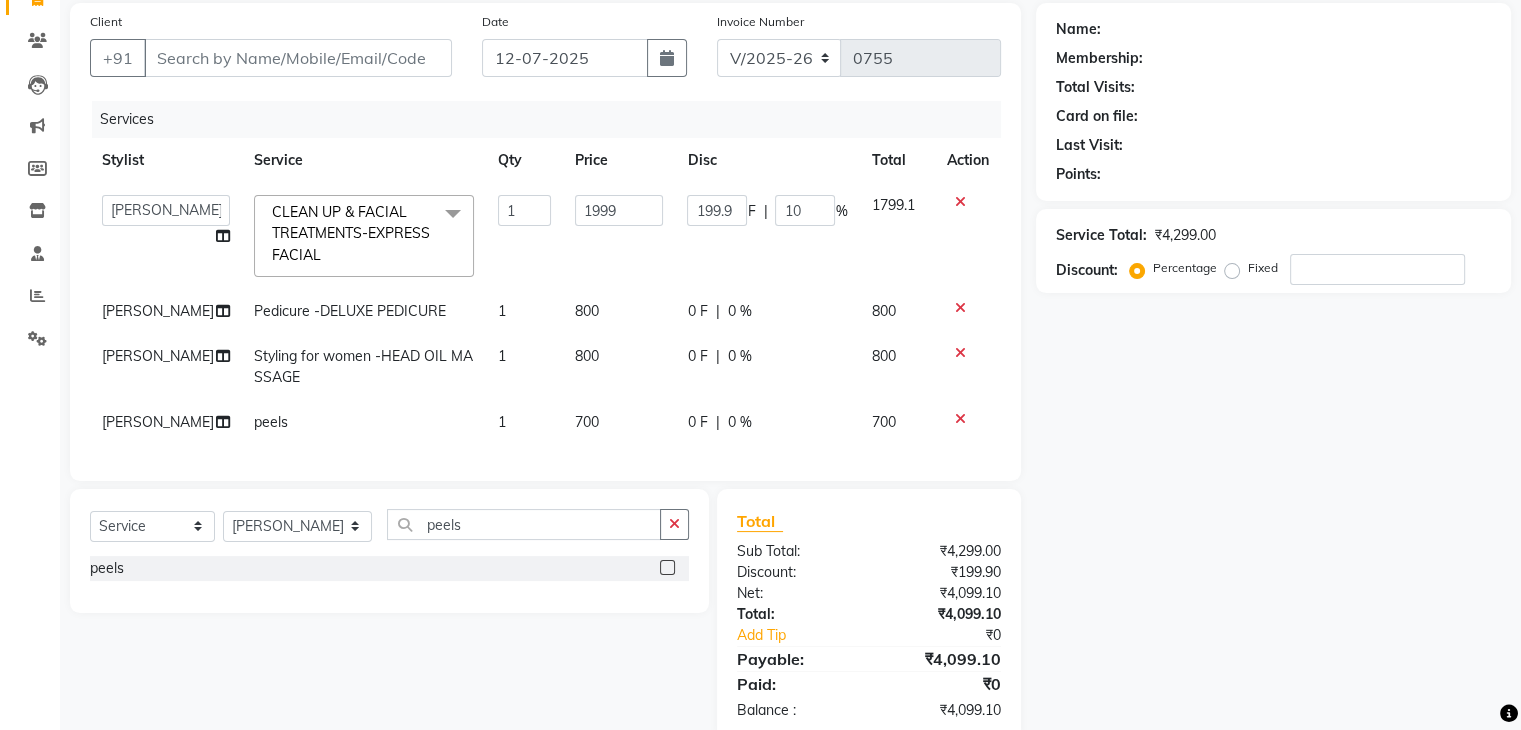 scroll, scrollTop: 0, scrollLeft: 0, axis: both 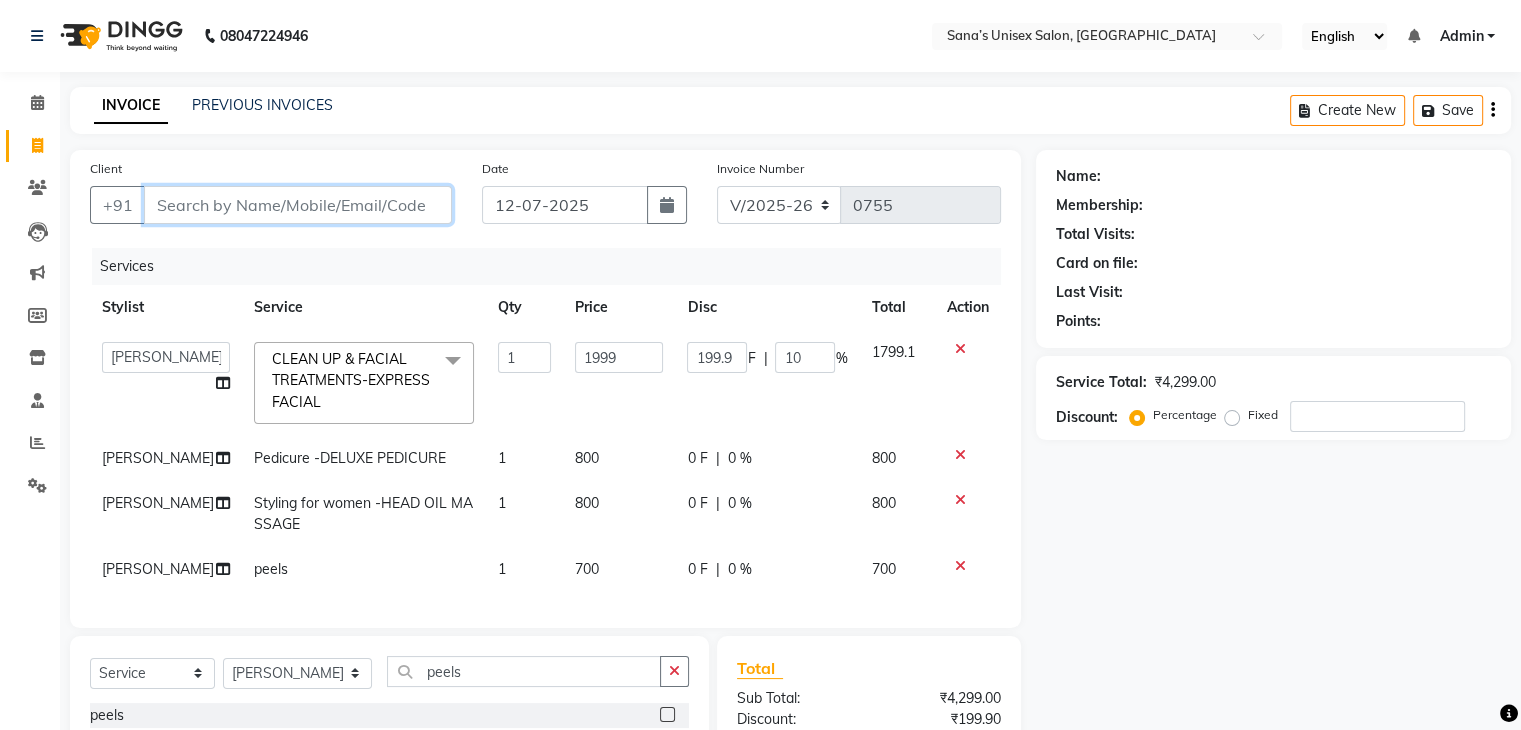 click on "Client" at bounding box center [298, 205] 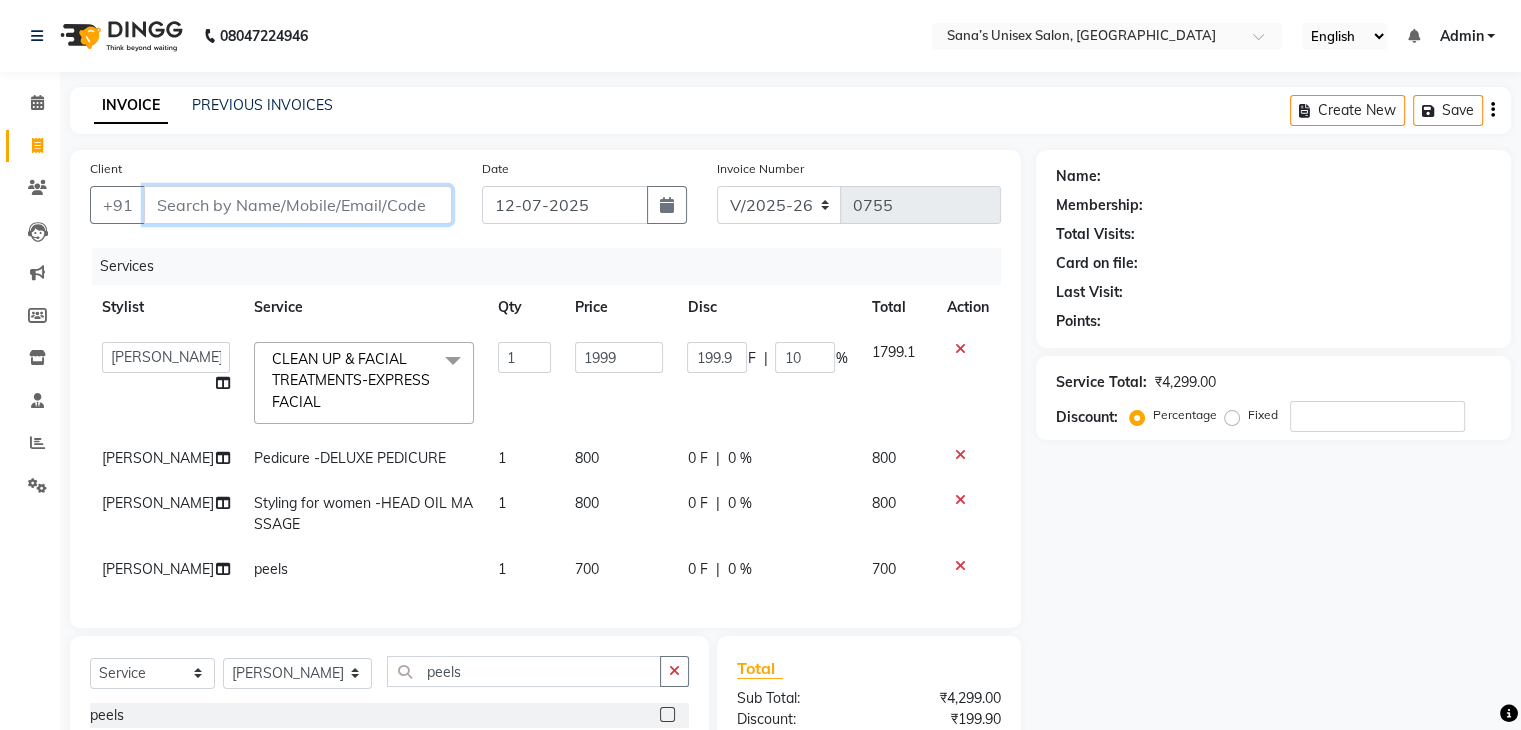 type on "9" 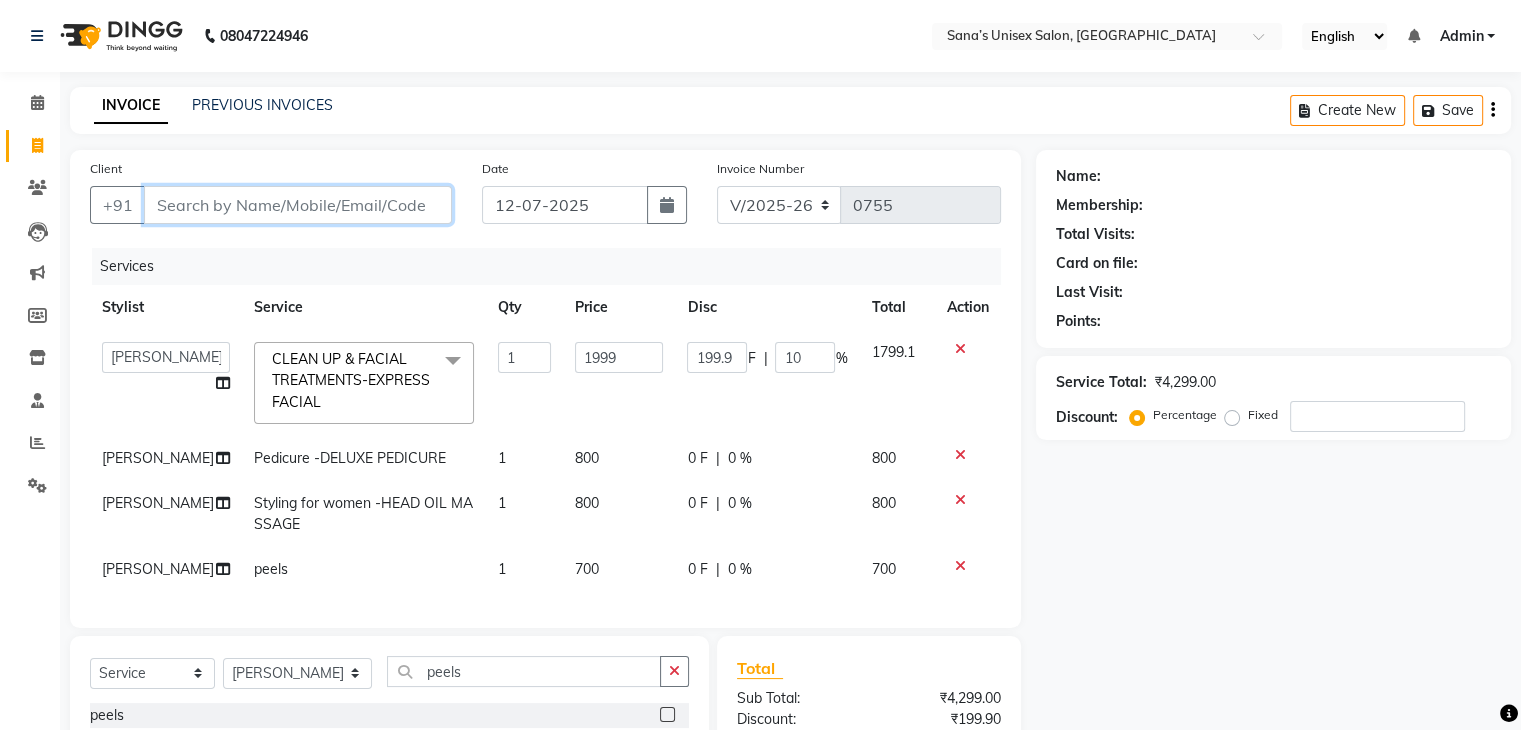 type on "0" 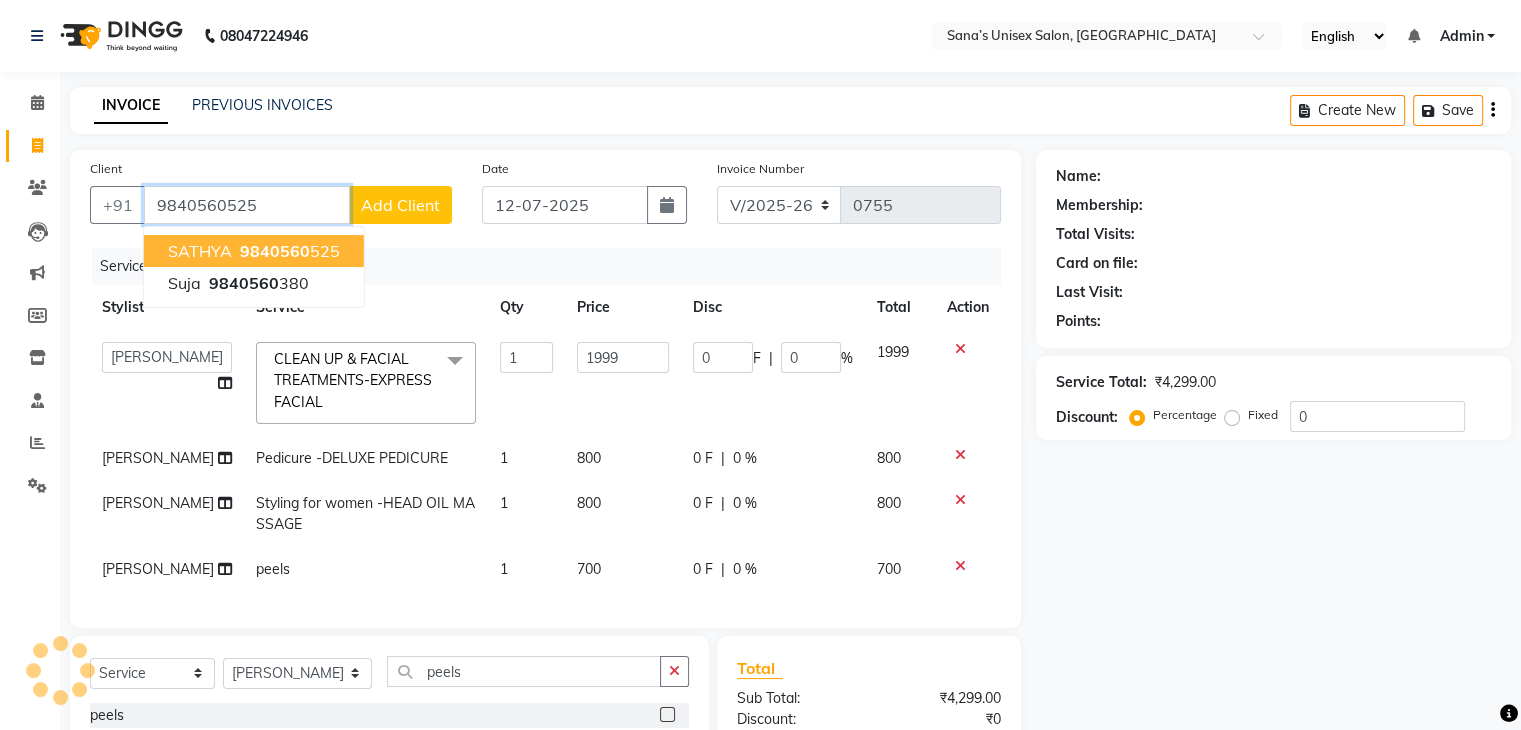 type on "9840560525" 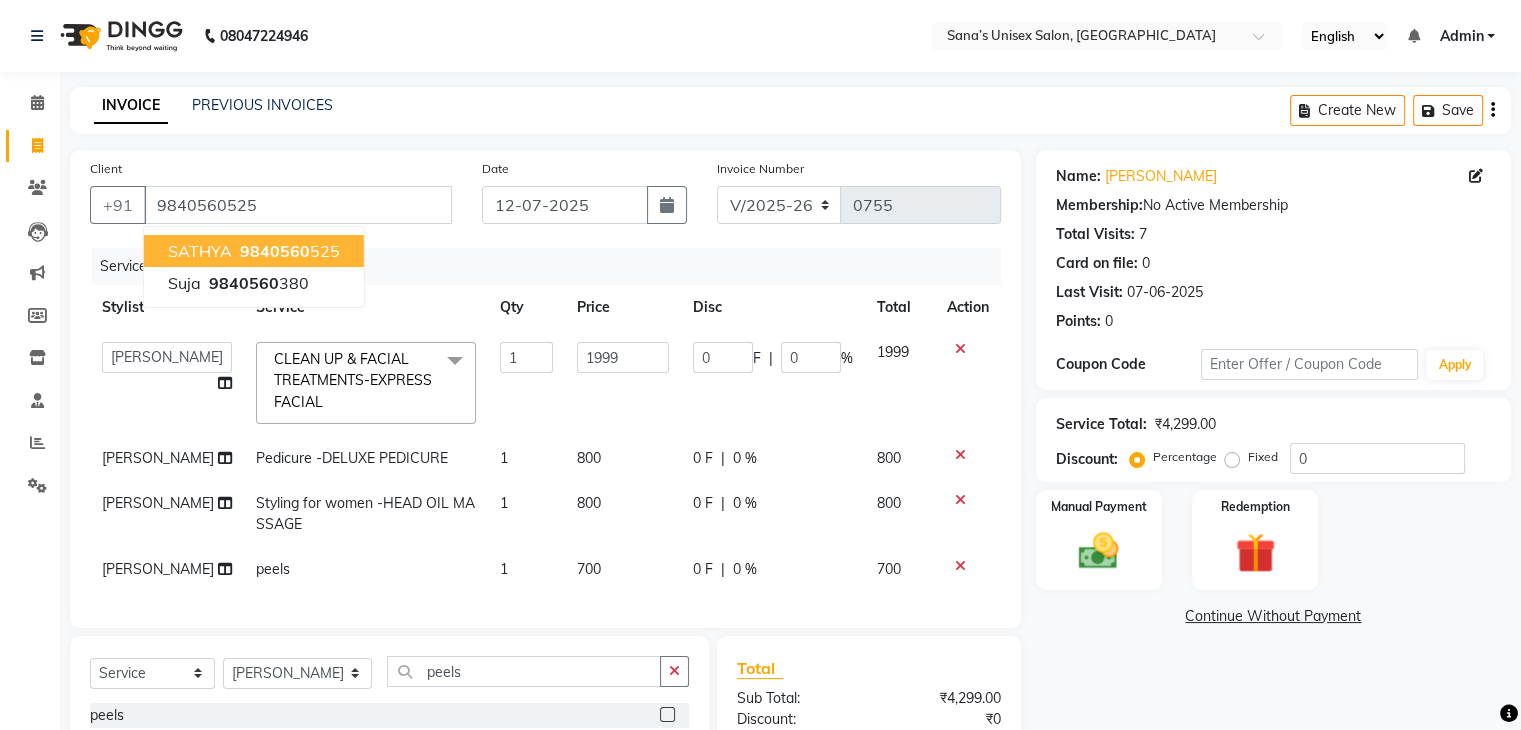click on "9840560" at bounding box center (275, 251) 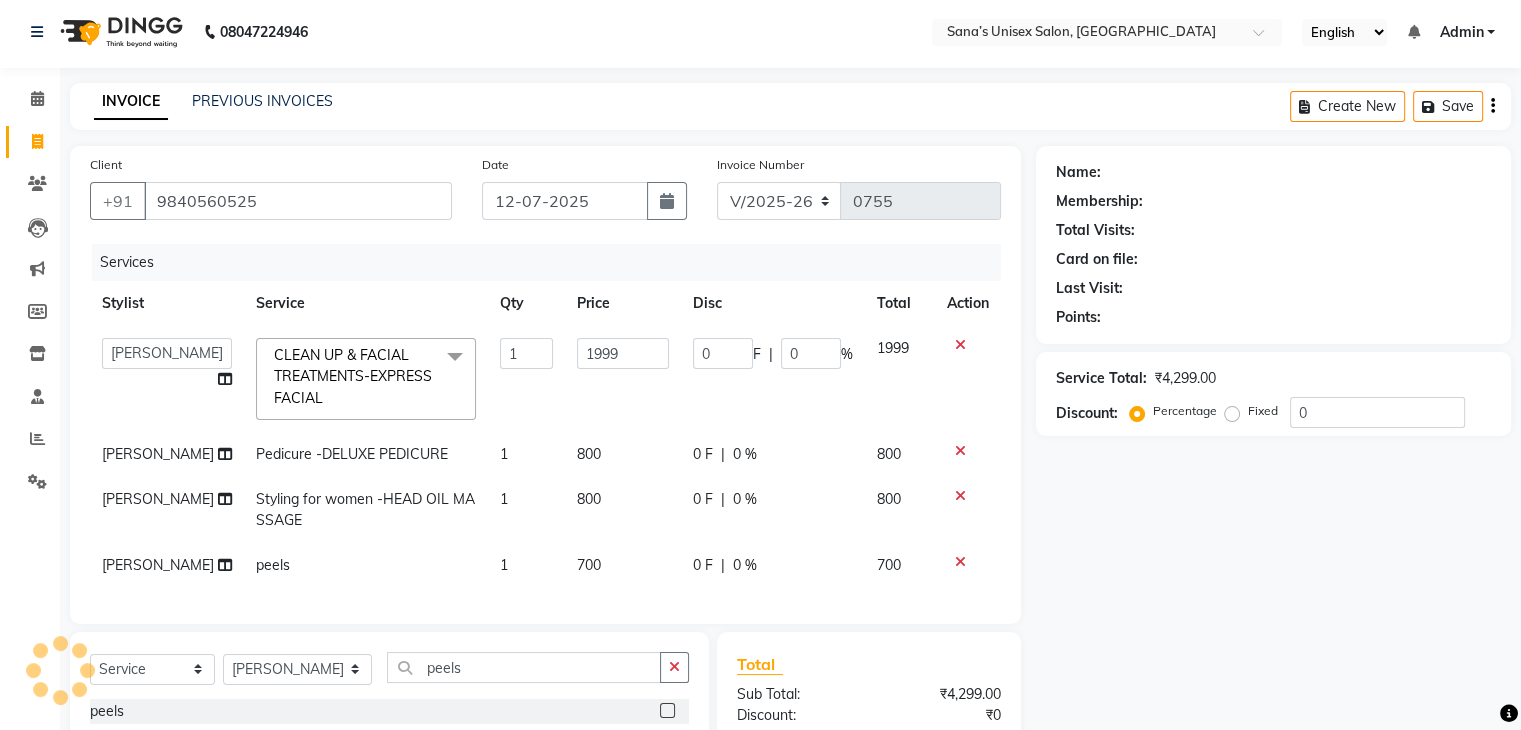 scroll, scrollTop: 0, scrollLeft: 0, axis: both 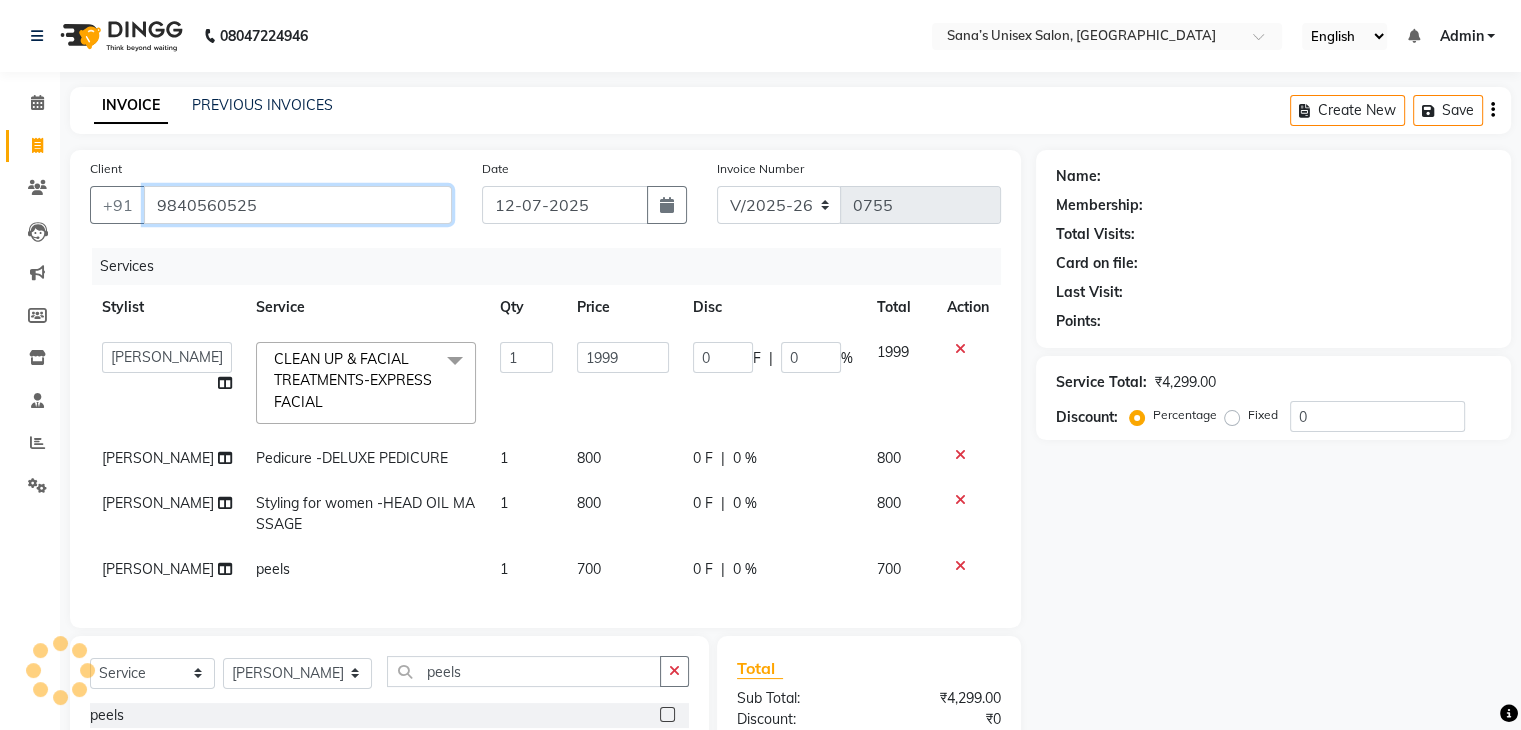 click on "9840560525" at bounding box center [298, 205] 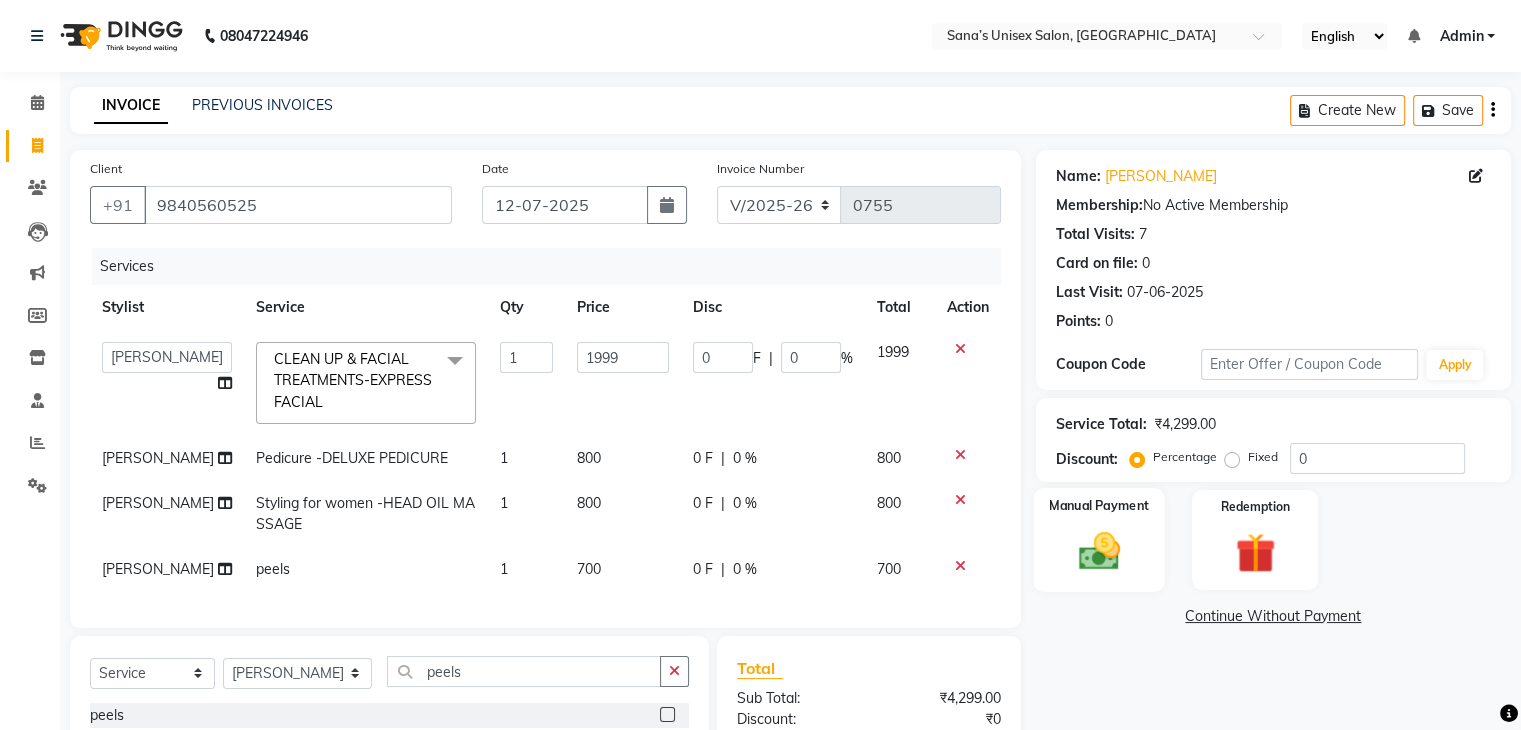 click 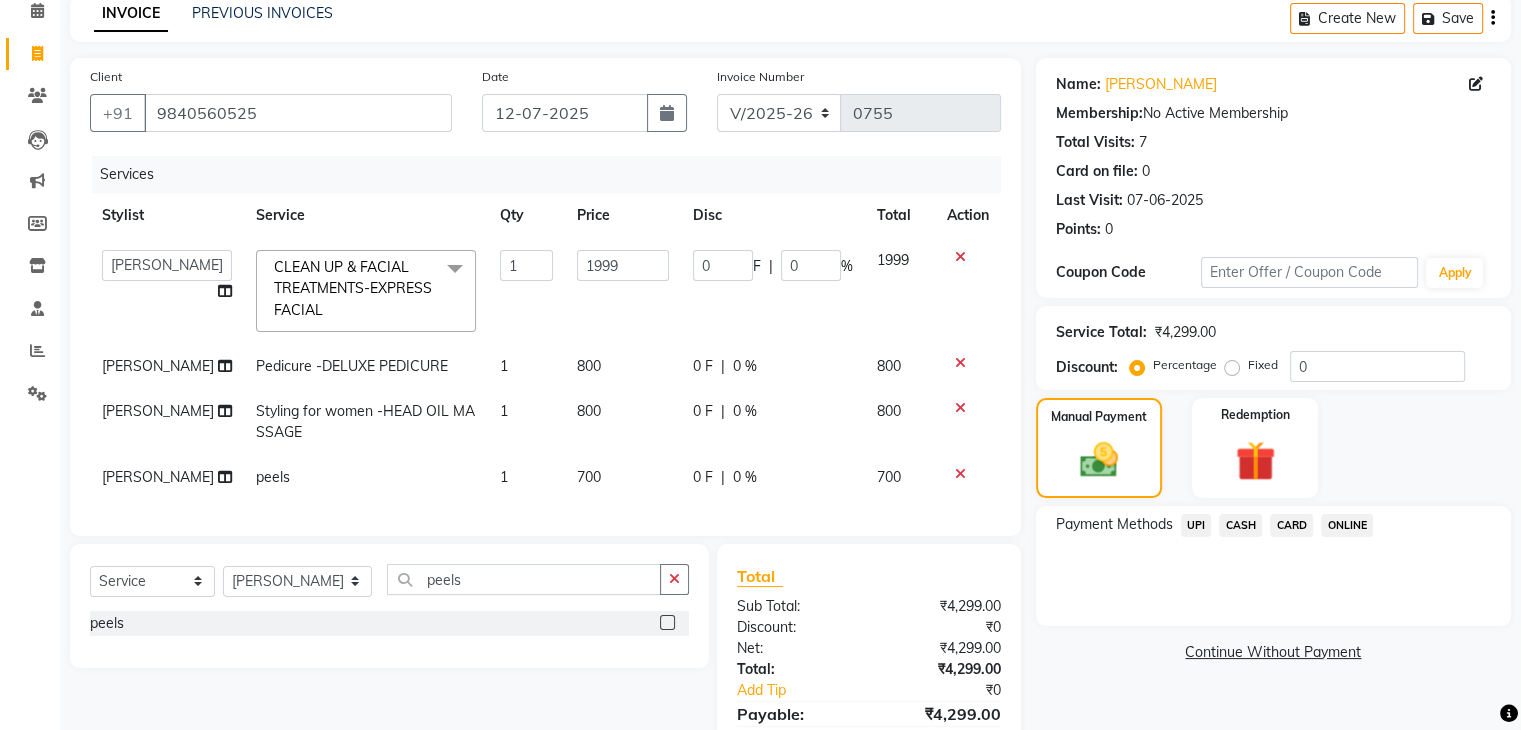 scroll, scrollTop: 100, scrollLeft: 0, axis: vertical 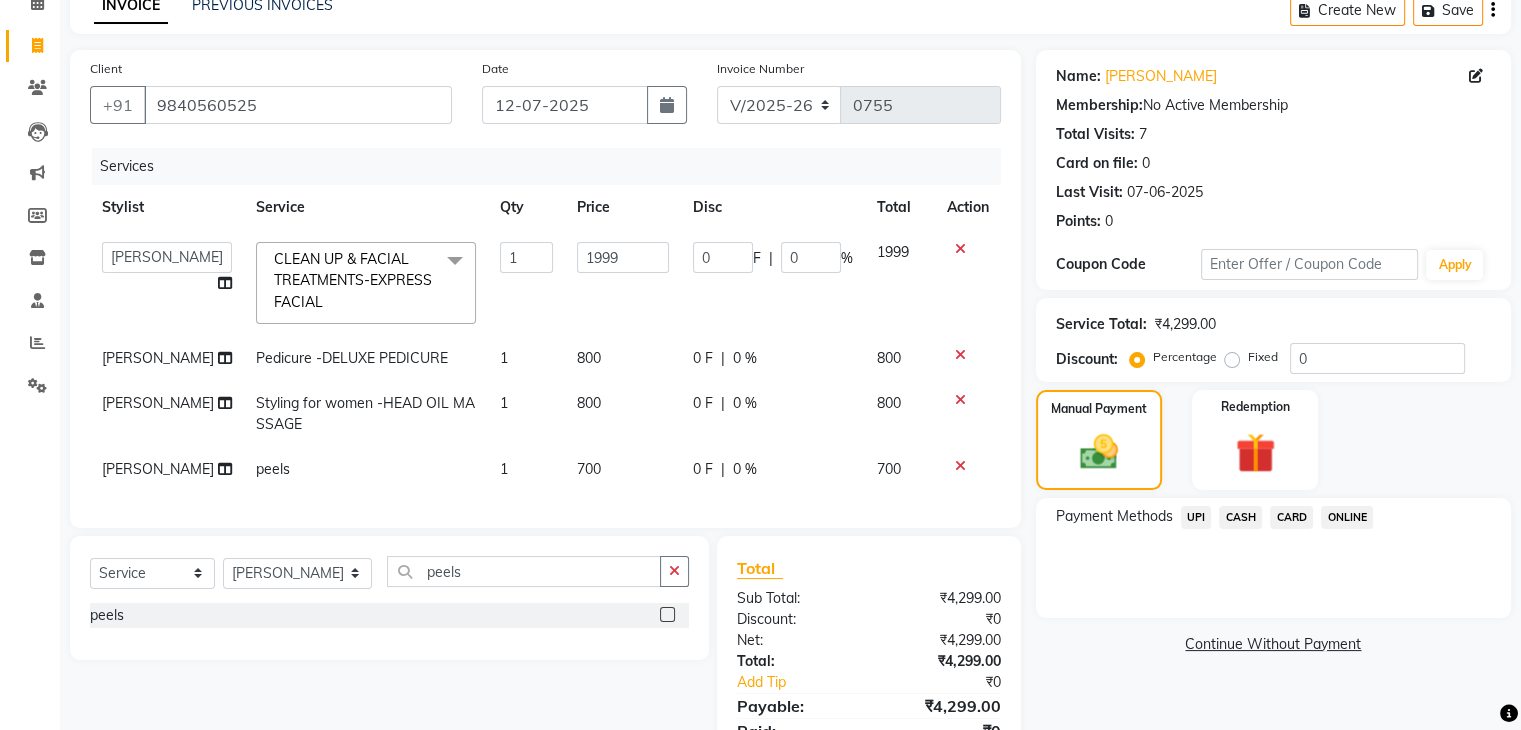 click on "ONLINE" 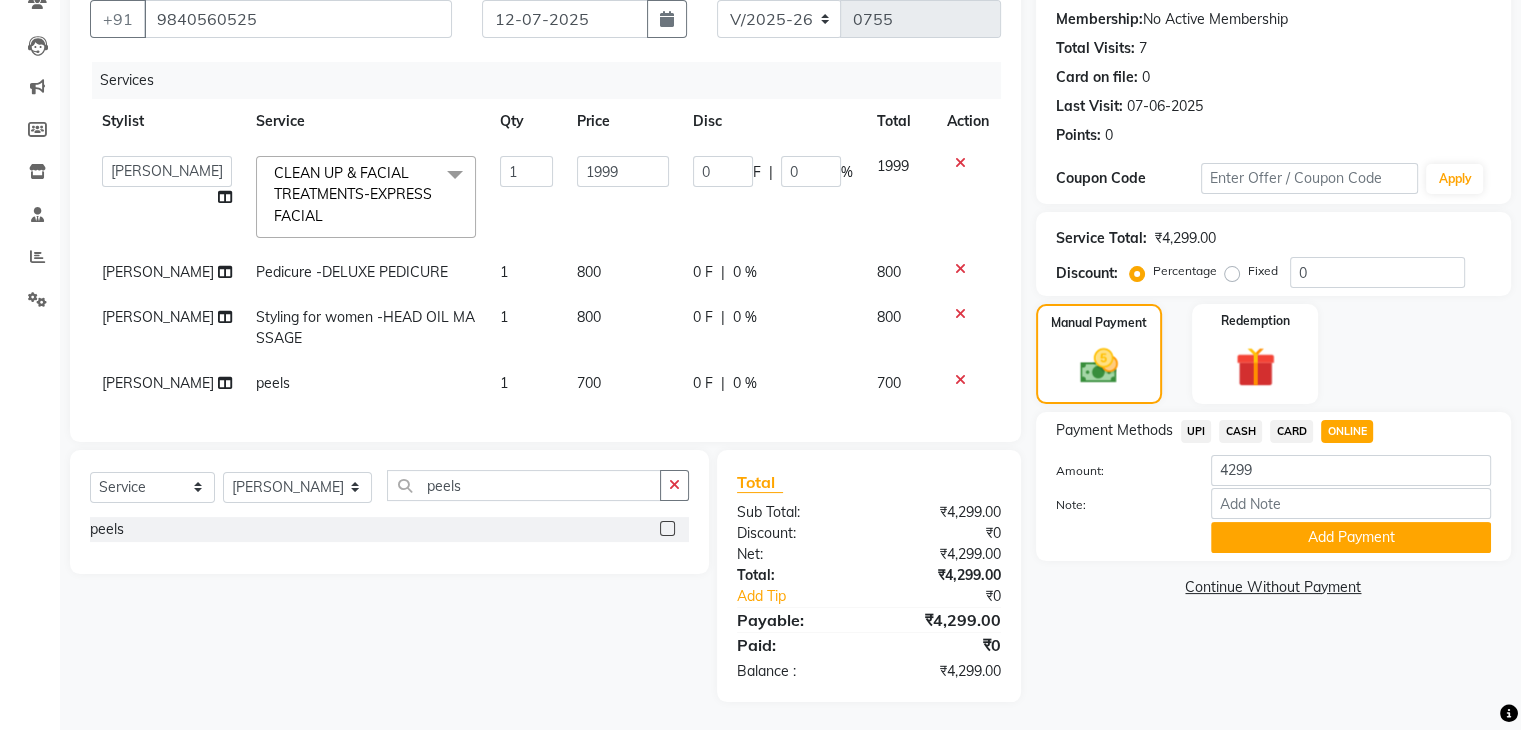 scroll, scrollTop: 204, scrollLeft: 0, axis: vertical 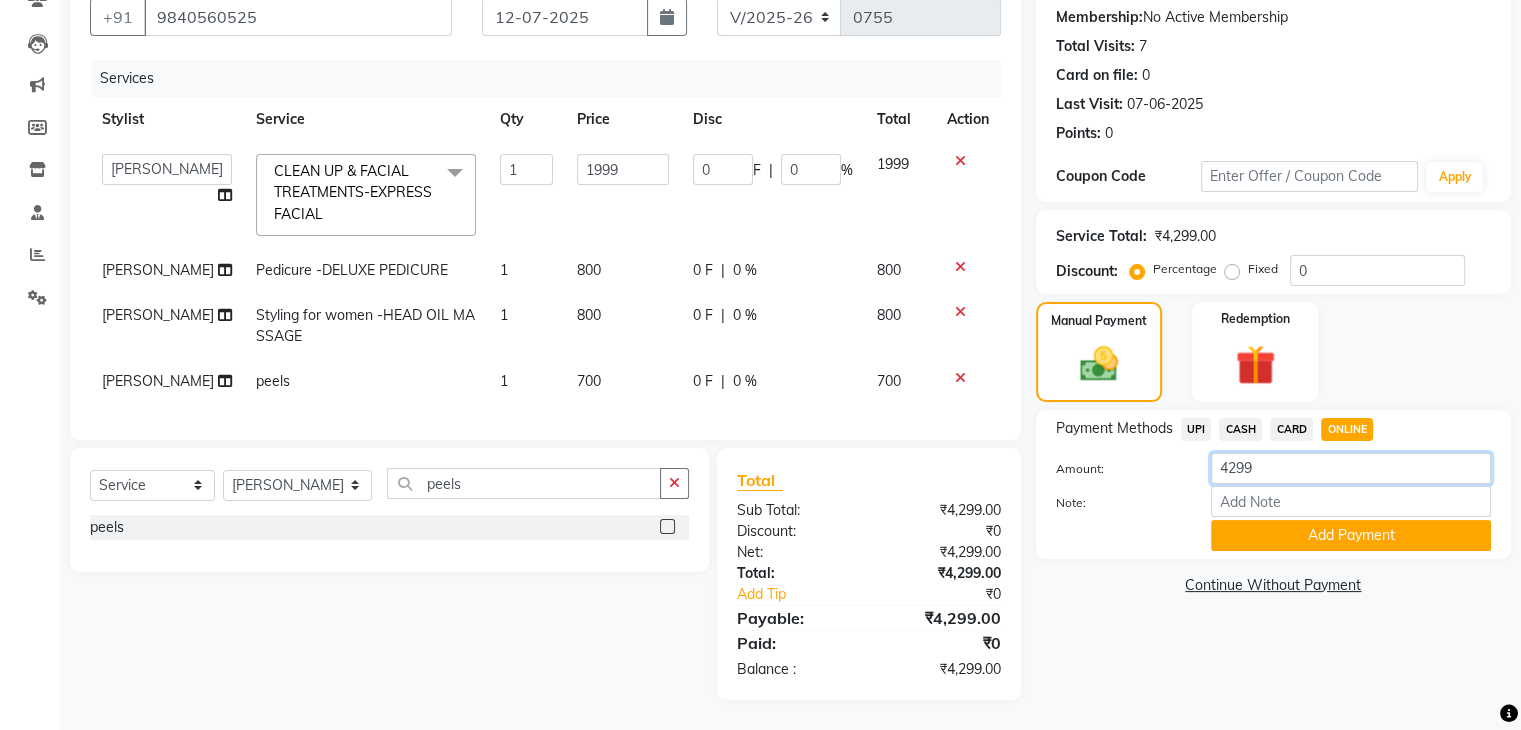 click on "4299" 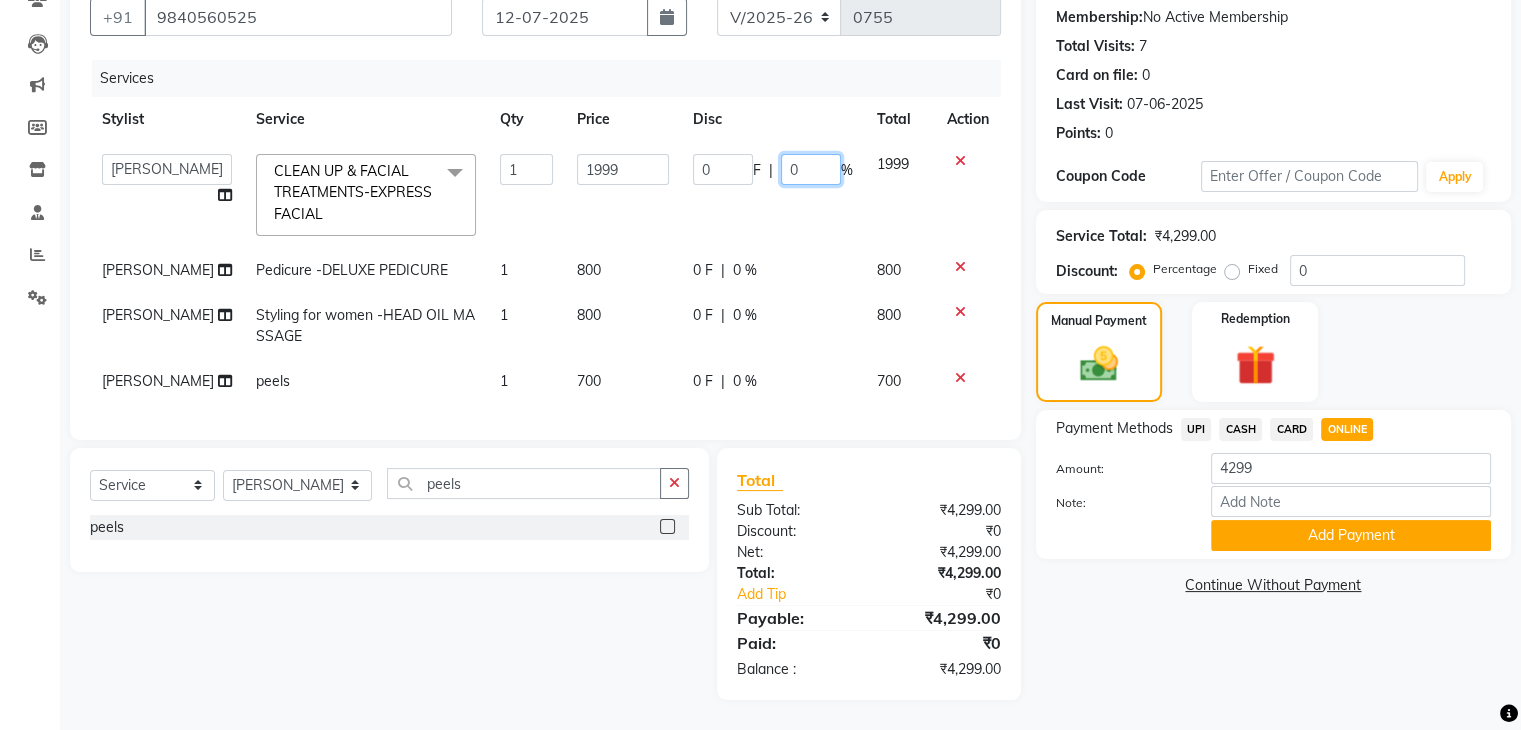click on "0" 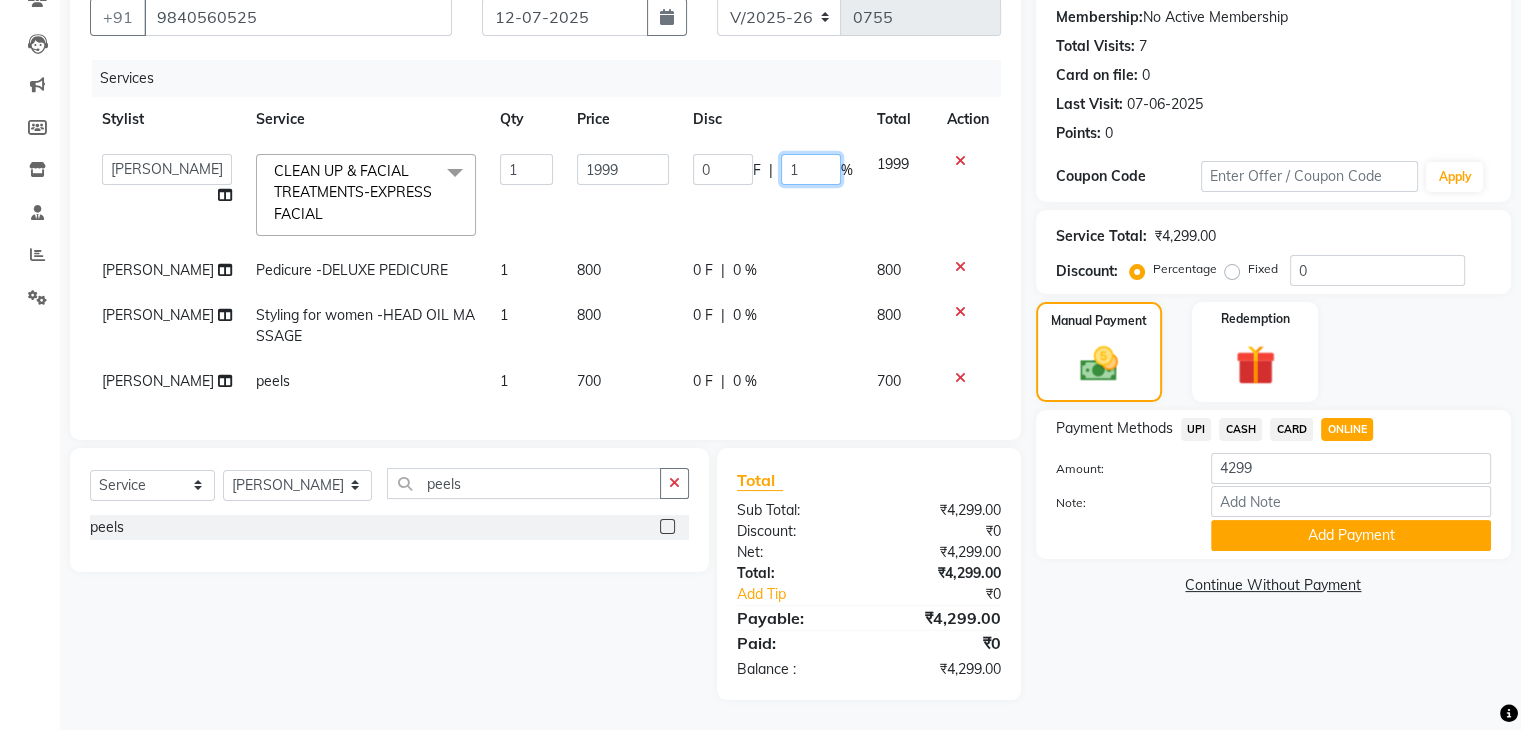 type on "10" 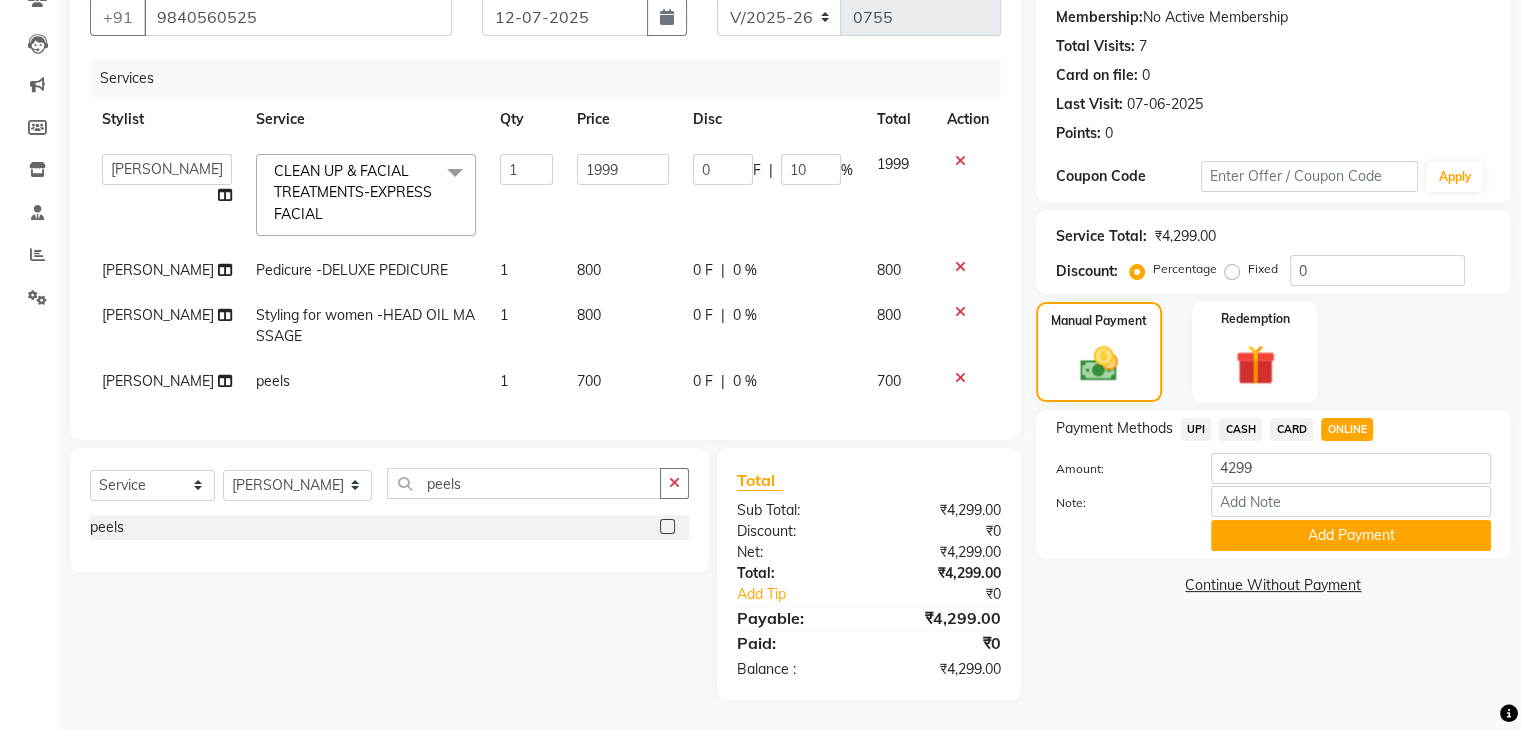 click on "Select  Service  Product  Membership  Package Voucher Prepaid Gift Card  Select Stylist anjali beauty MADHU [PERSON_NAME] (BEAUTY THERAPIST) [PERSON_NAME] [PERSON_NAME] peels peels" 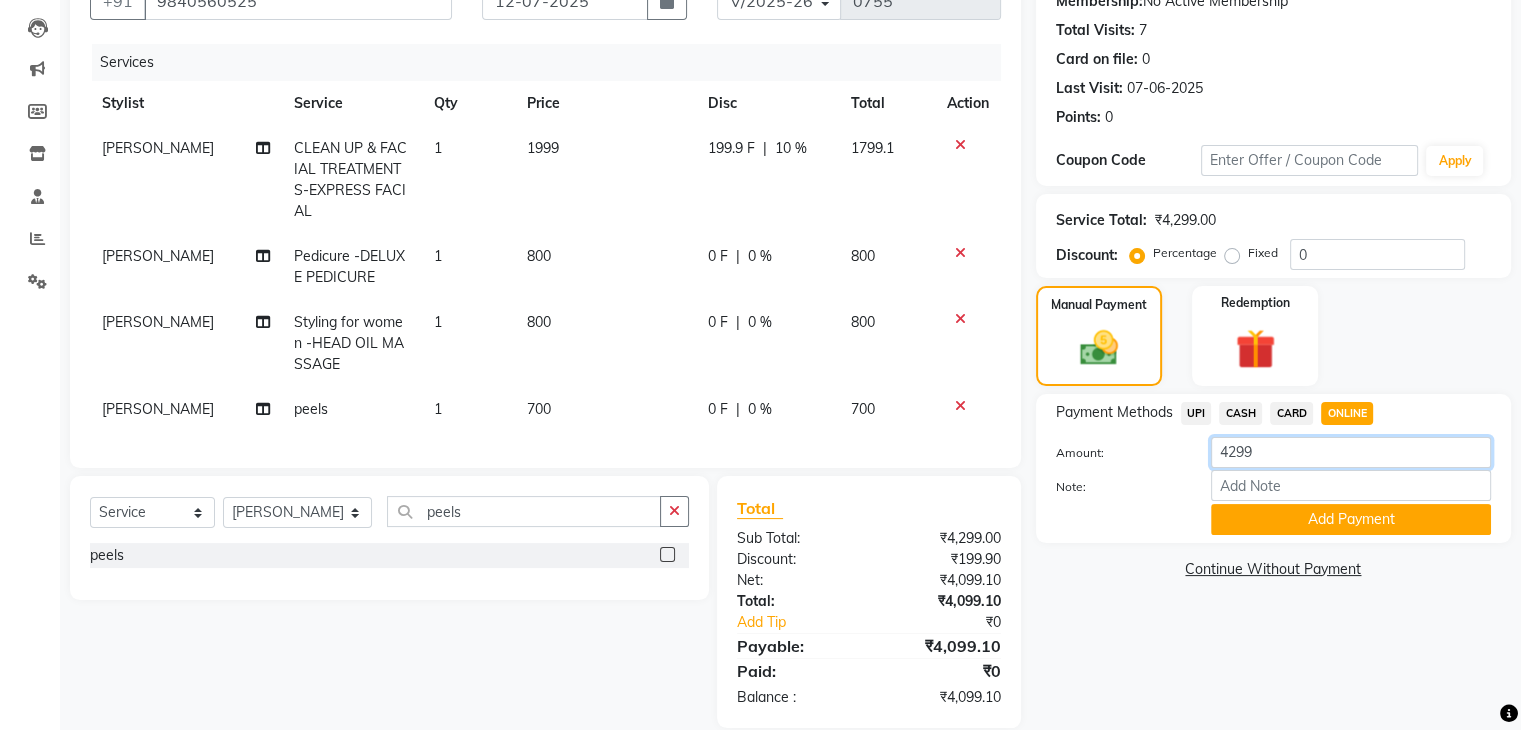 drag, startPoint x: 1292, startPoint y: 453, endPoint x: 1122, endPoint y: 462, distance: 170.23807 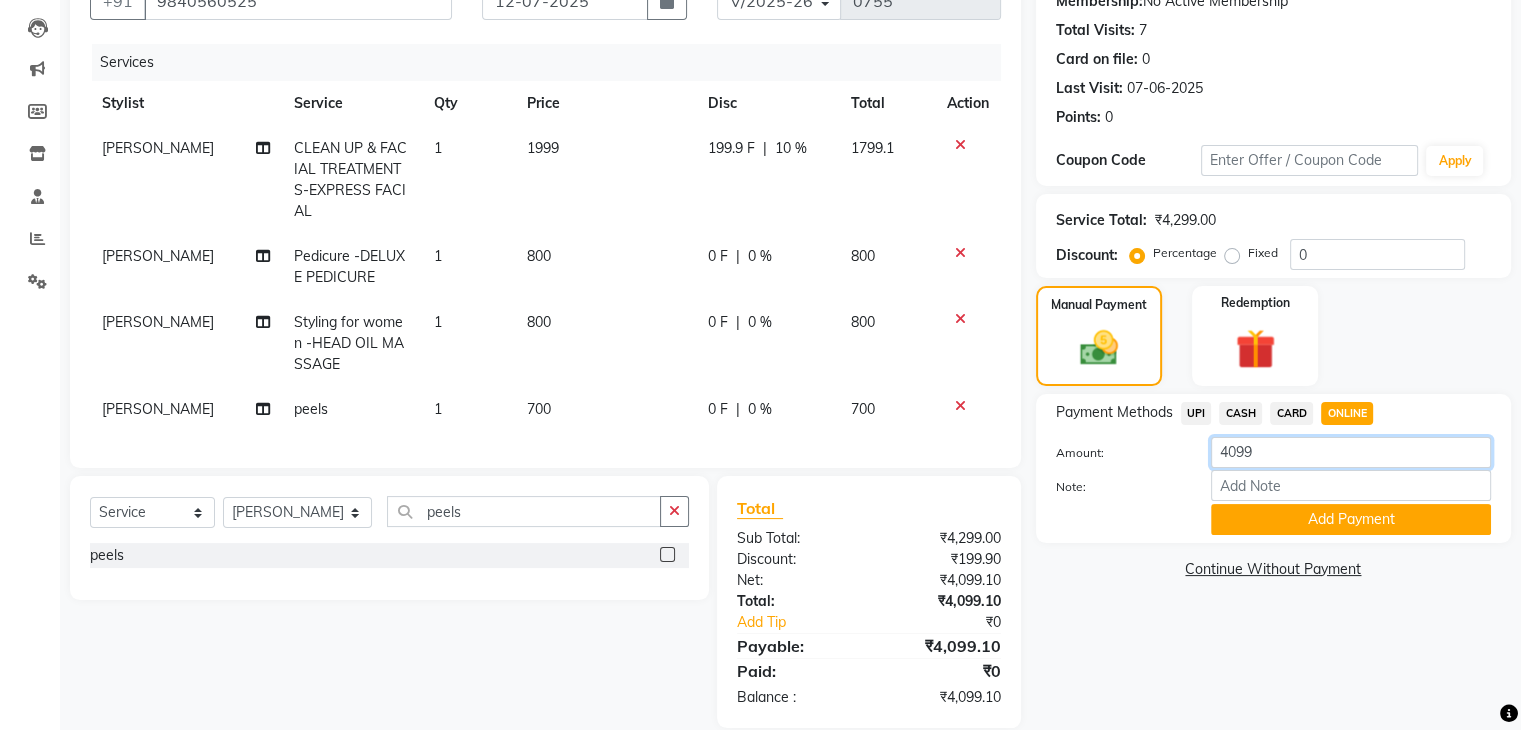 type on "4099" 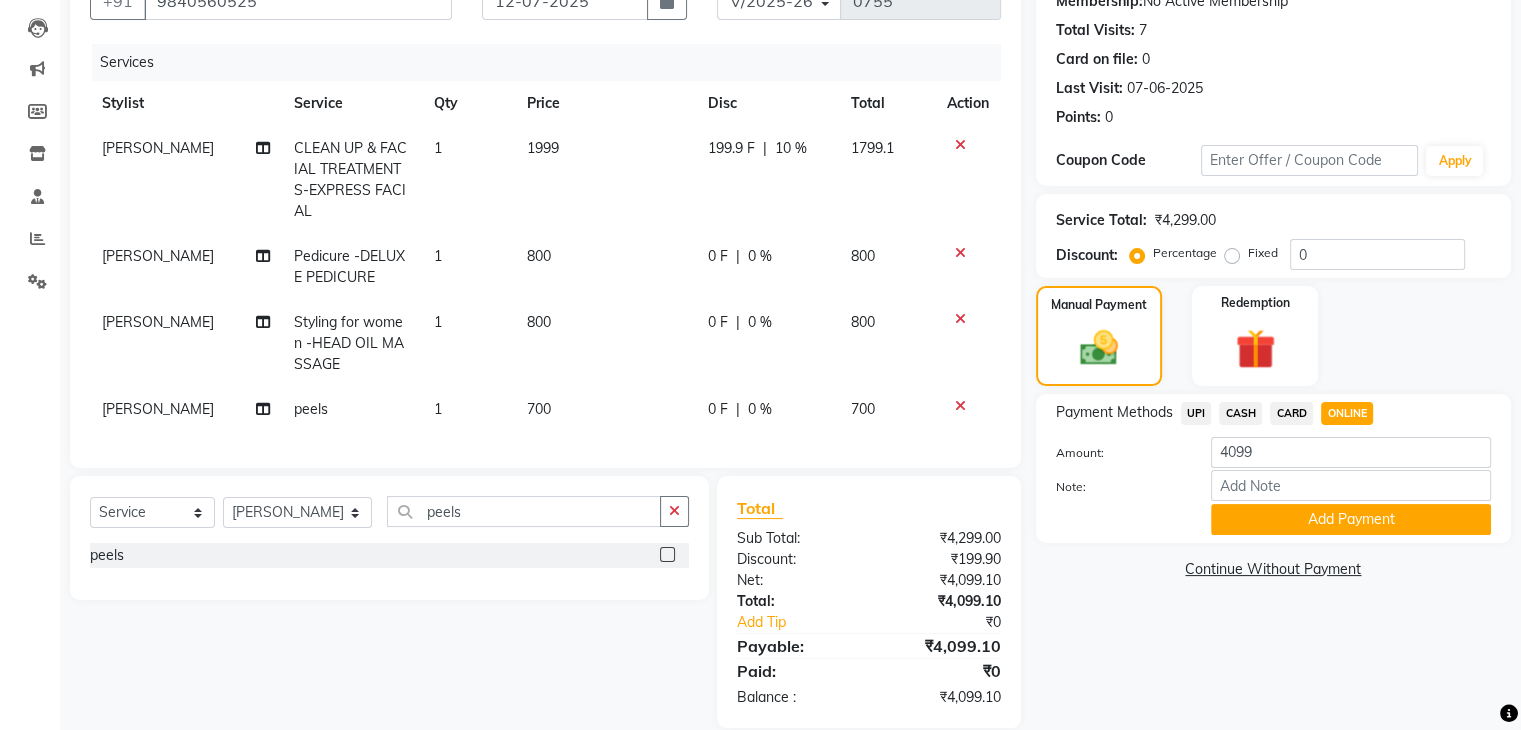 click on "Name: [PERSON_NAME]  Membership:  No Active Membership  Total Visits:  7 Card on file:  0 Last Visit:   [DATE] Points:   0  Coupon Code Apply Service Total:  ₹4,299.00  Discount:  Percentage   Fixed  0 Manual Payment Redemption Payment Methods  UPI   CASH   CARD   ONLINE  Amount: 4099 Note: Add Payment  Continue Without Payment" 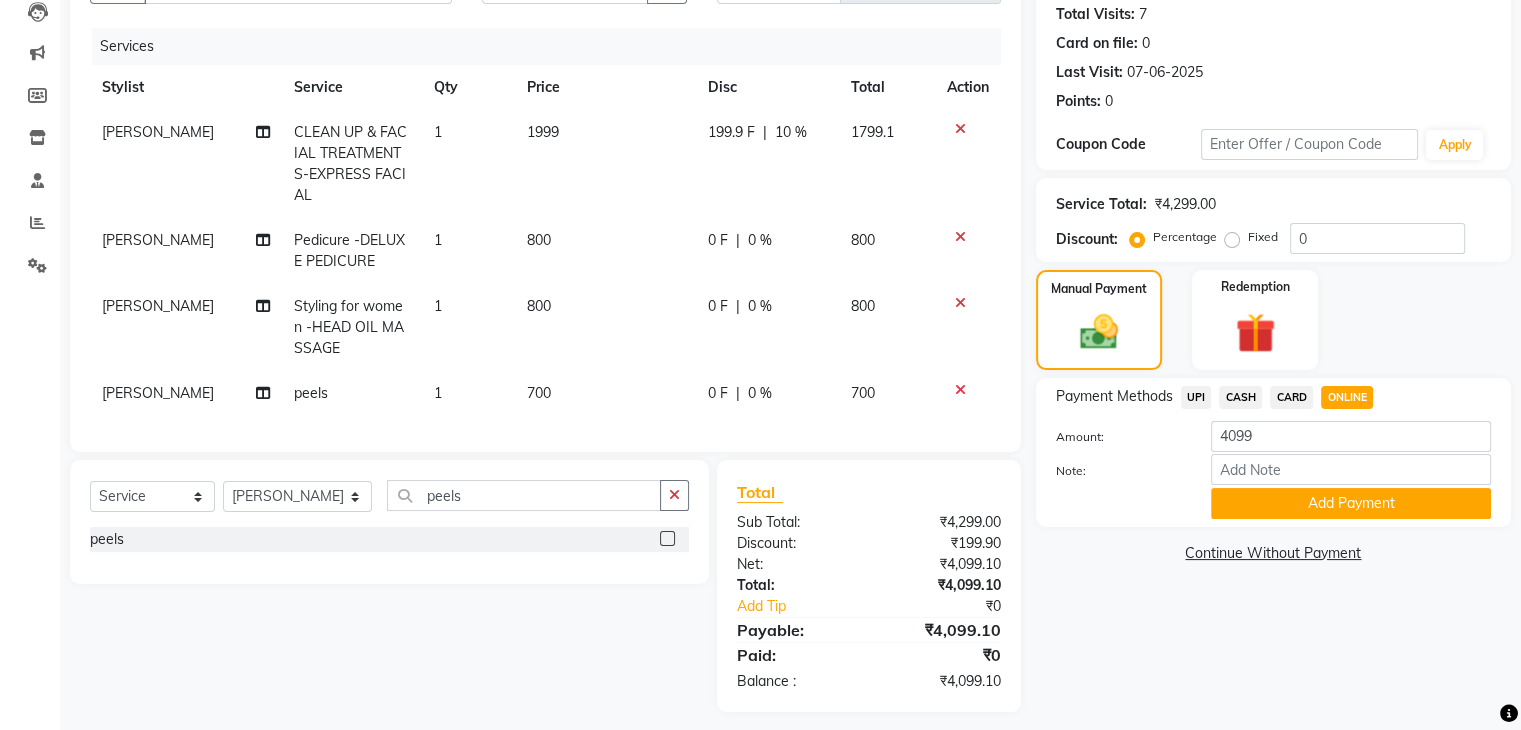 scroll, scrollTop: 248, scrollLeft: 0, axis: vertical 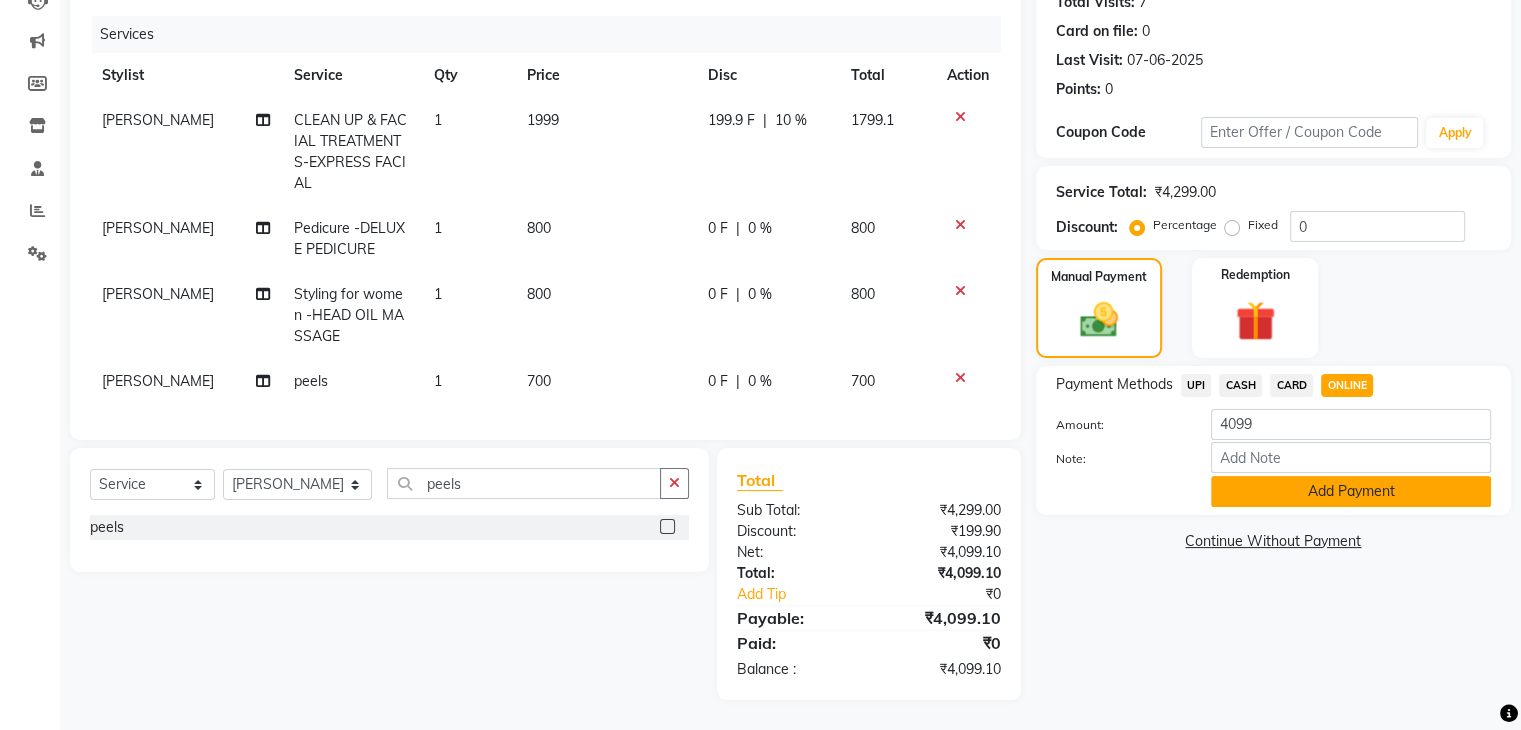 click on "Add Payment" 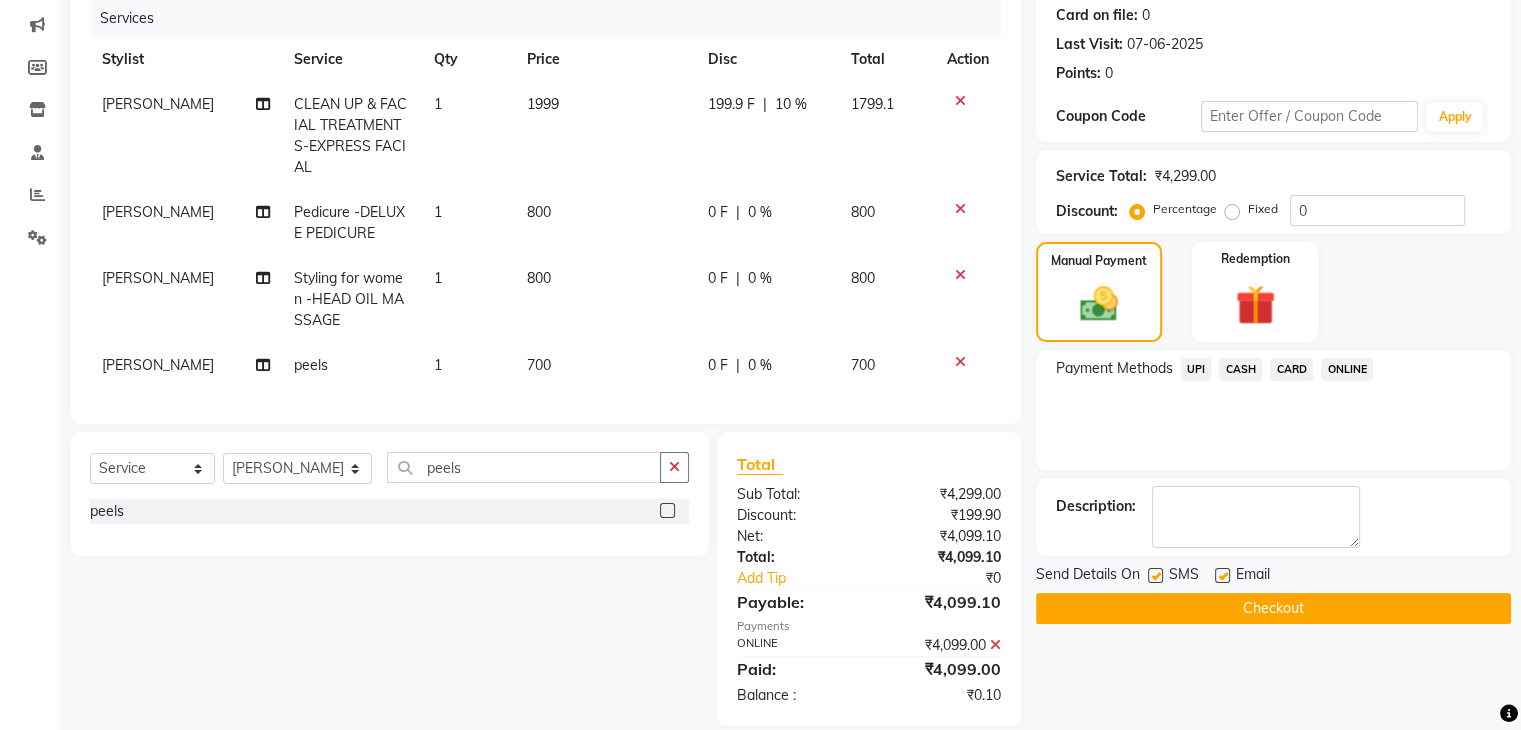 click on "Checkout" 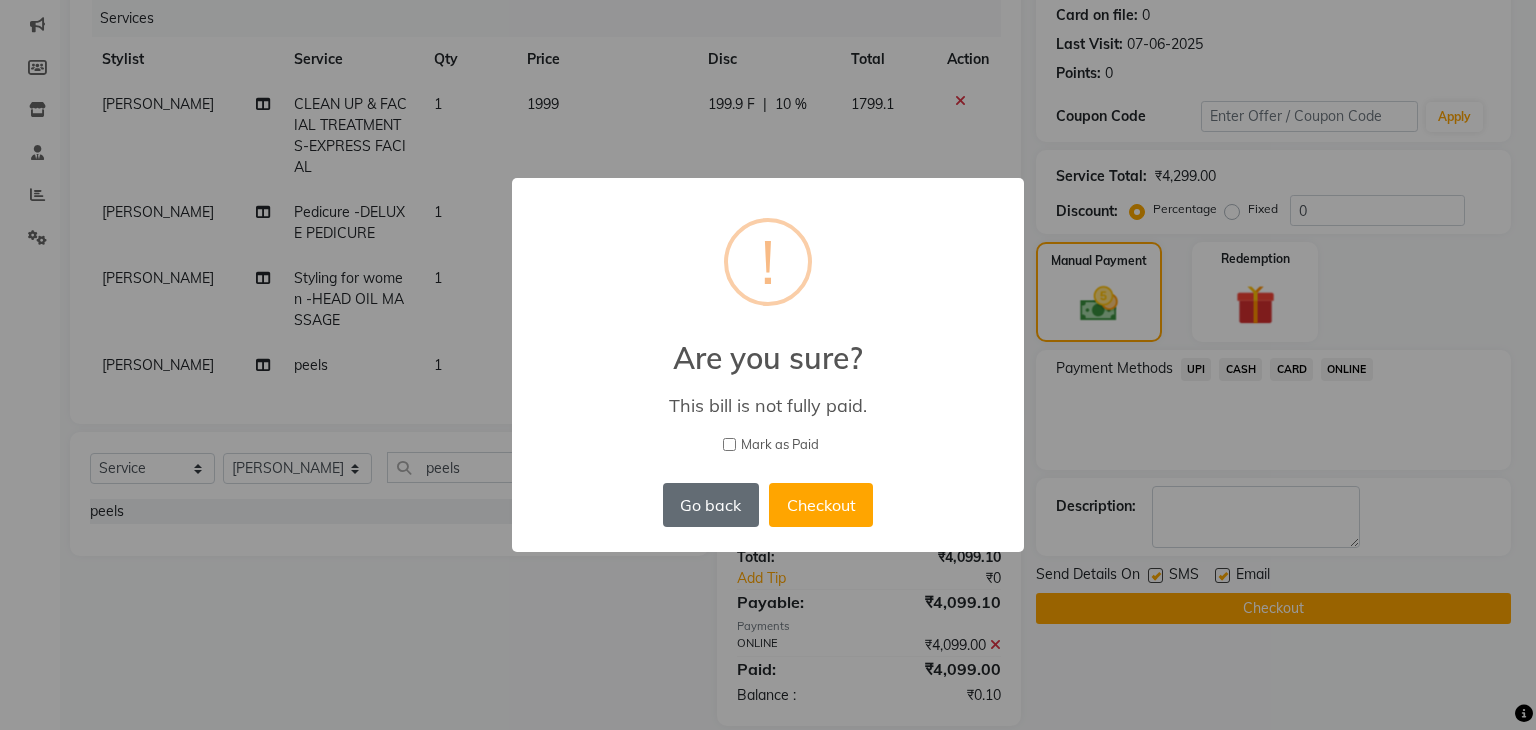 click on "Go back" at bounding box center (711, 505) 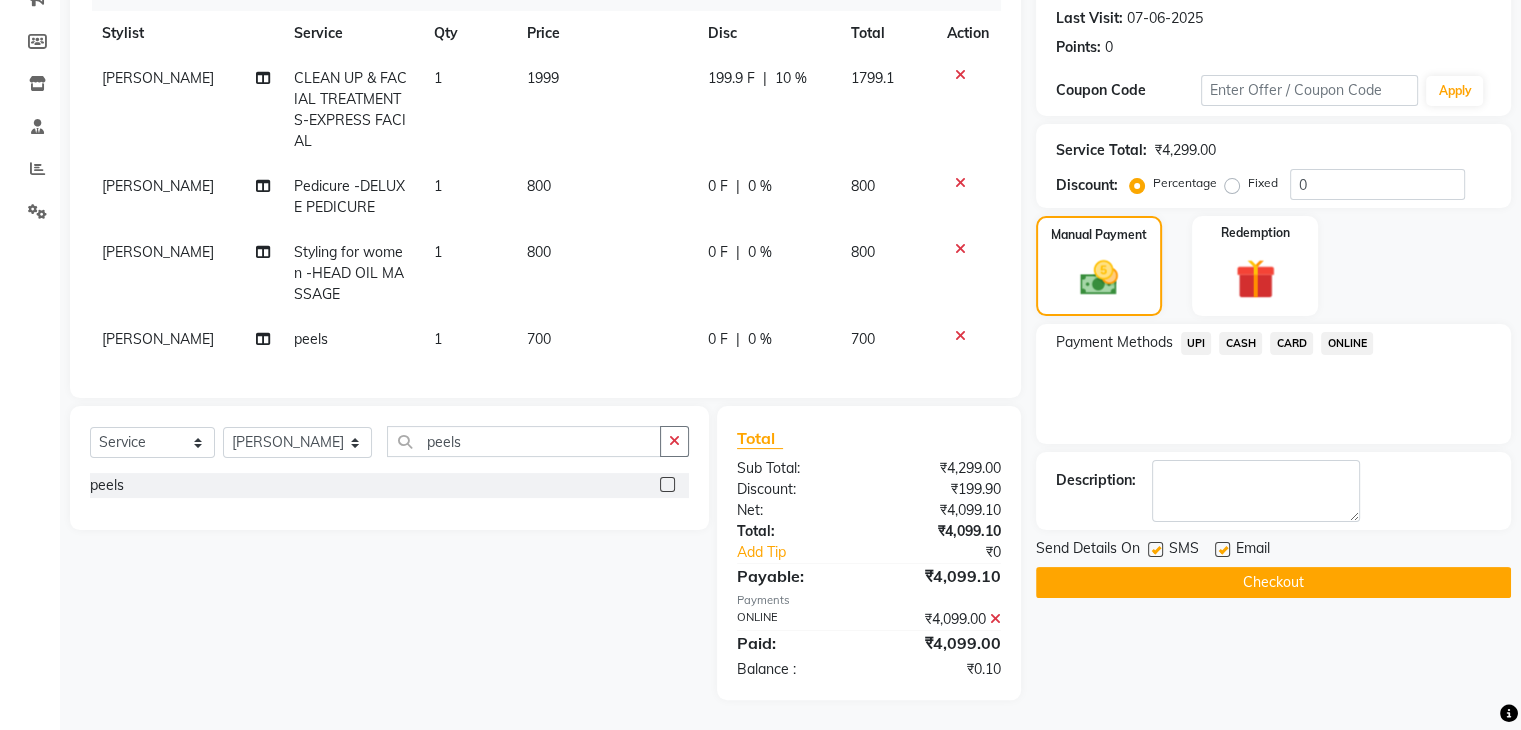 scroll, scrollTop: 289, scrollLeft: 0, axis: vertical 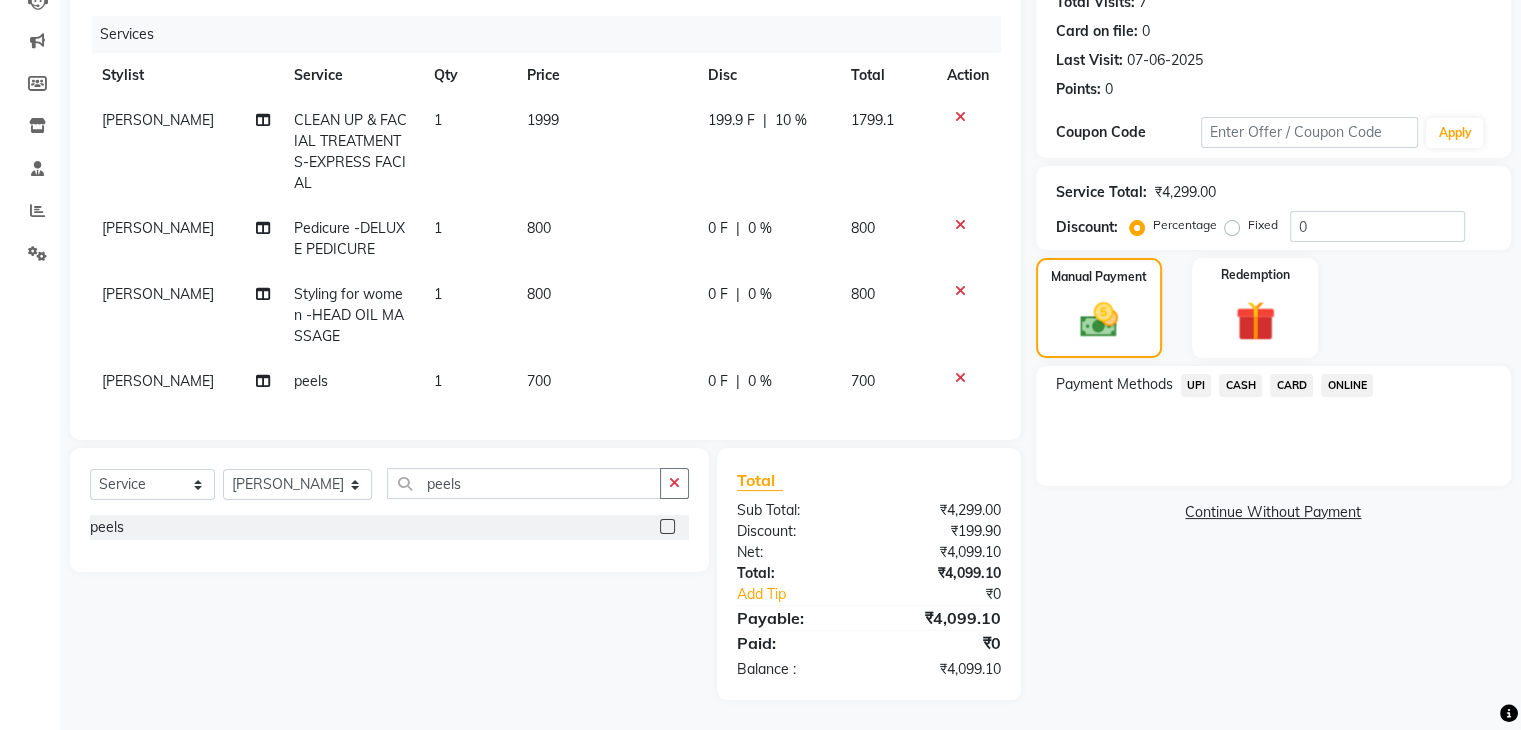 click on "ONLINE" 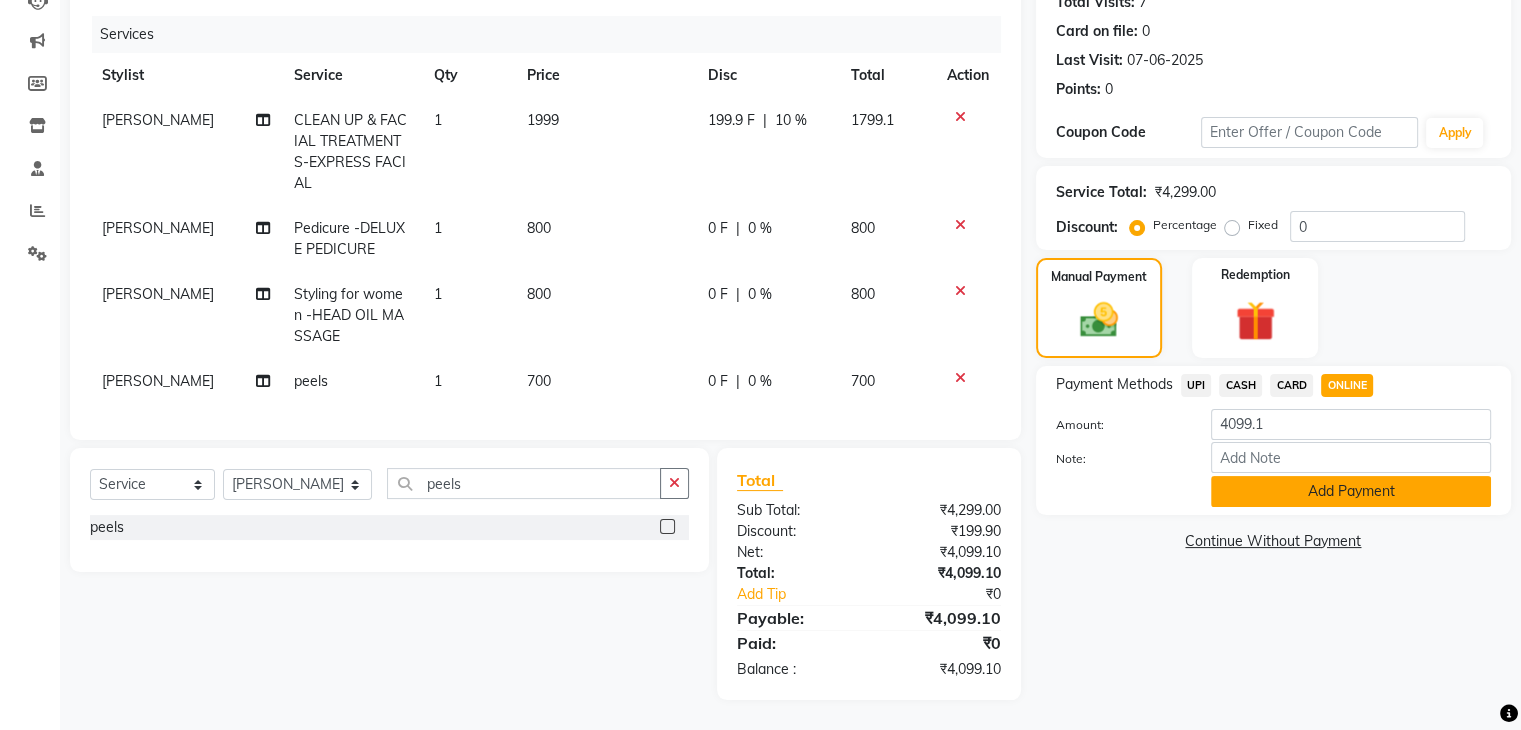 click on "Add Payment" 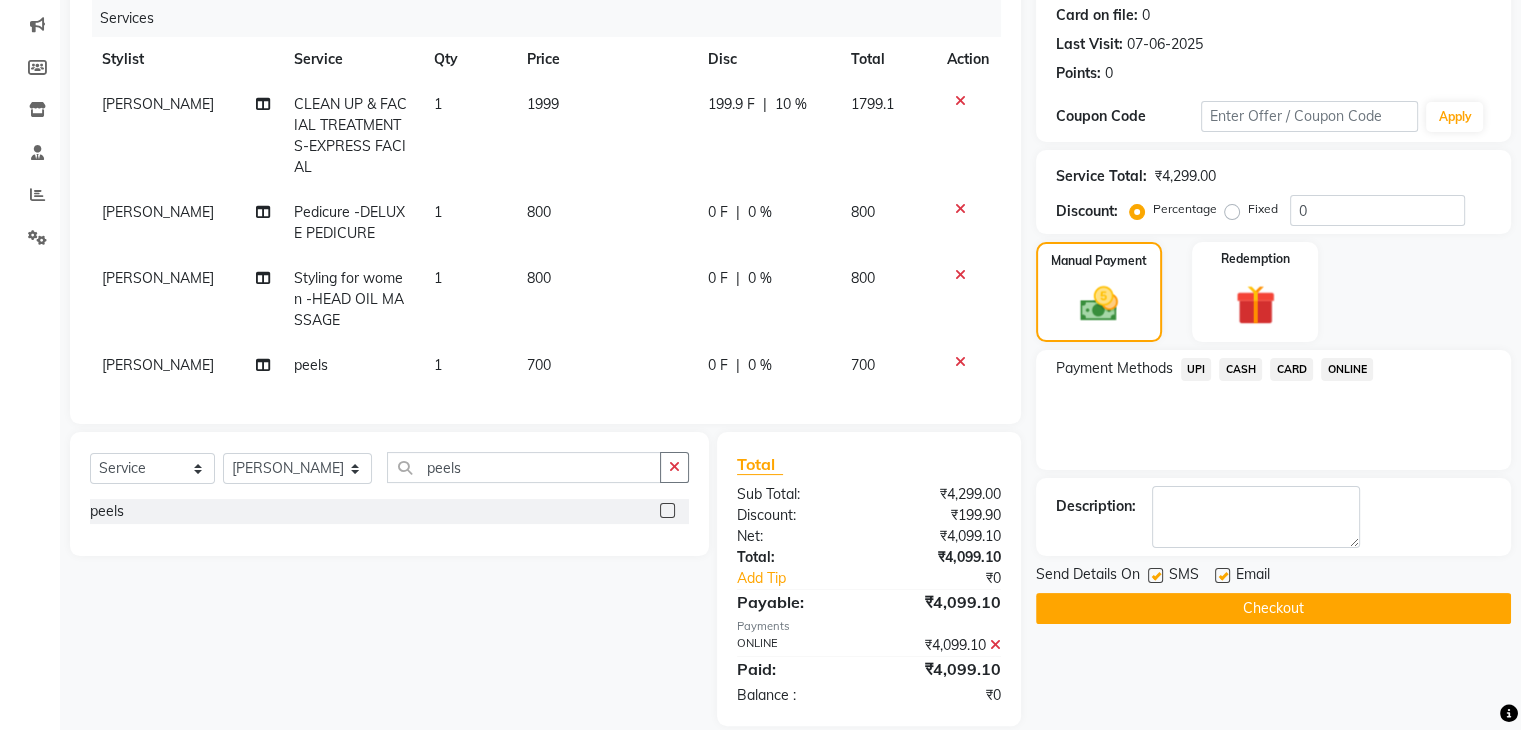 click on "Checkout" 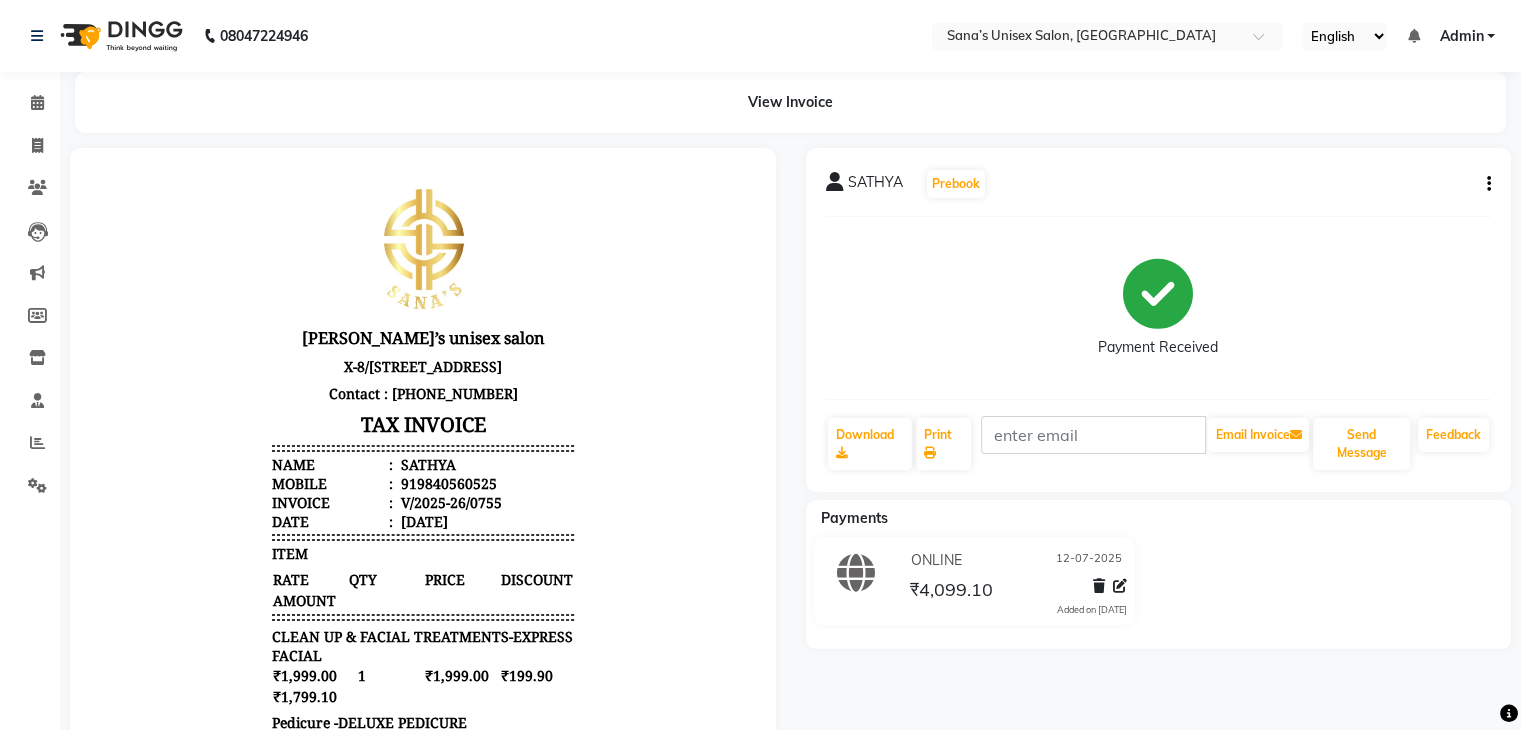 scroll, scrollTop: 0, scrollLeft: 0, axis: both 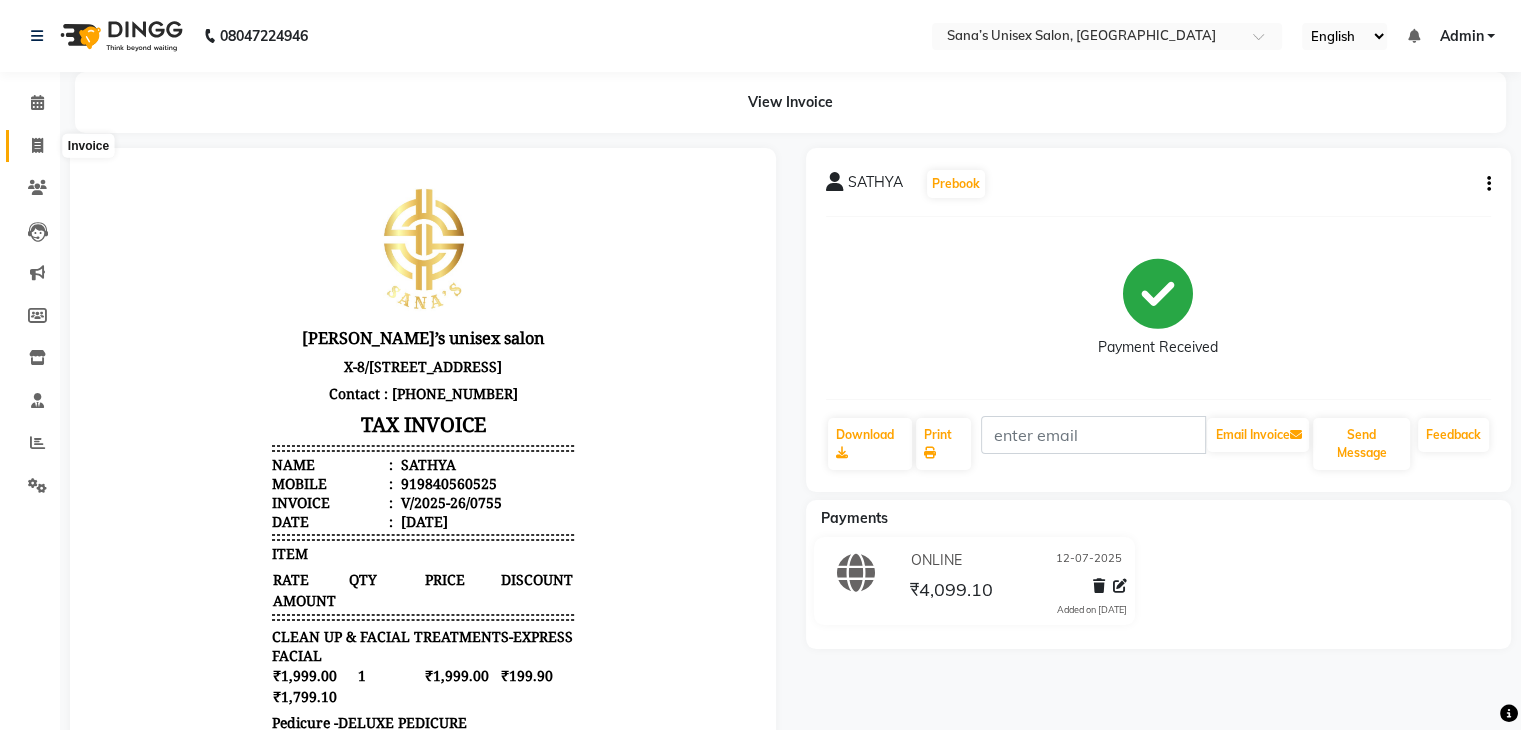 select on "service" 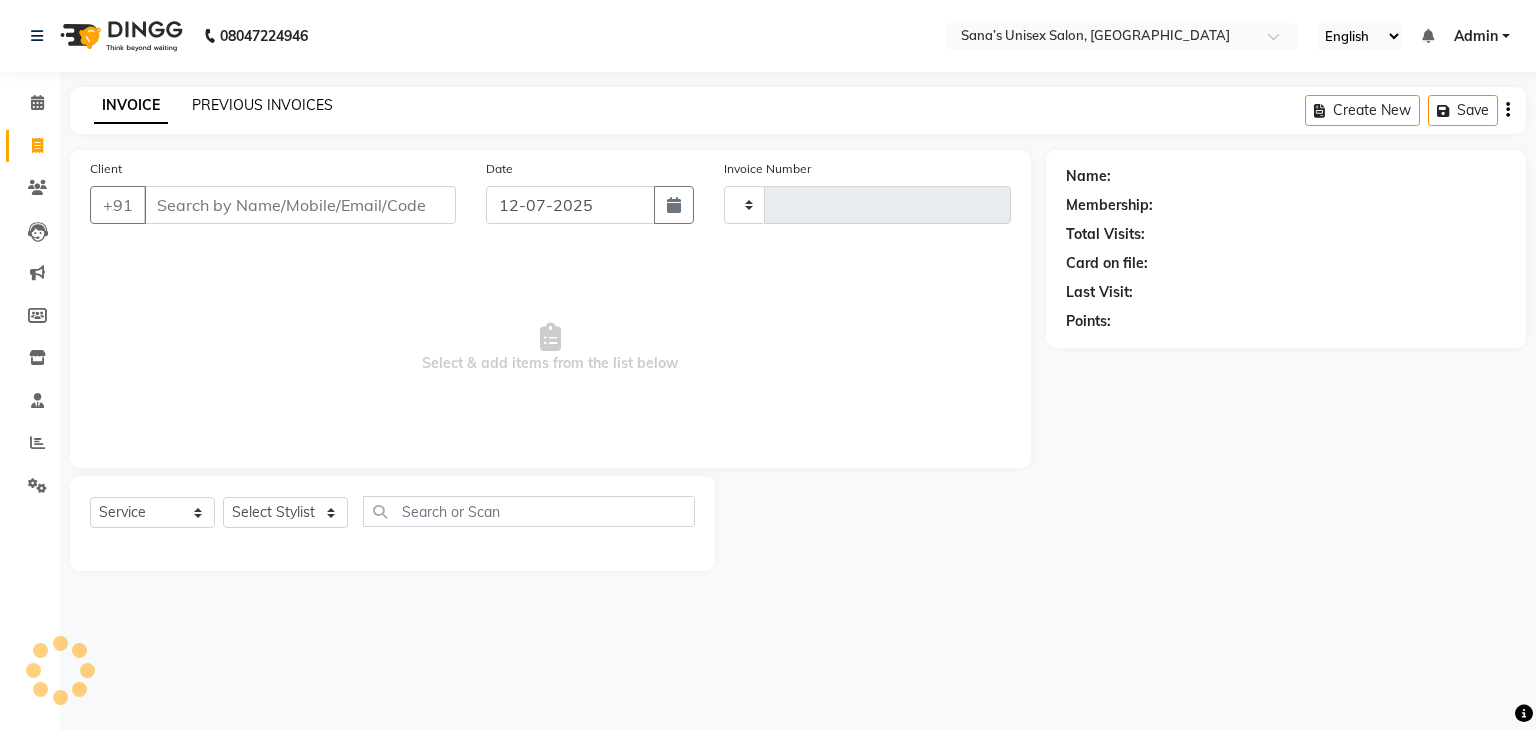 click on "PREVIOUS INVOICES" 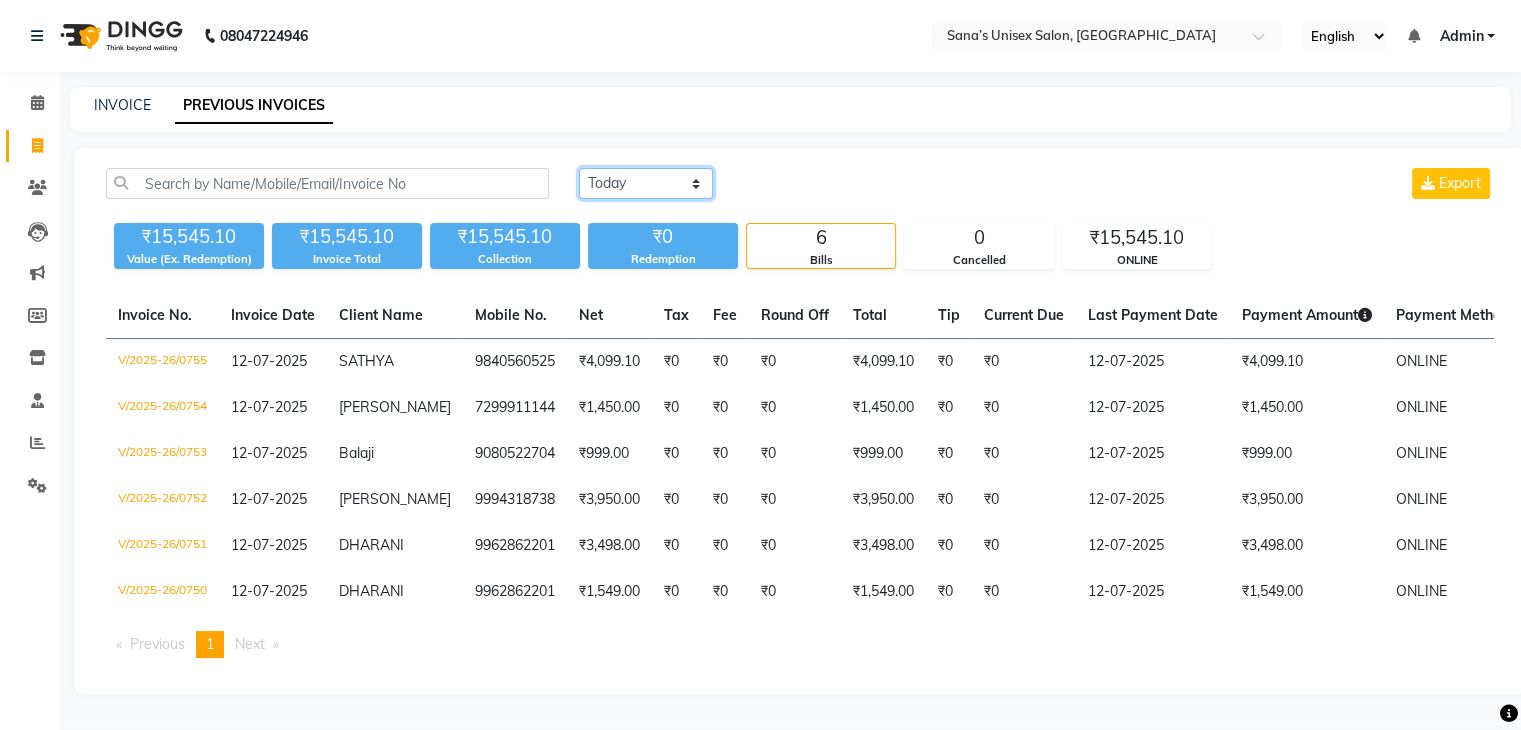 click on "[DATE] [DATE] Custom Range" 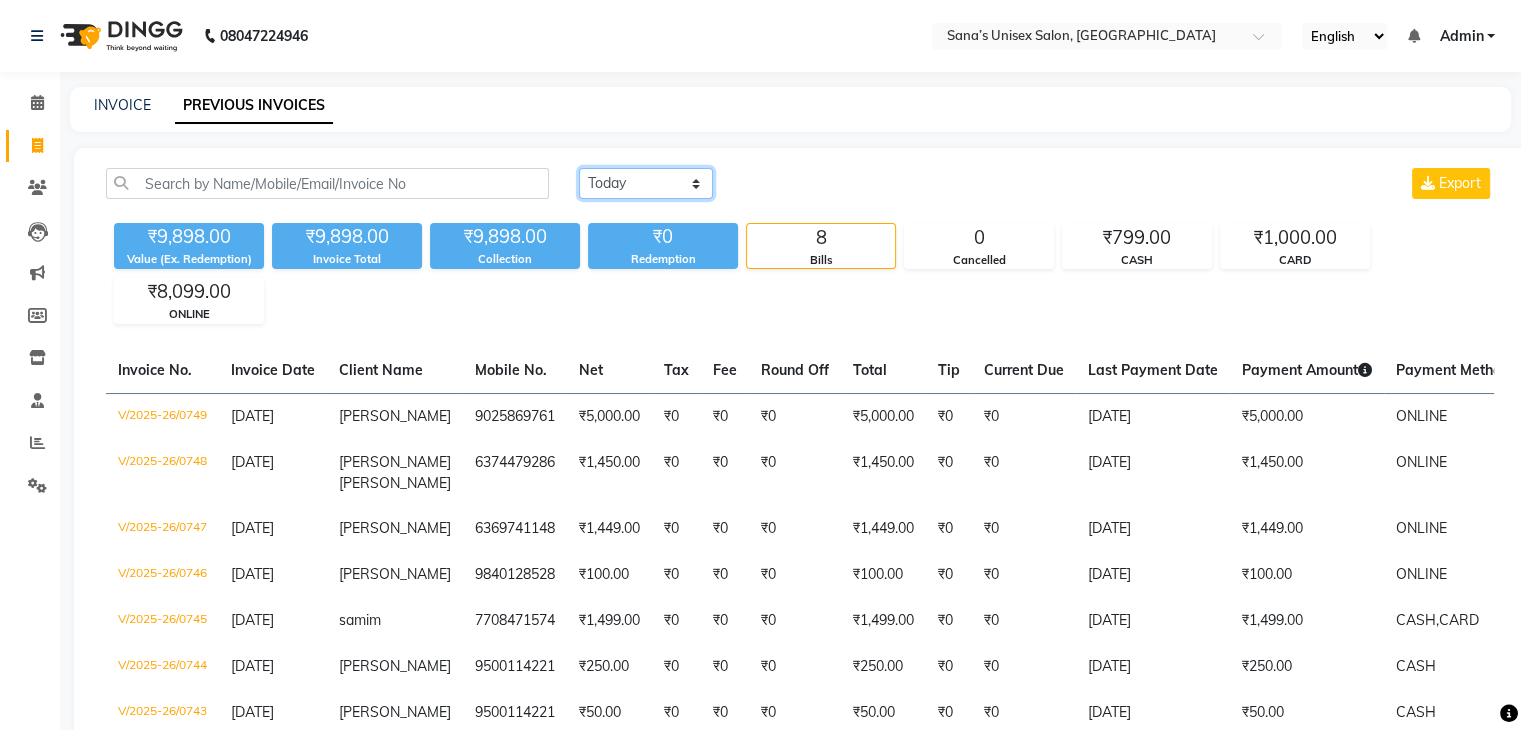 drag, startPoint x: 683, startPoint y: 183, endPoint x: 674, endPoint y: 194, distance: 14.21267 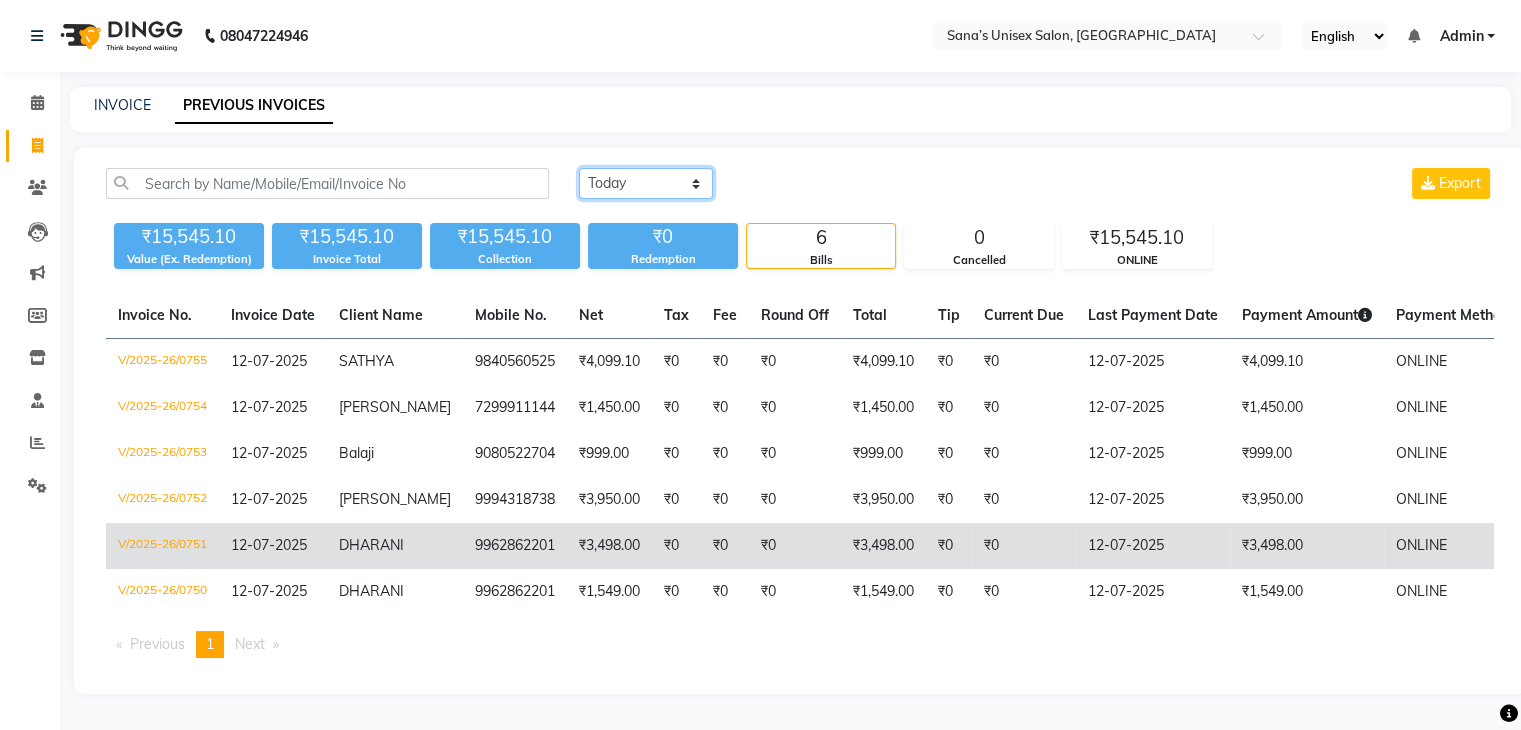 scroll, scrollTop: 10, scrollLeft: 0, axis: vertical 